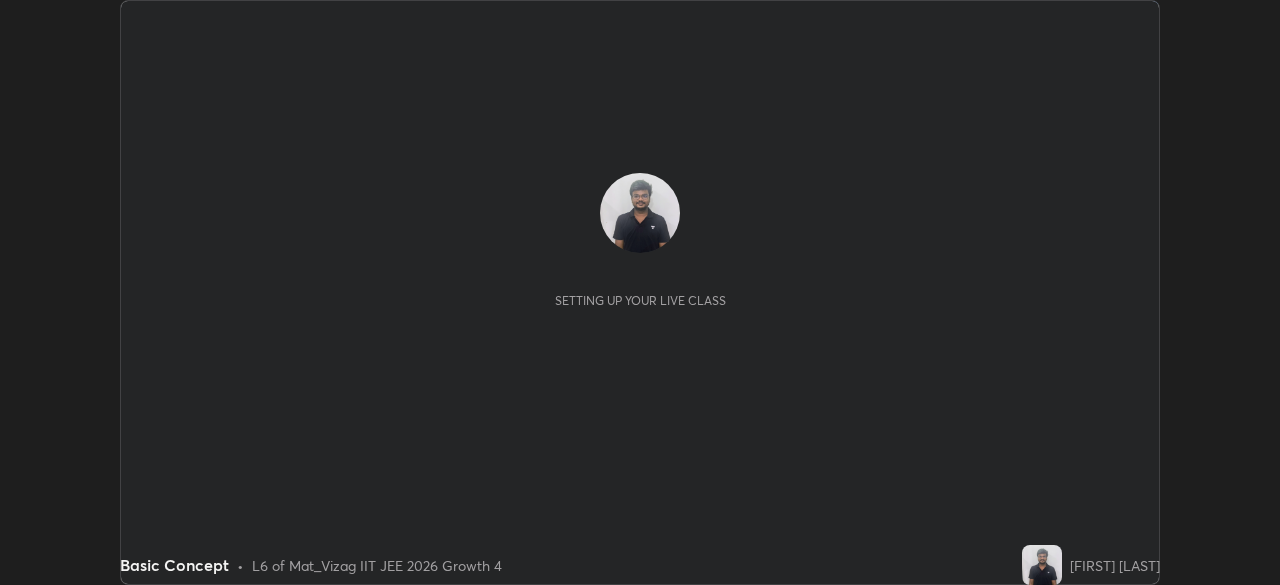 scroll, scrollTop: 0, scrollLeft: 0, axis: both 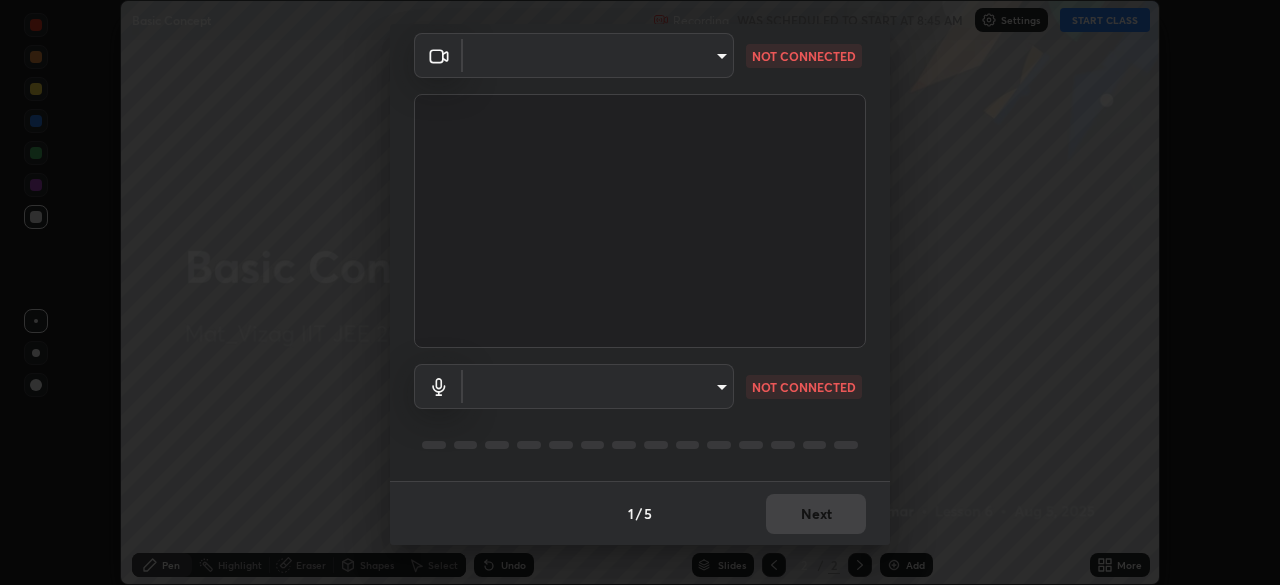 type on "8413a073afe9c43720b170e3c3edff1e7f9c492aae98e531531ceb715d1739b9" 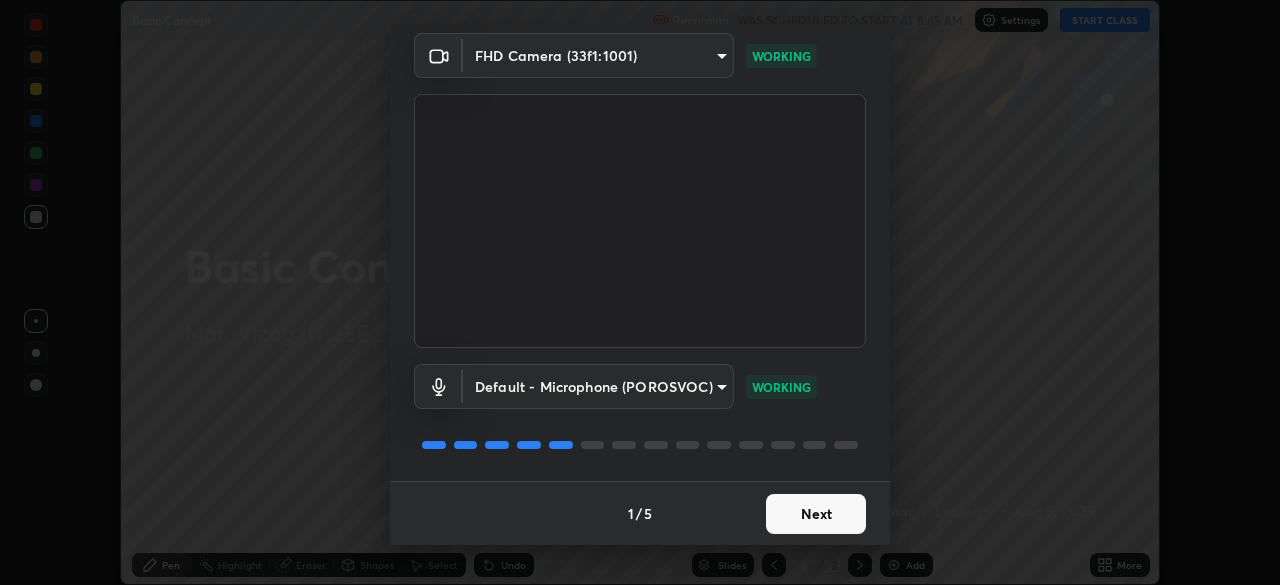 click on "Next" at bounding box center [816, 514] 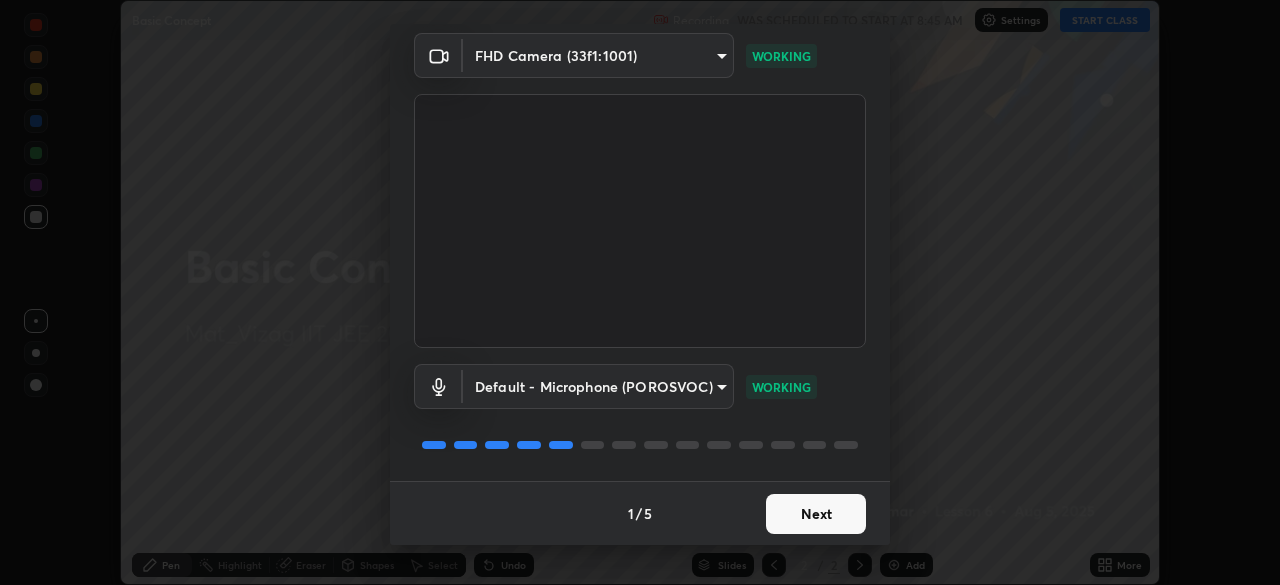 scroll, scrollTop: 0, scrollLeft: 0, axis: both 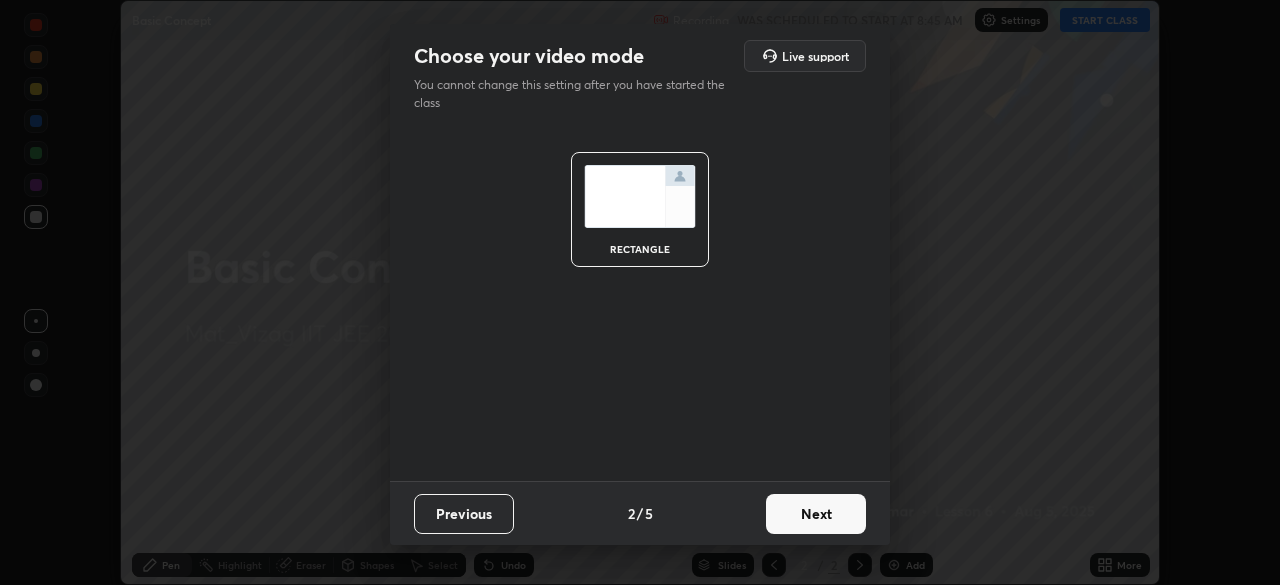 click on "Next" at bounding box center [816, 514] 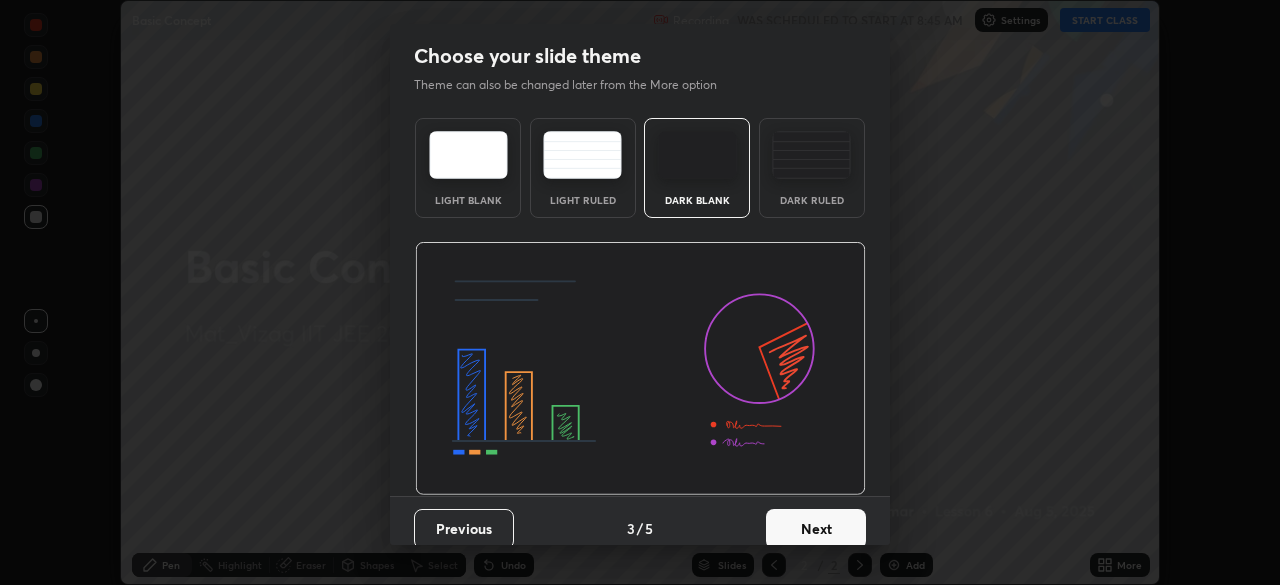 click on "Next" at bounding box center (816, 529) 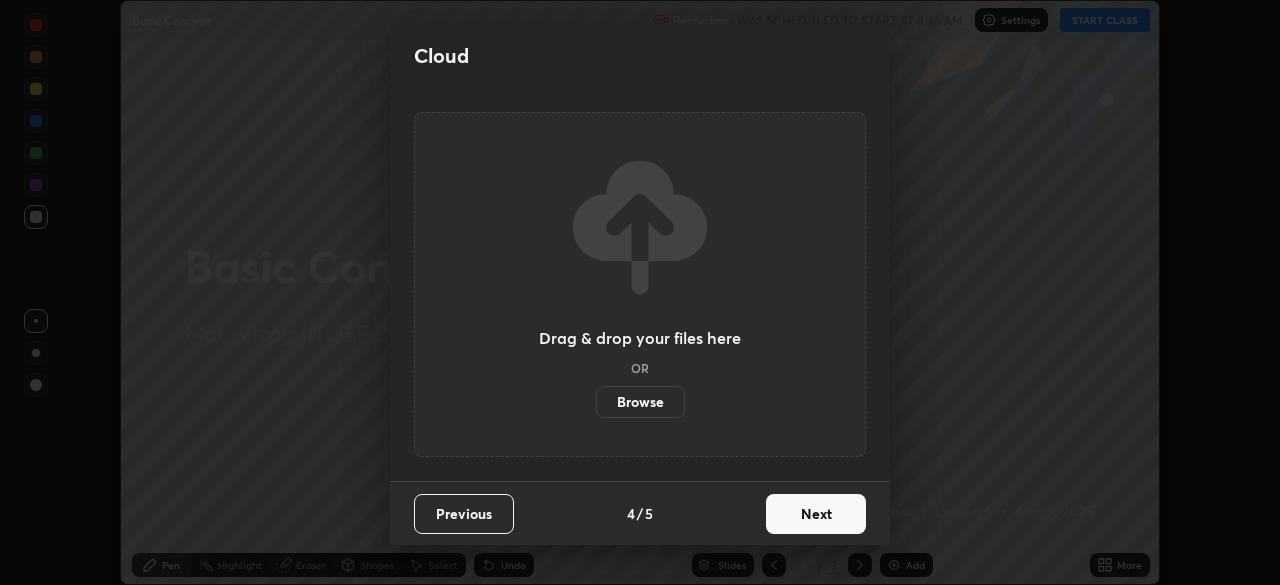 click on "Next" at bounding box center [816, 514] 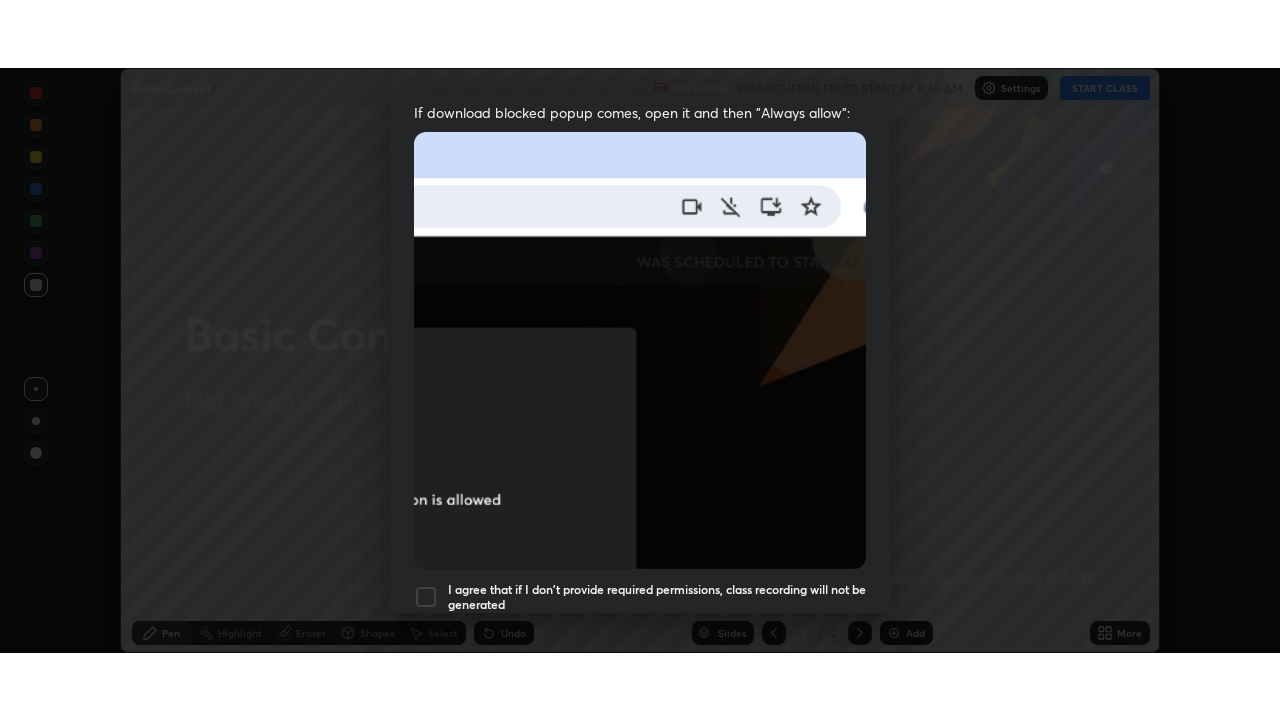 scroll, scrollTop: 479, scrollLeft: 0, axis: vertical 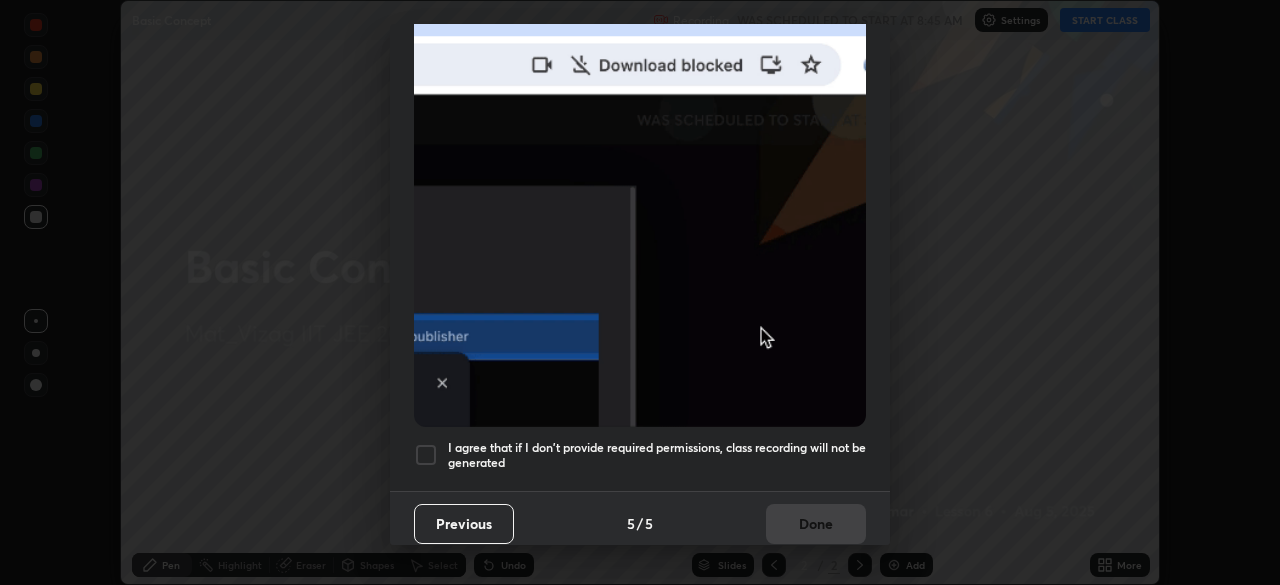 click at bounding box center (426, 455) 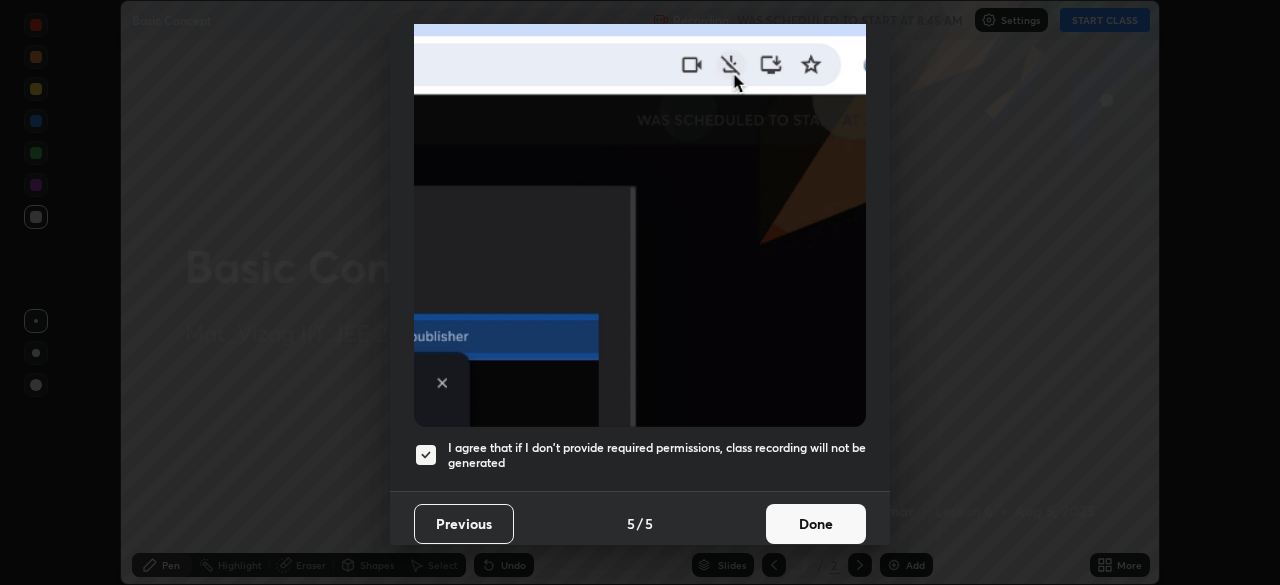 click on "Done" at bounding box center (816, 524) 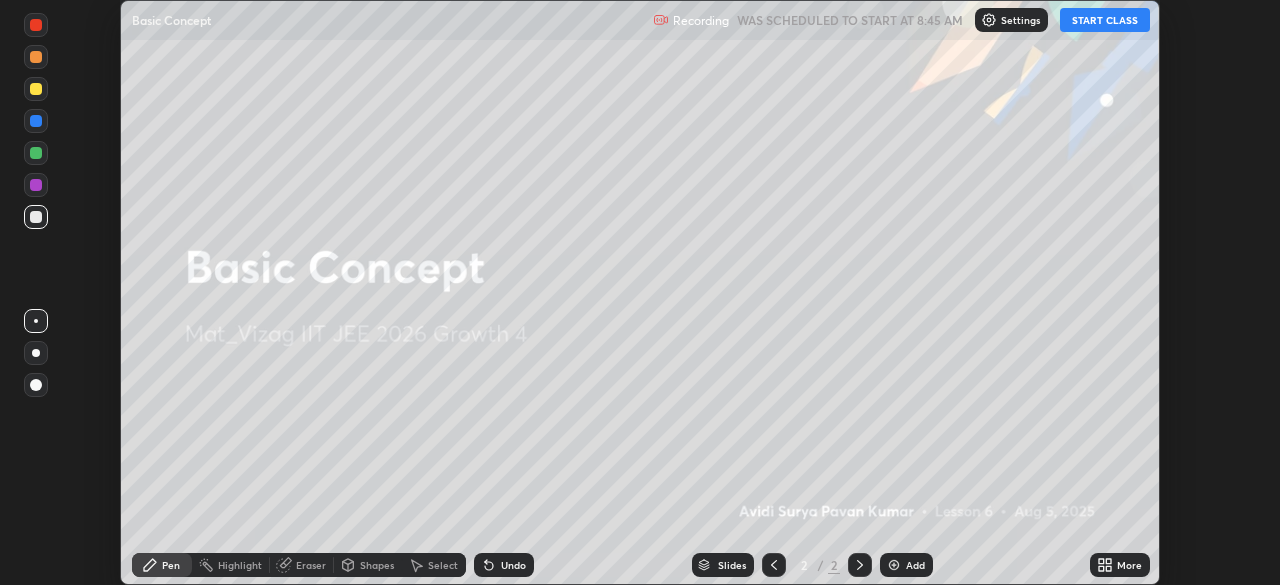 click on "Add" at bounding box center (906, 565) 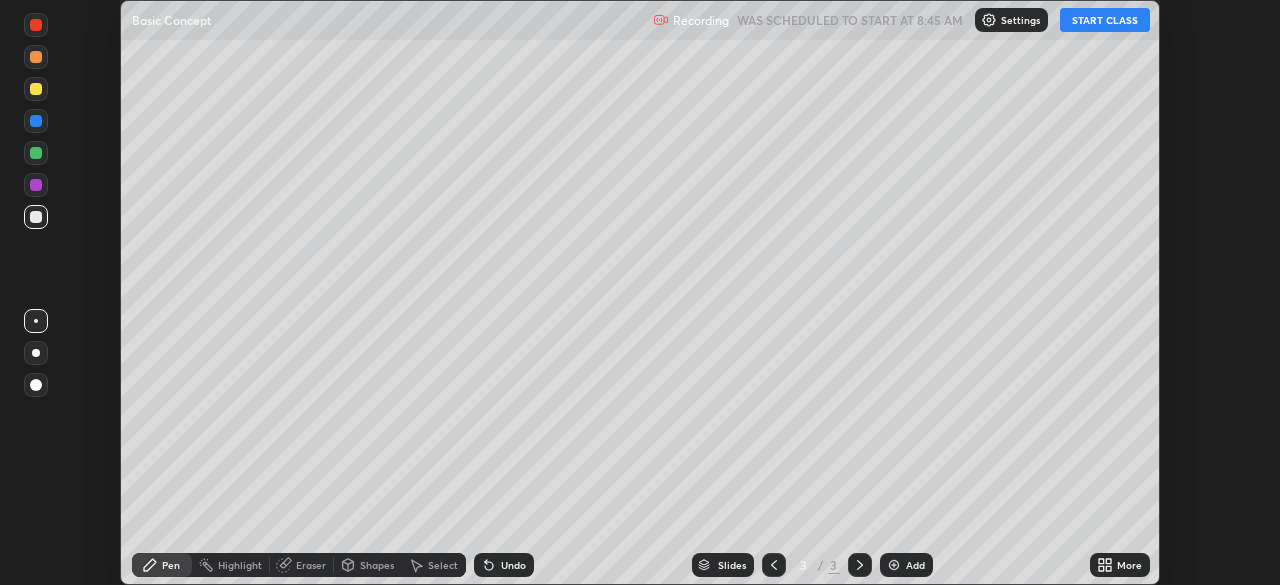 click 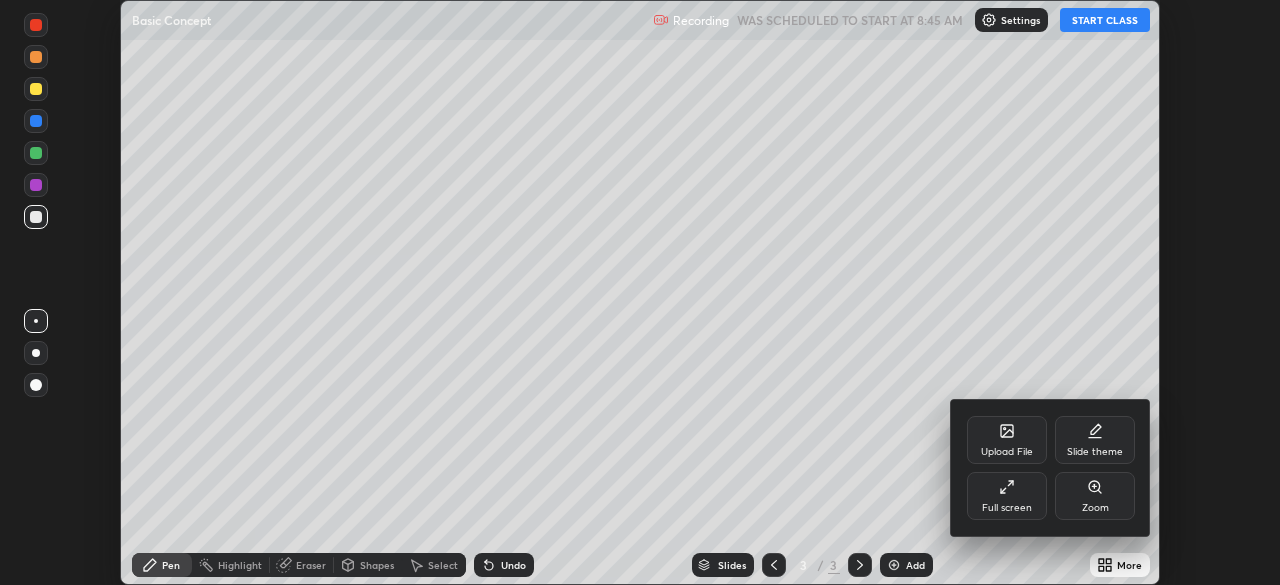 click on "Full screen" at bounding box center [1007, 496] 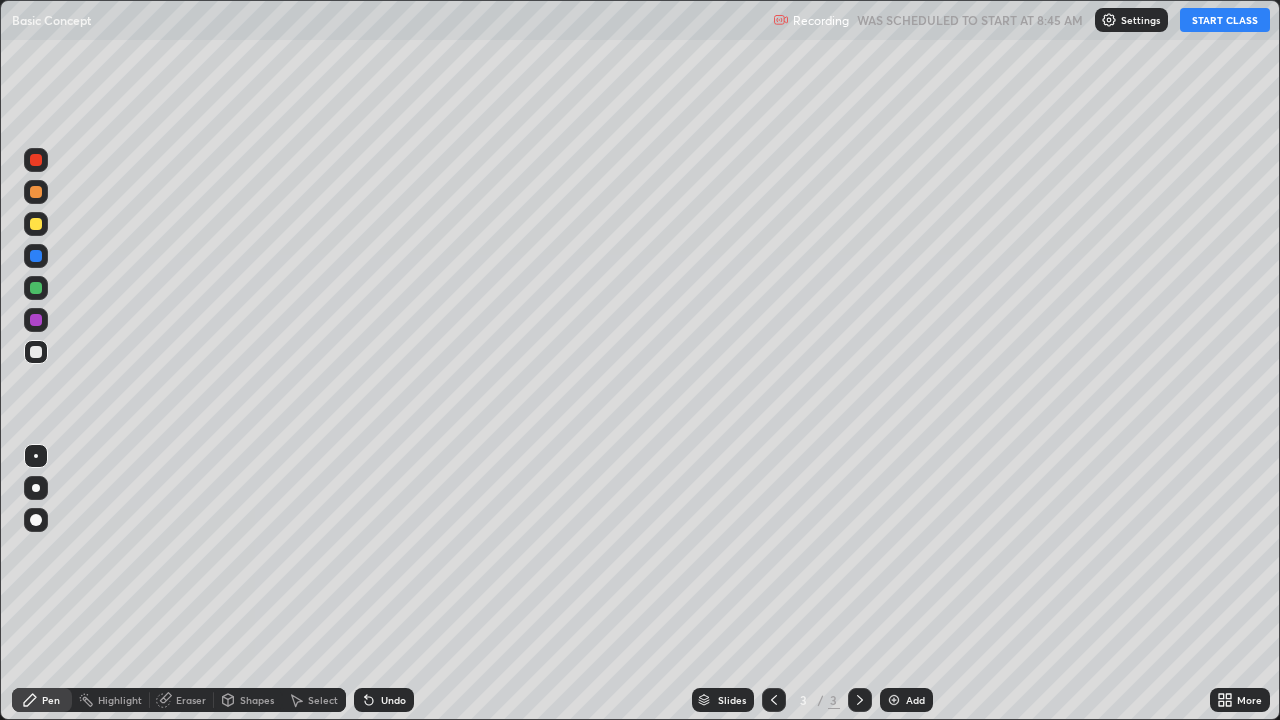 scroll, scrollTop: 99280, scrollLeft: 98720, axis: both 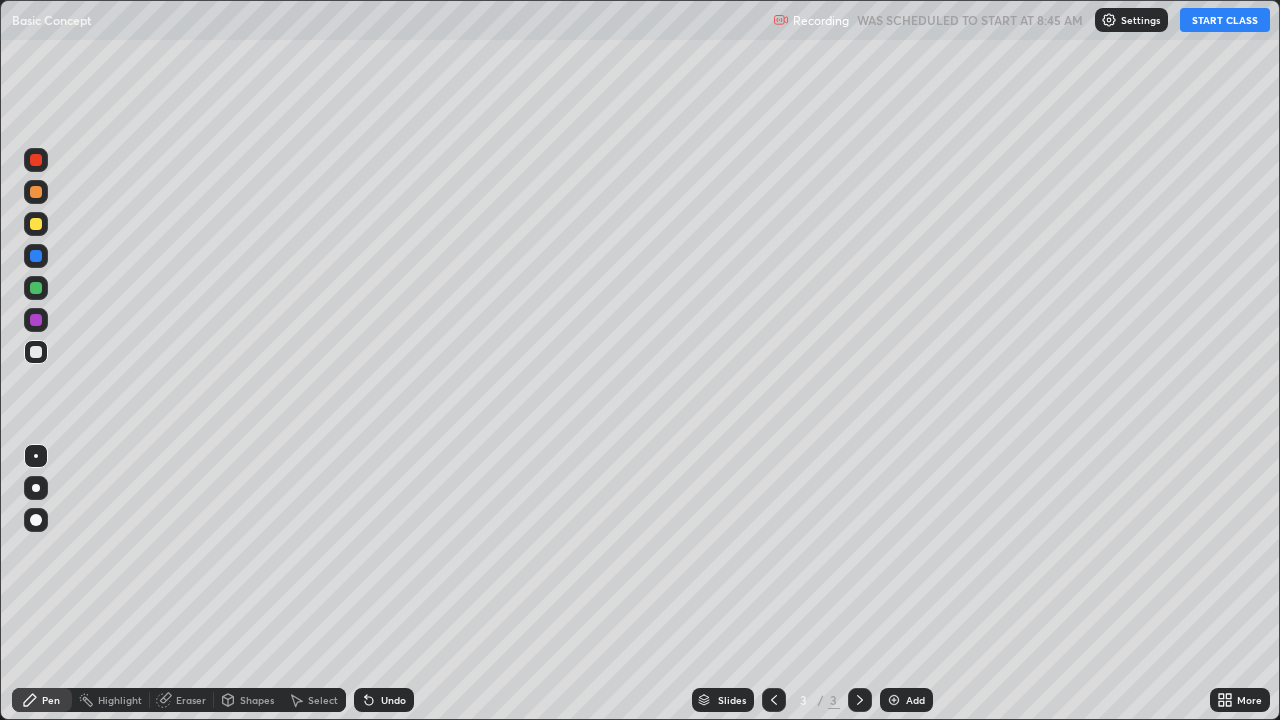 click on "START CLASS" at bounding box center [1225, 20] 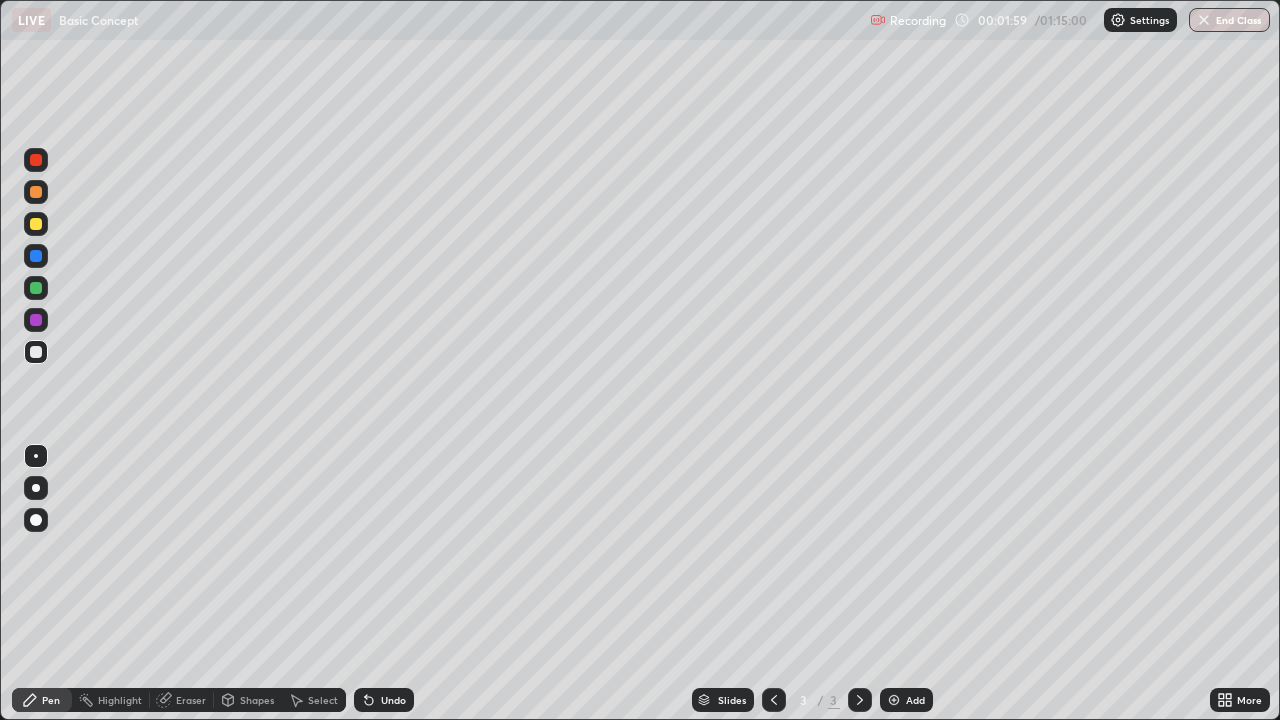 click on "Eraser" at bounding box center (191, 700) 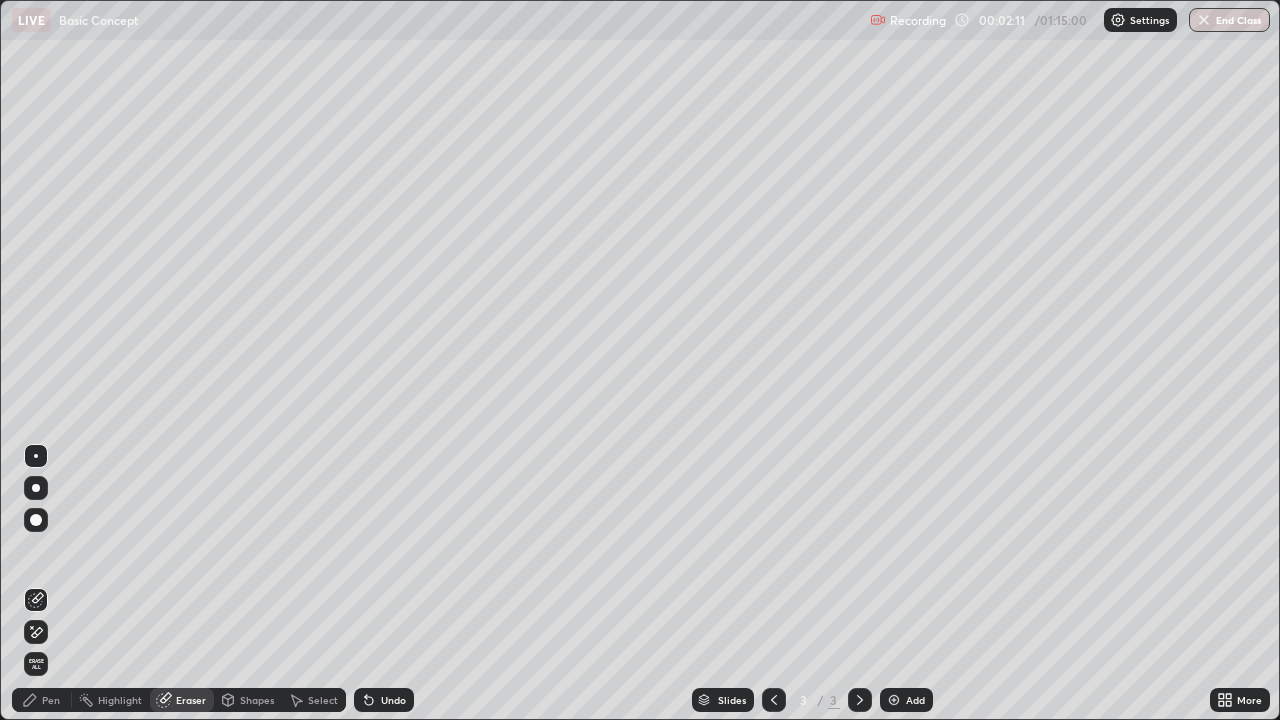 click 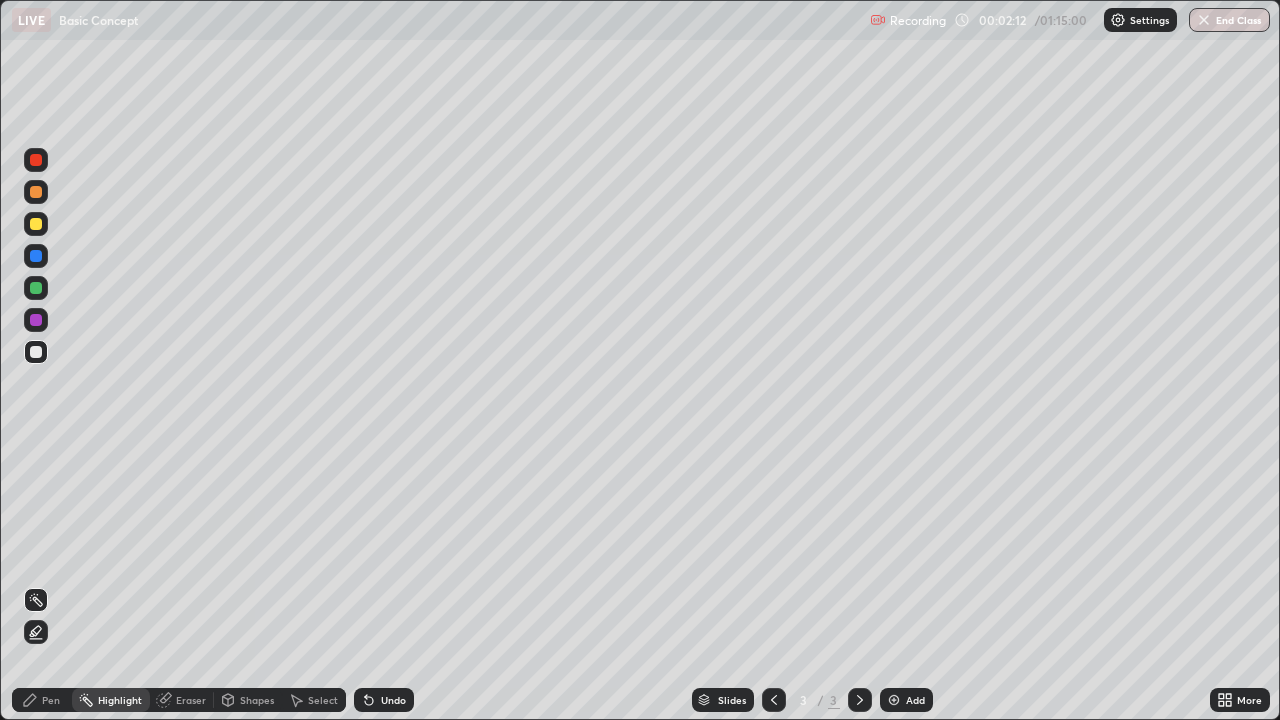 click on "Pen" at bounding box center [51, 700] 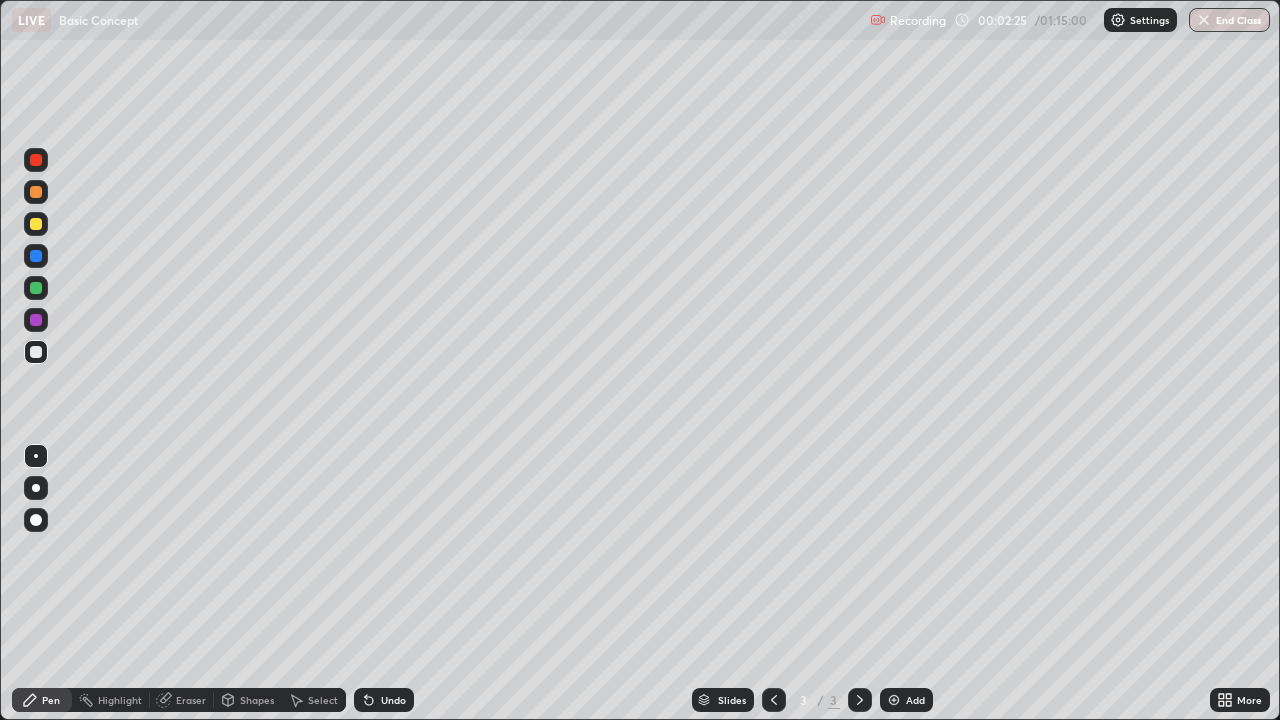 click 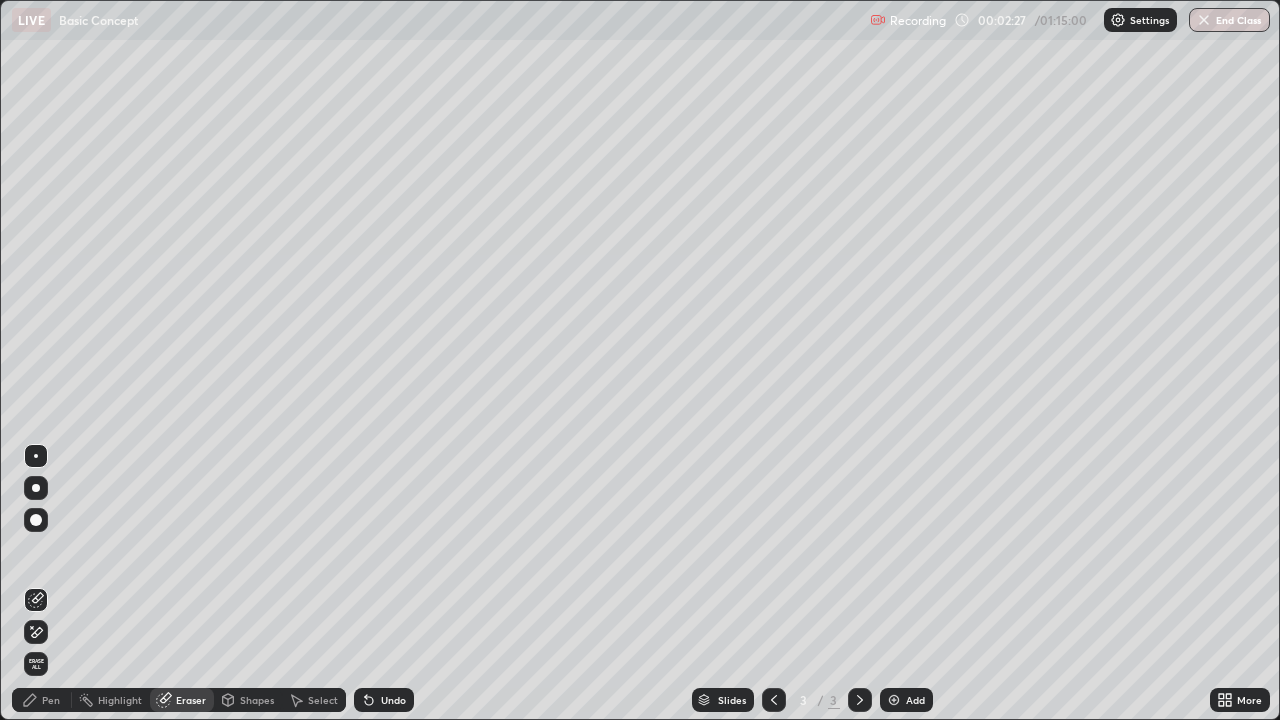 click on "Pen" at bounding box center [51, 700] 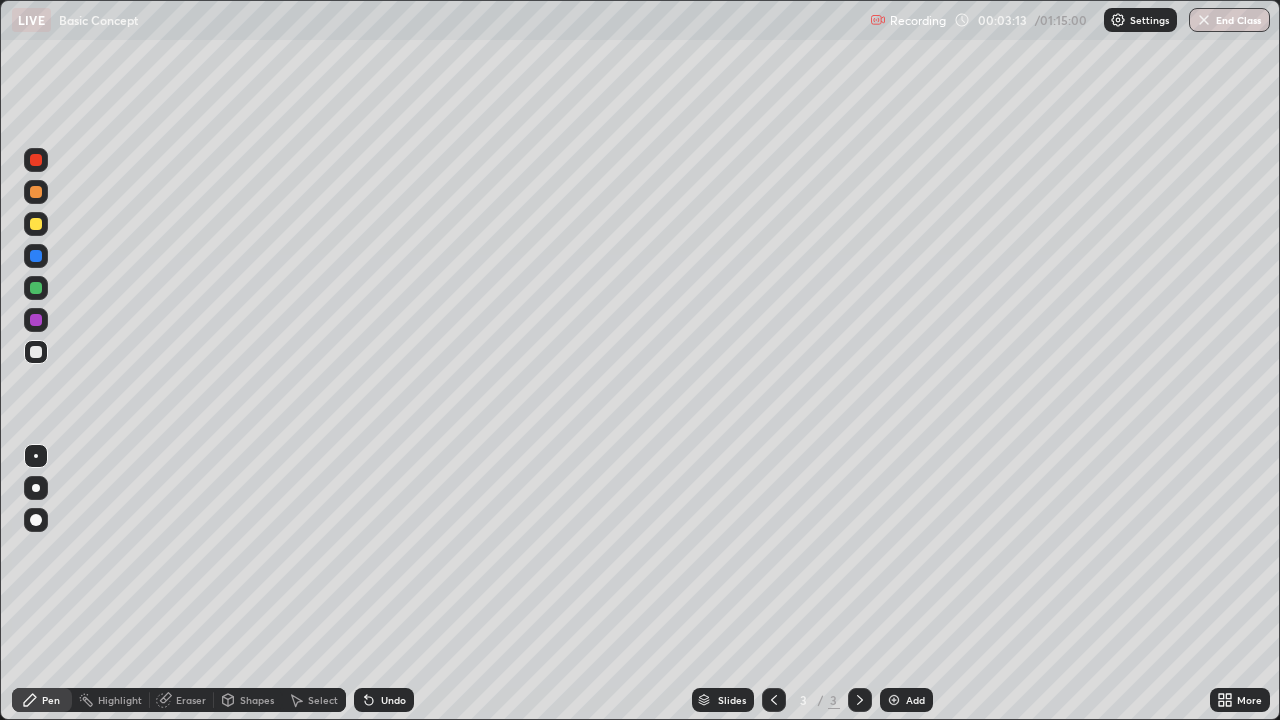 click on "Pen" at bounding box center (42, 700) 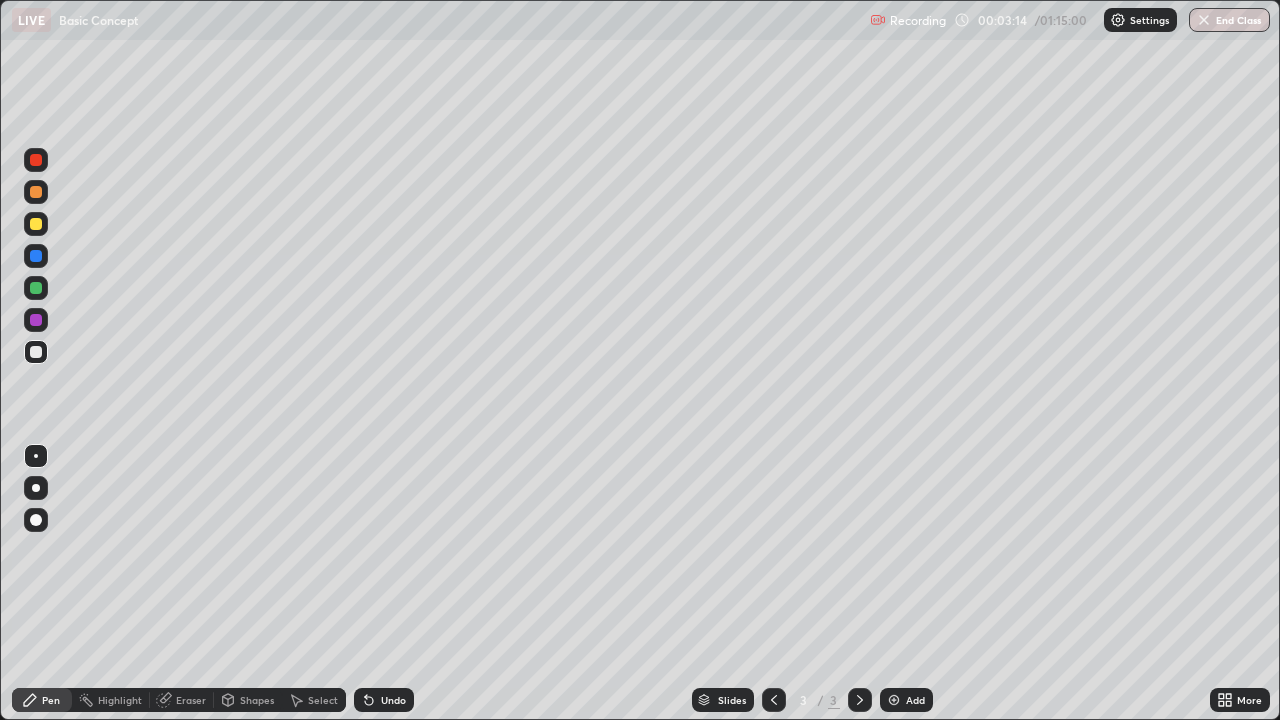 click on "Eraser" at bounding box center (191, 700) 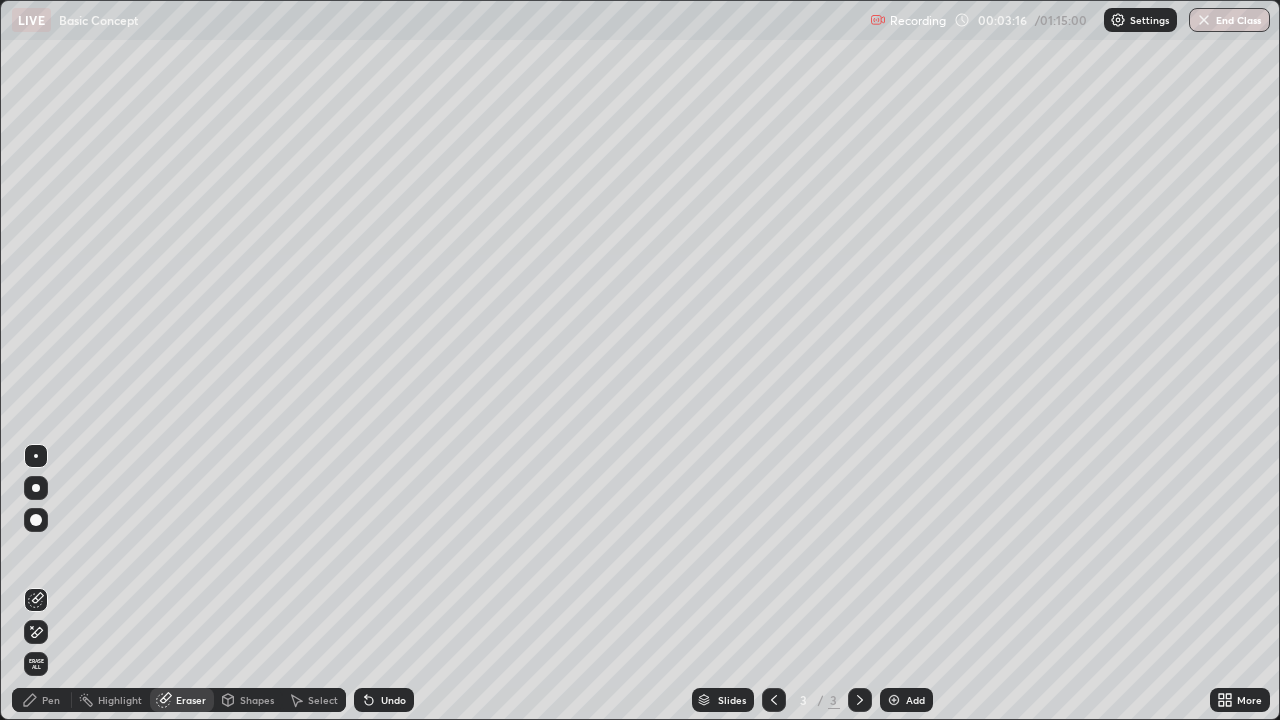 click on "Pen" at bounding box center (42, 700) 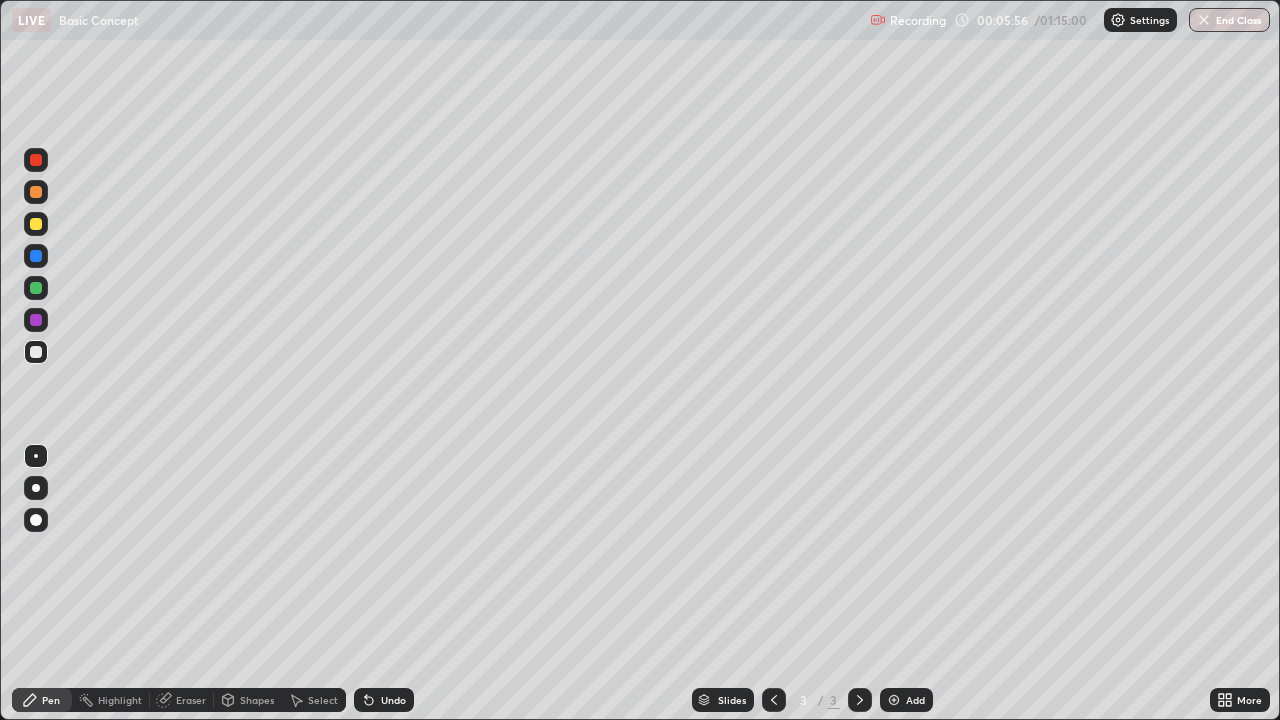click on "Add" at bounding box center [915, 700] 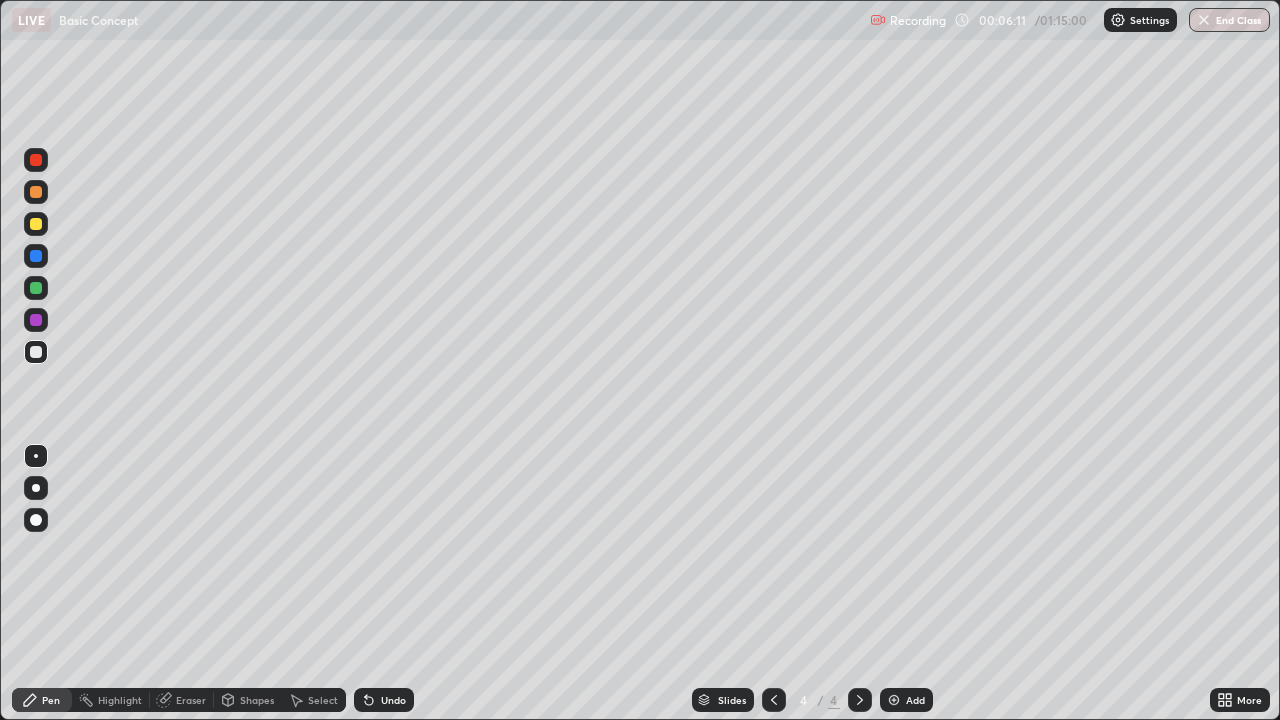 click on "Eraser" at bounding box center [191, 700] 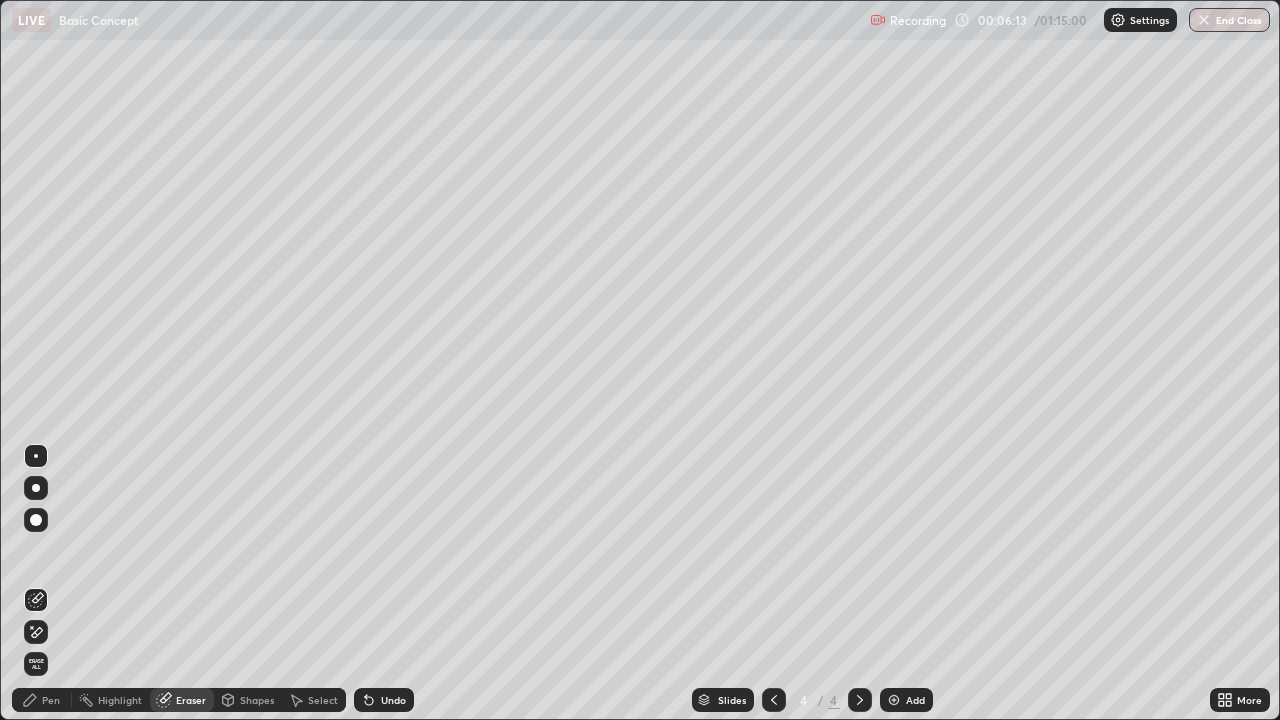 click on "Pen" at bounding box center (42, 700) 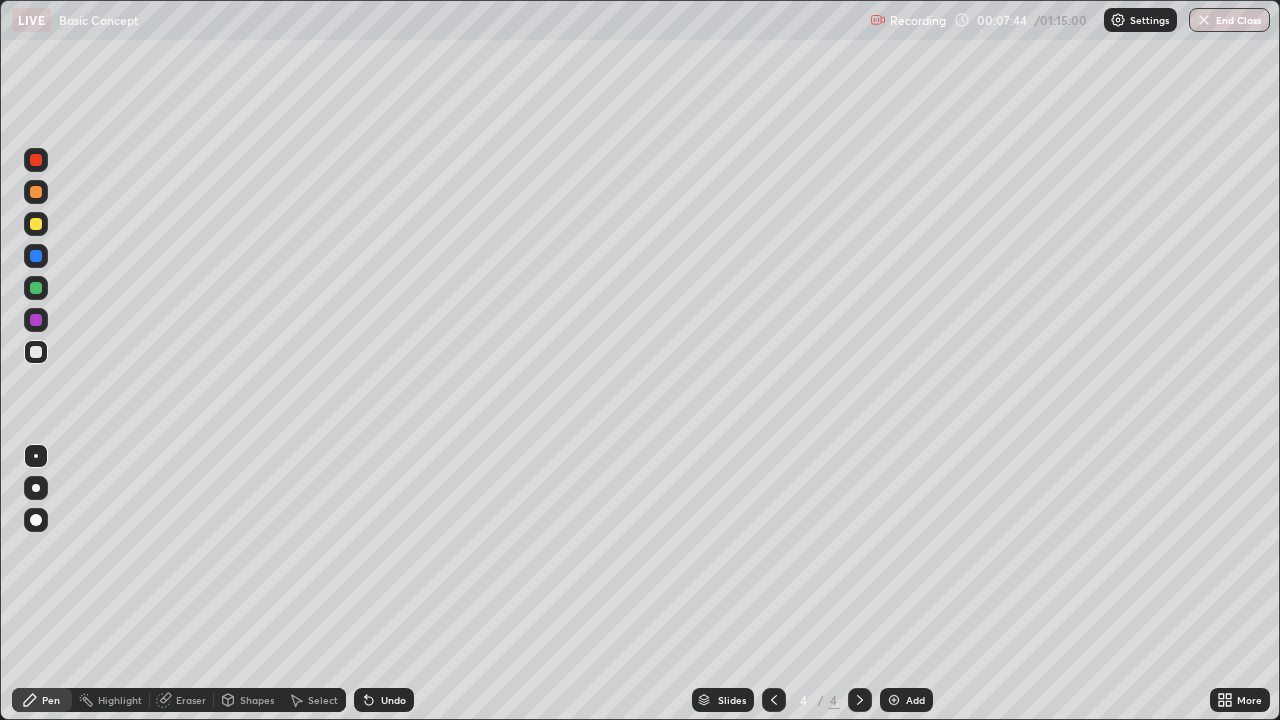 click on "Eraser" at bounding box center (191, 700) 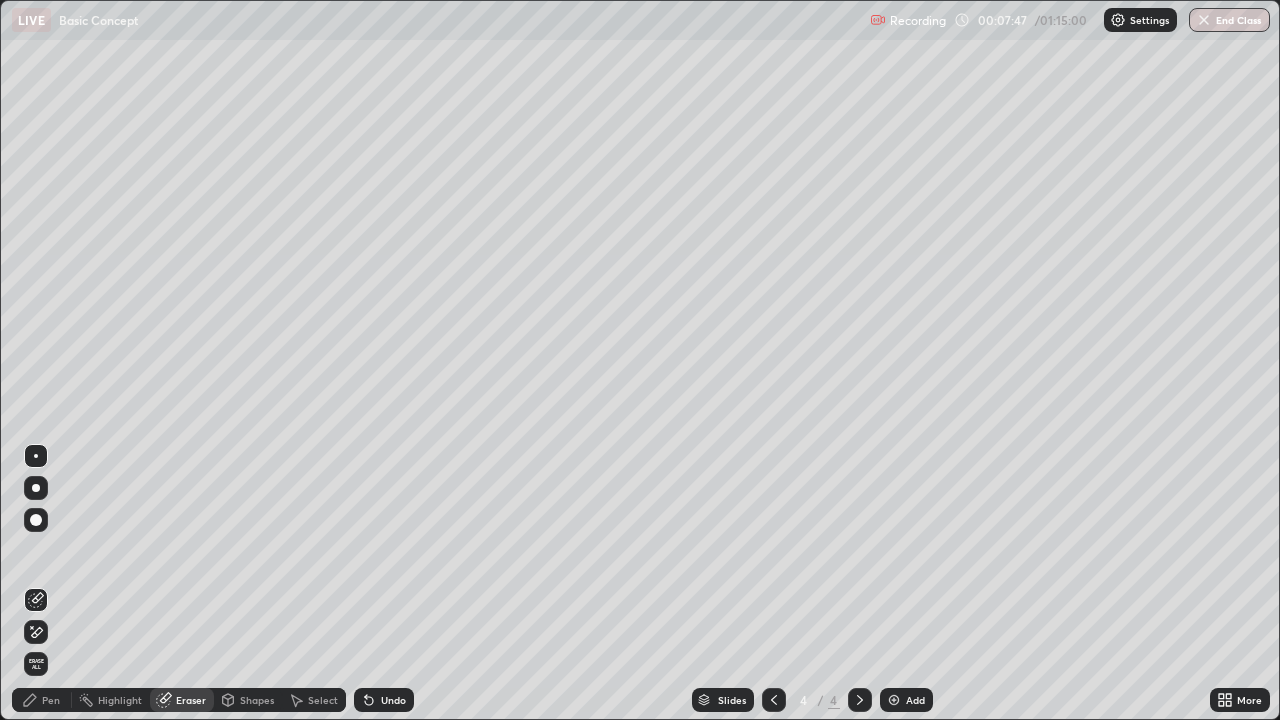click on "Pen" at bounding box center (51, 700) 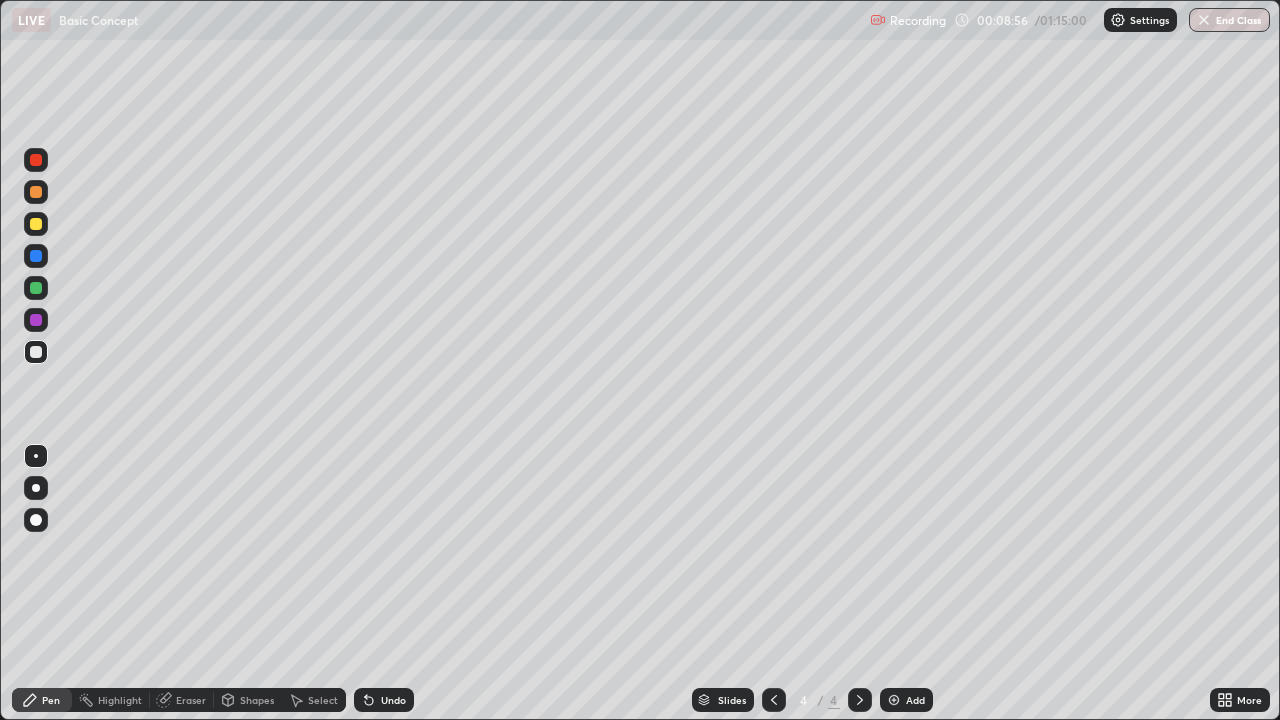 click on "Eraser" at bounding box center [182, 700] 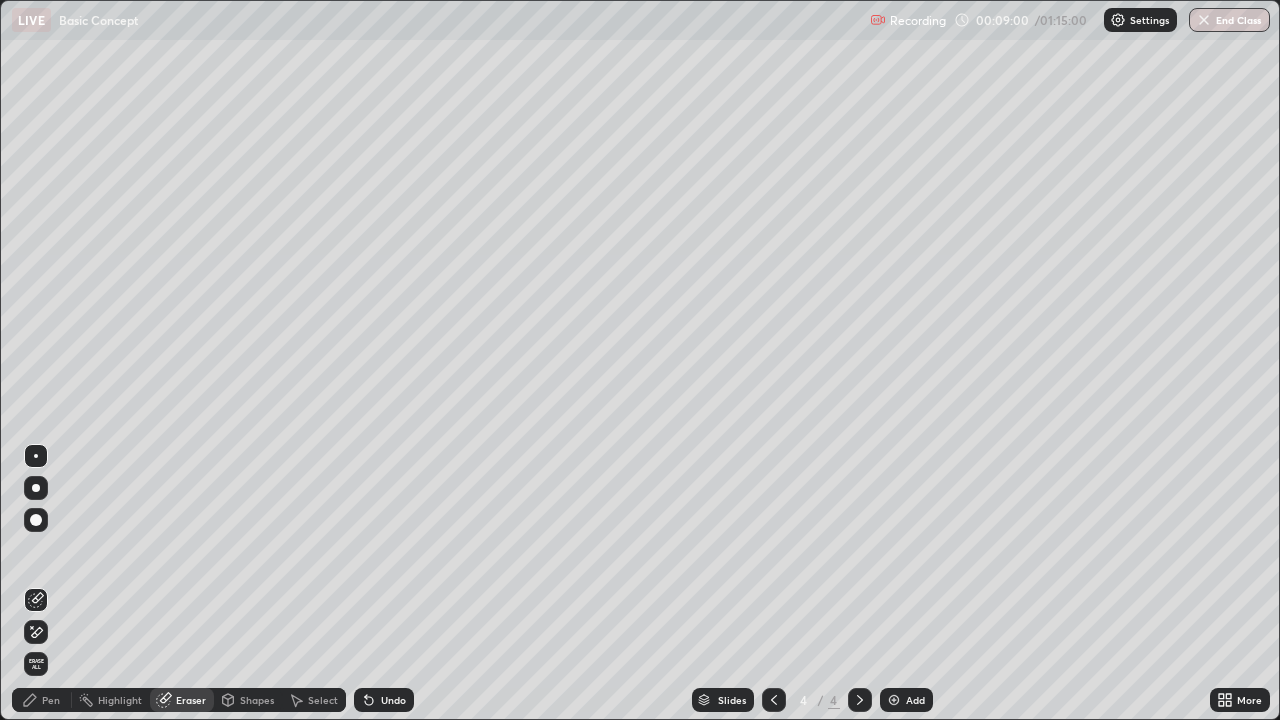 click 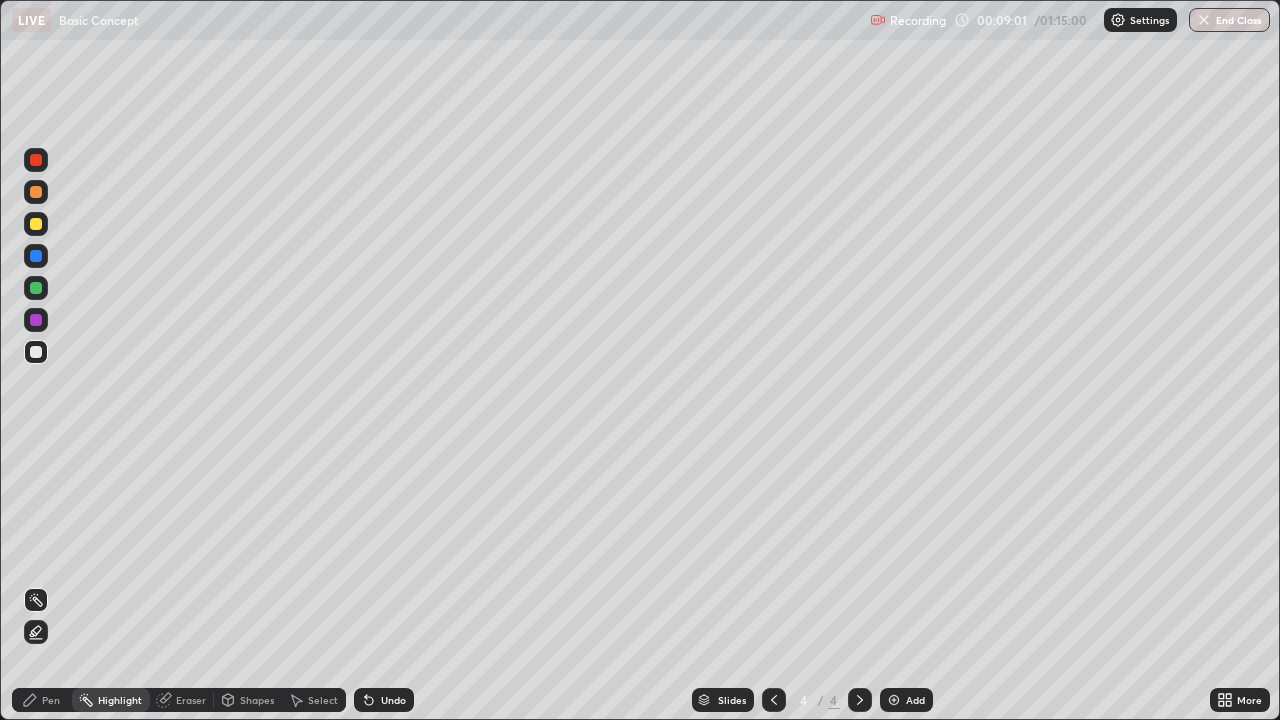 click on "Pen" at bounding box center (51, 700) 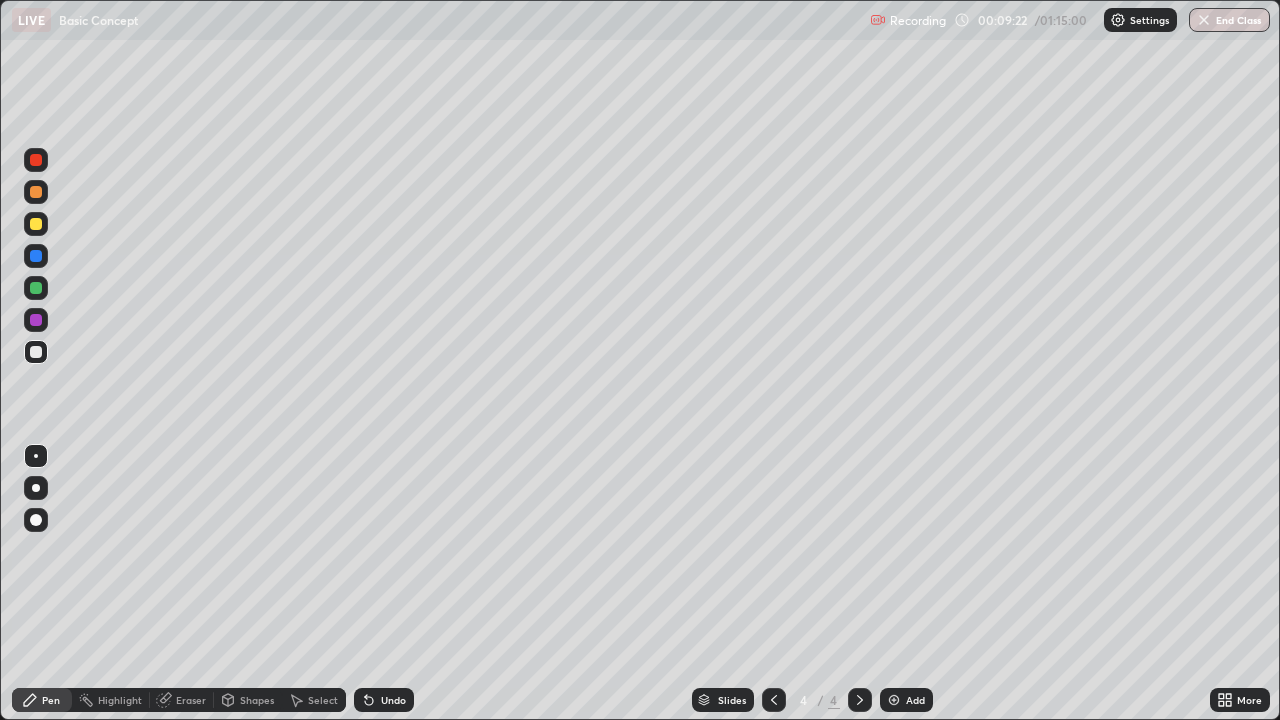 click 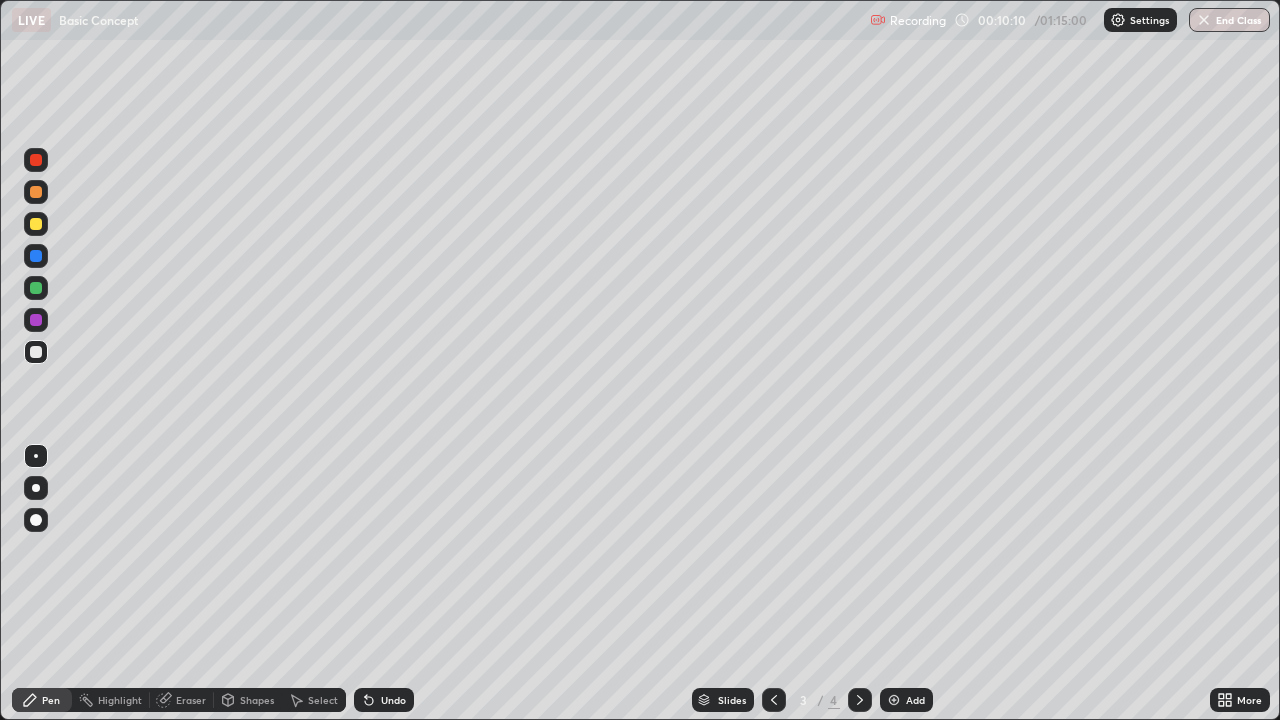 click at bounding box center (894, 700) 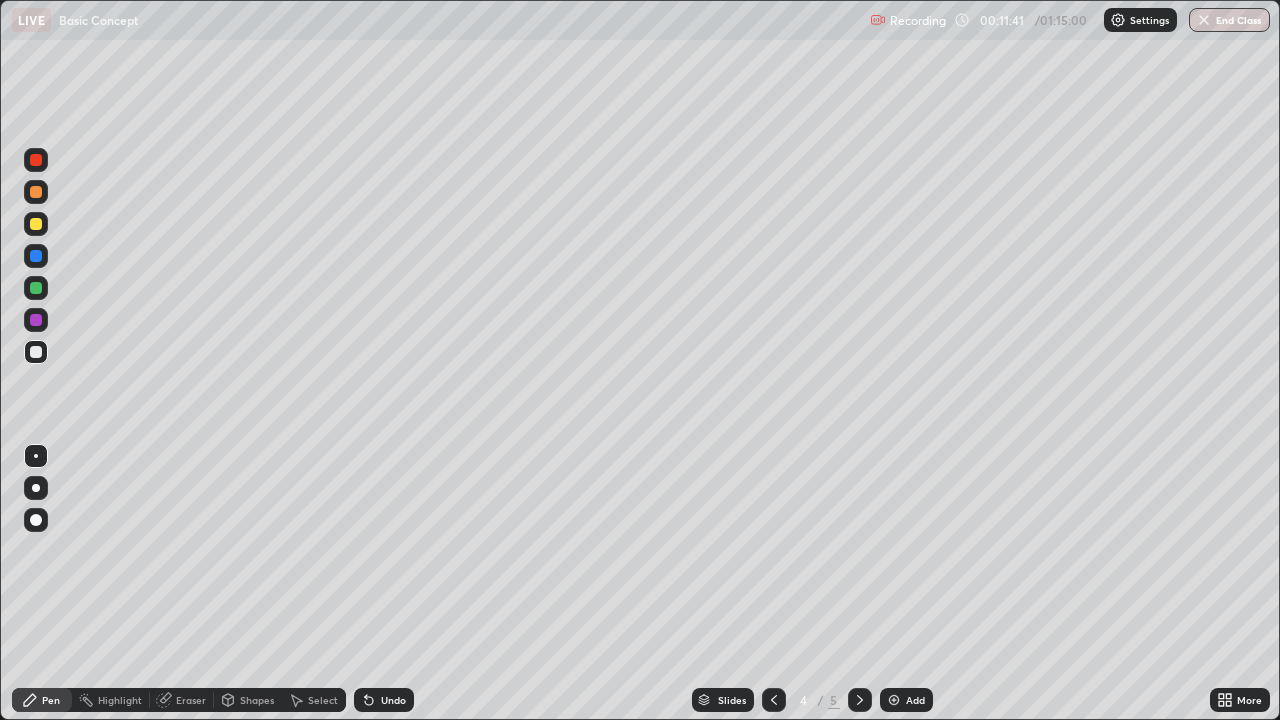 click on "Add" at bounding box center (906, 700) 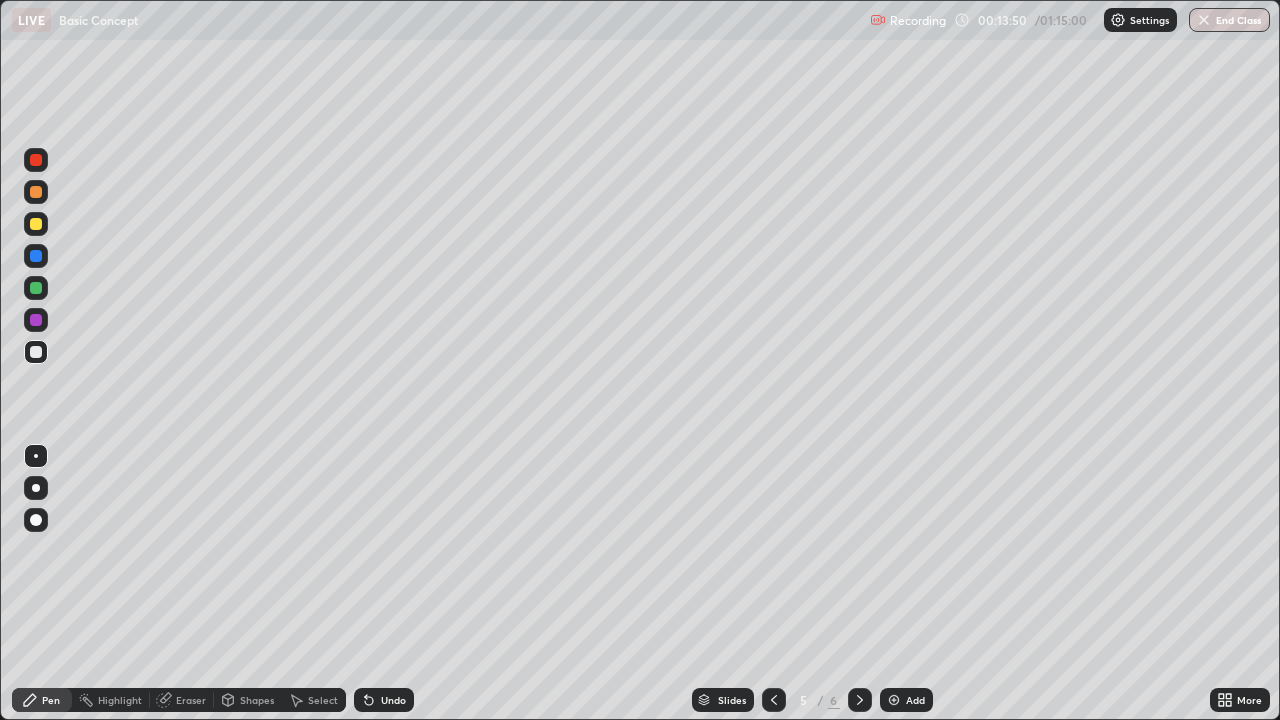 click 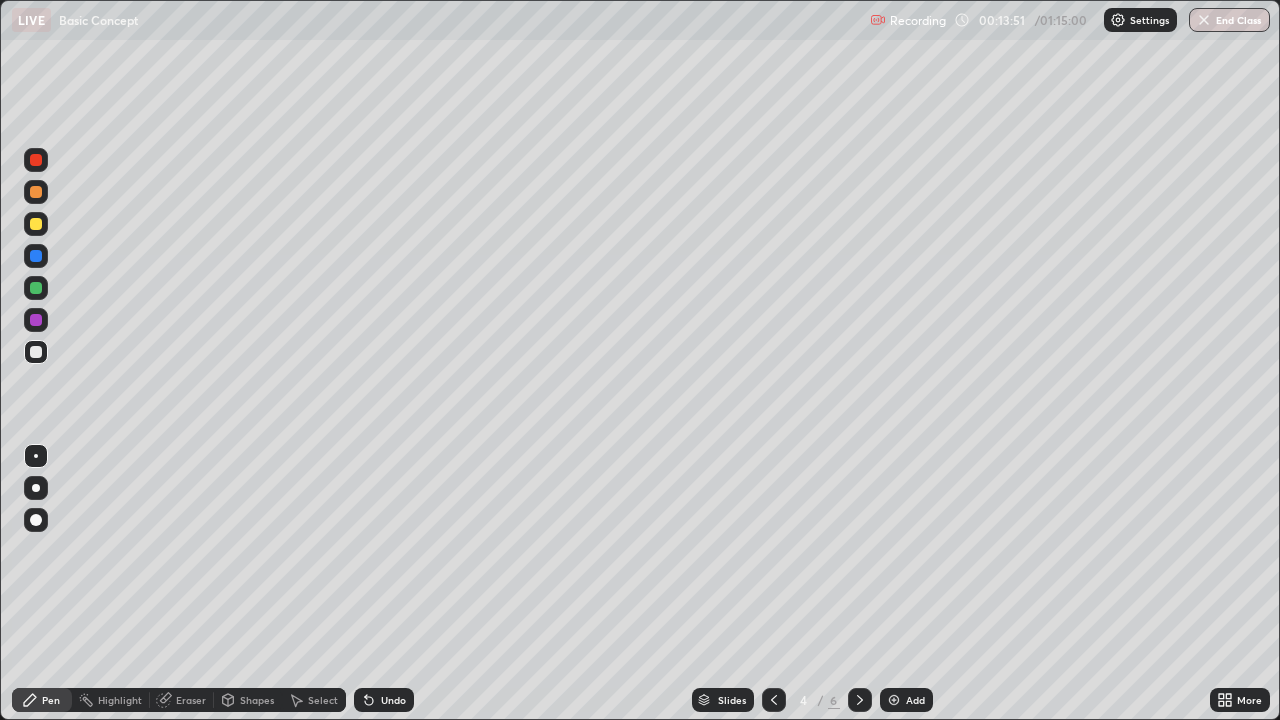 click 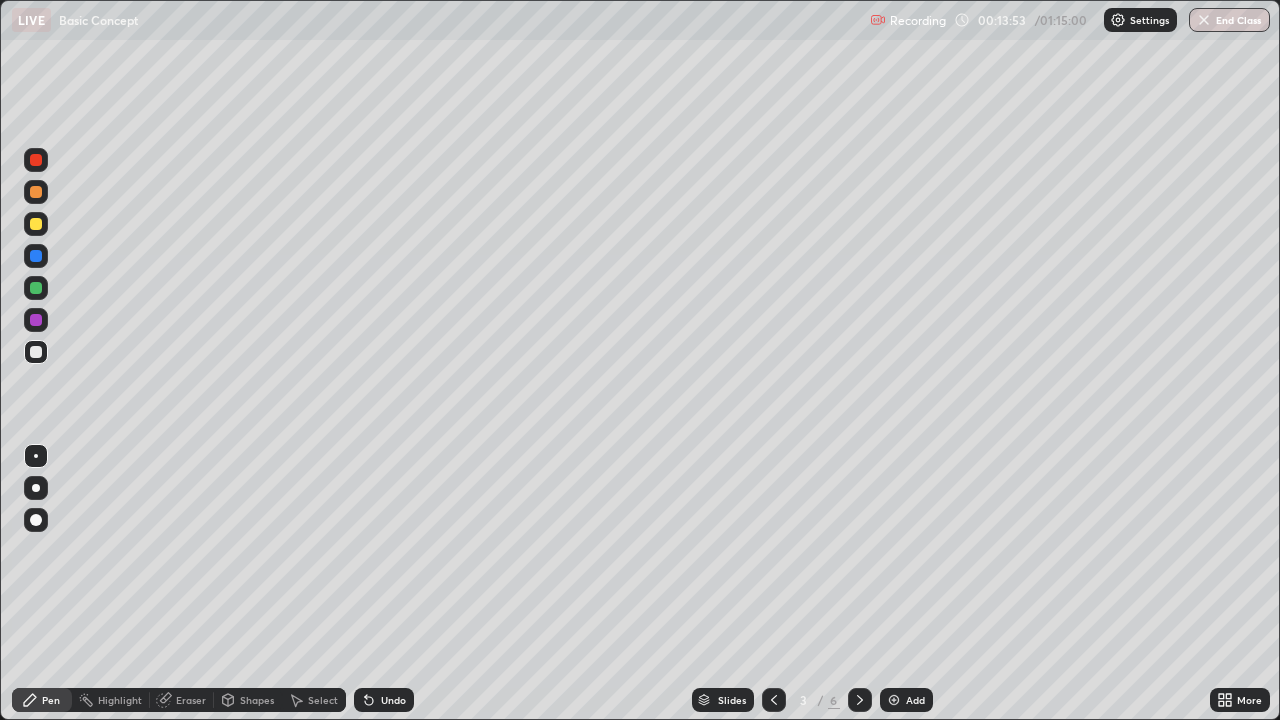 click at bounding box center [860, 700] 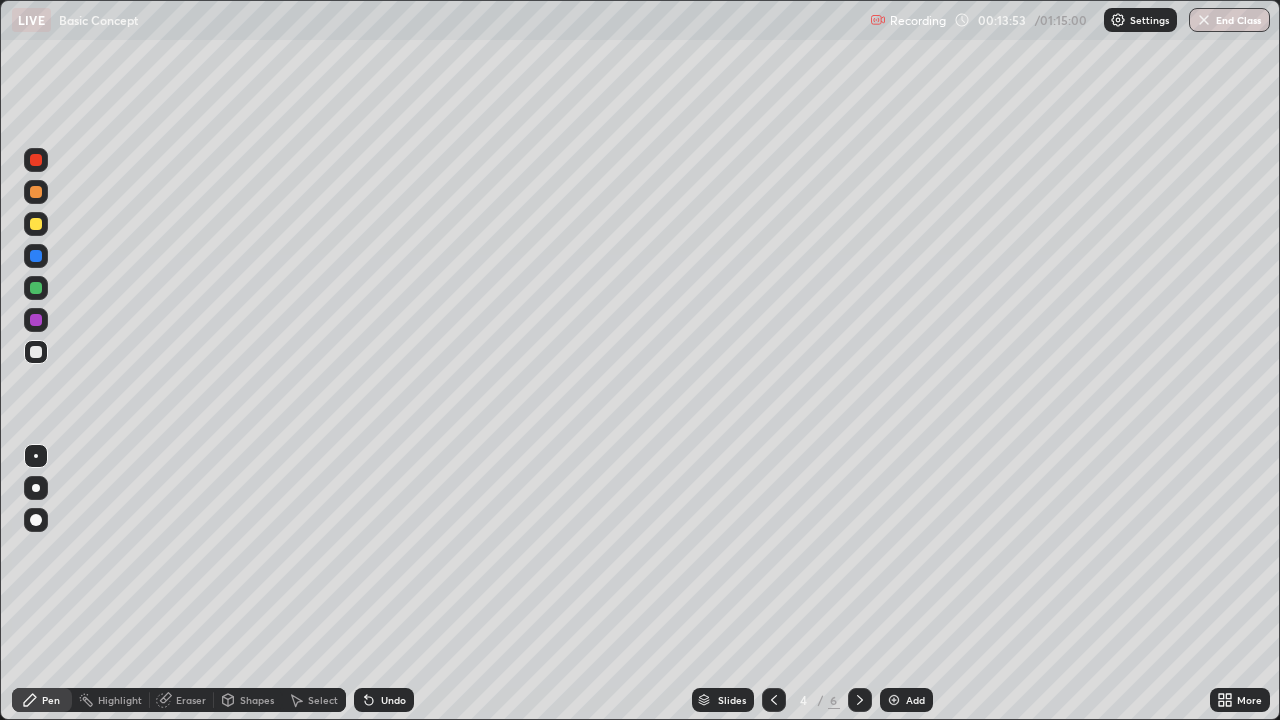click 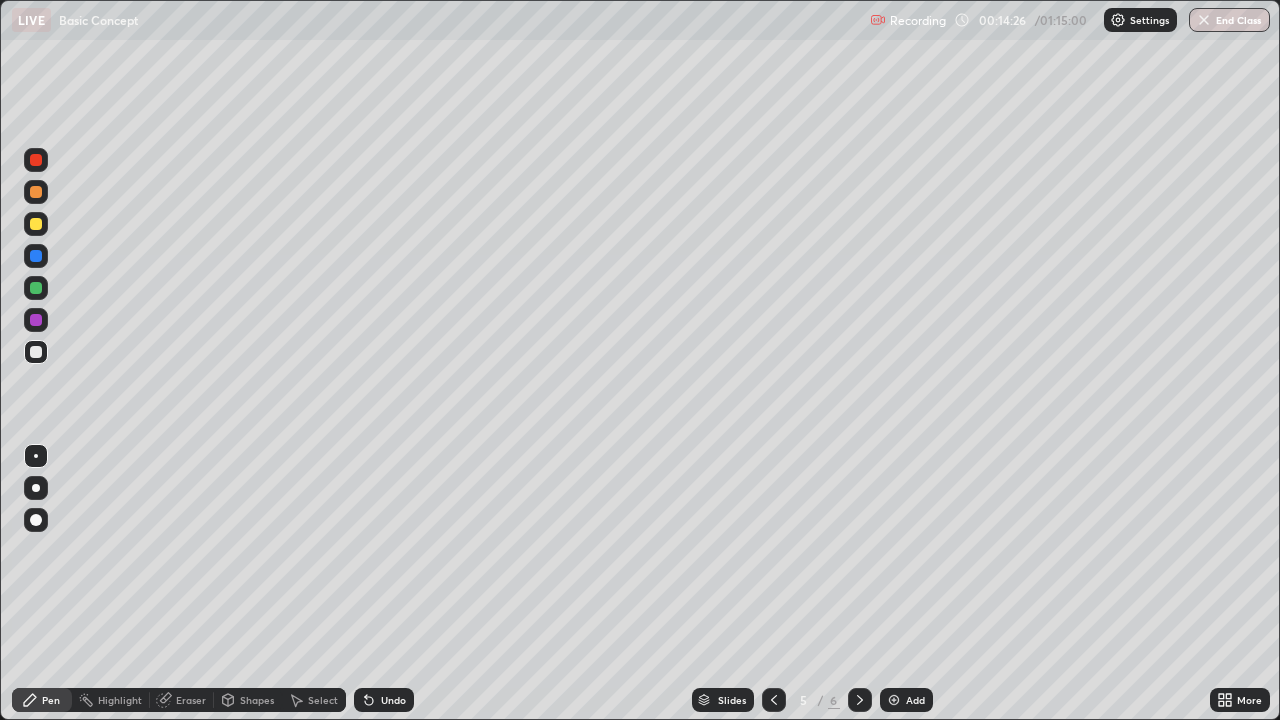 click on "Add" at bounding box center (915, 700) 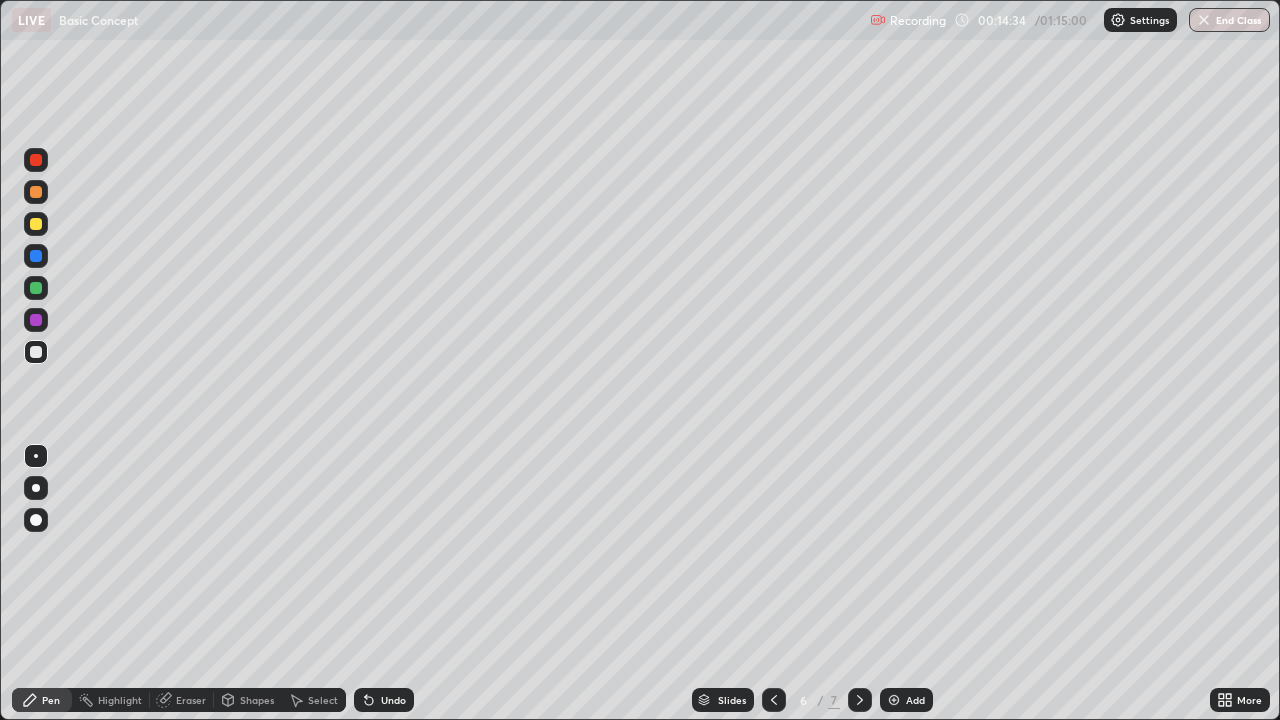 click on "Eraser" at bounding box center [191, 700] 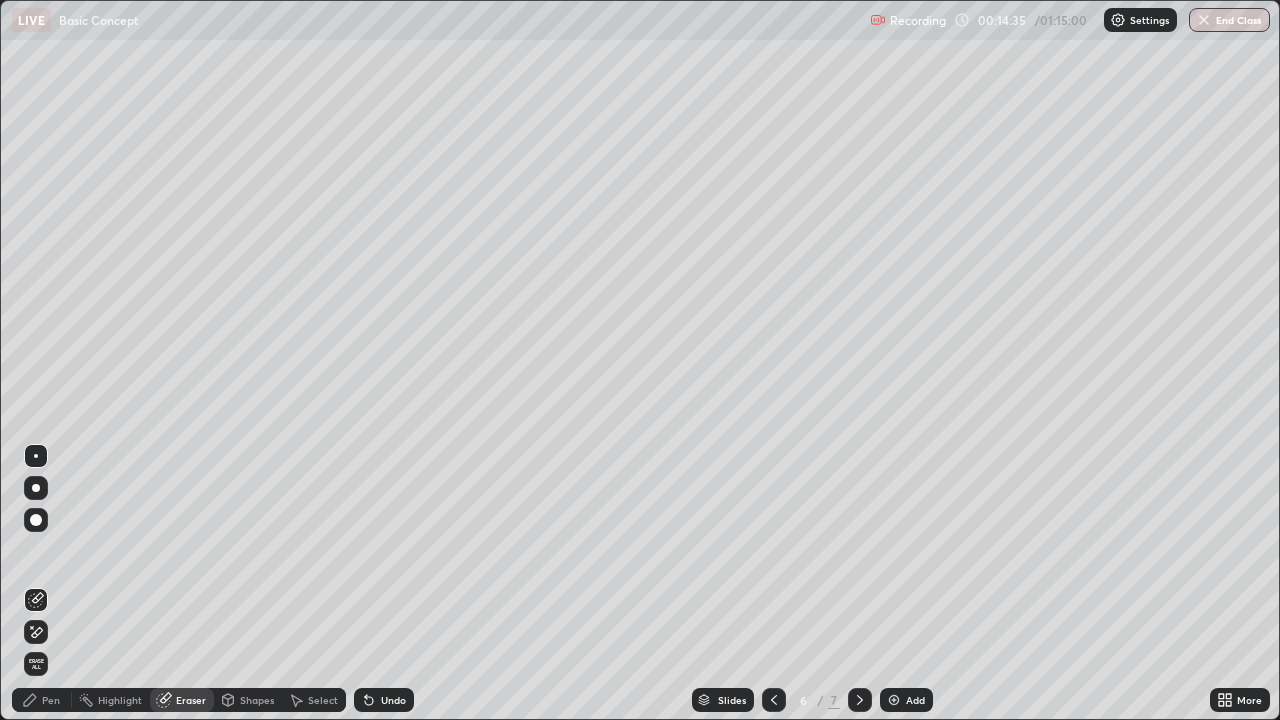 click on "Pen" at bounding box center (51, 700) 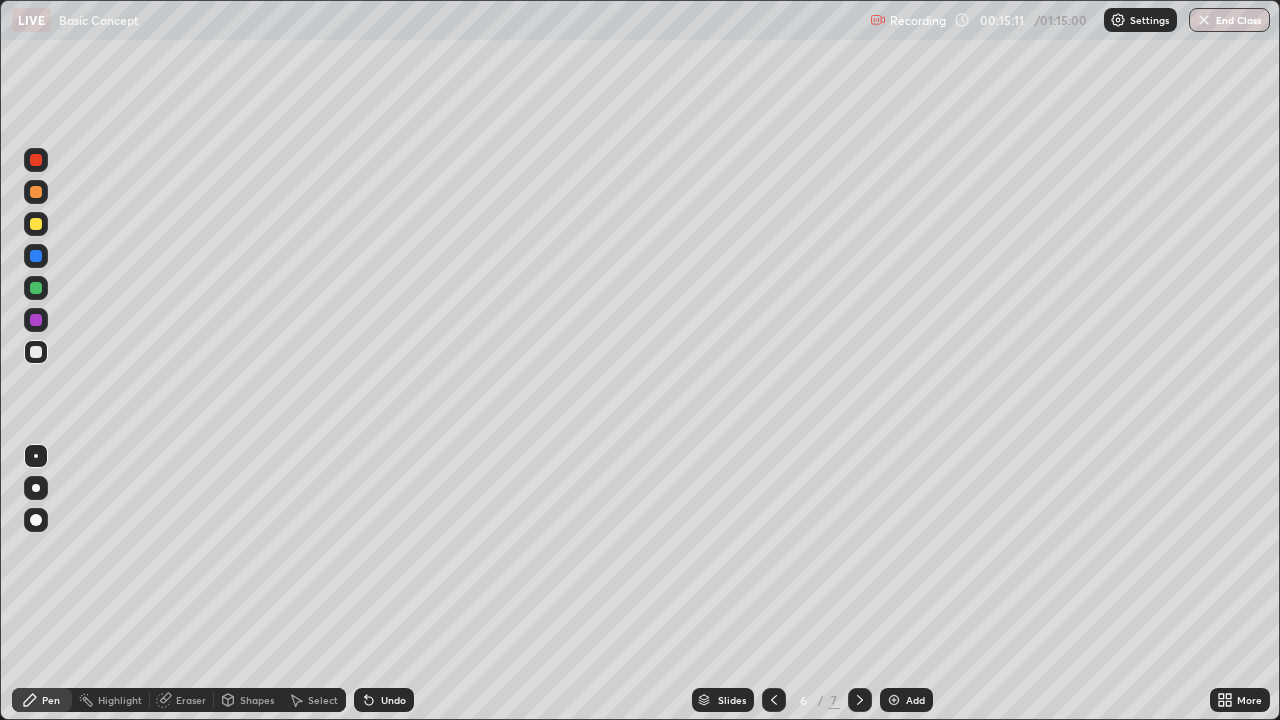 click 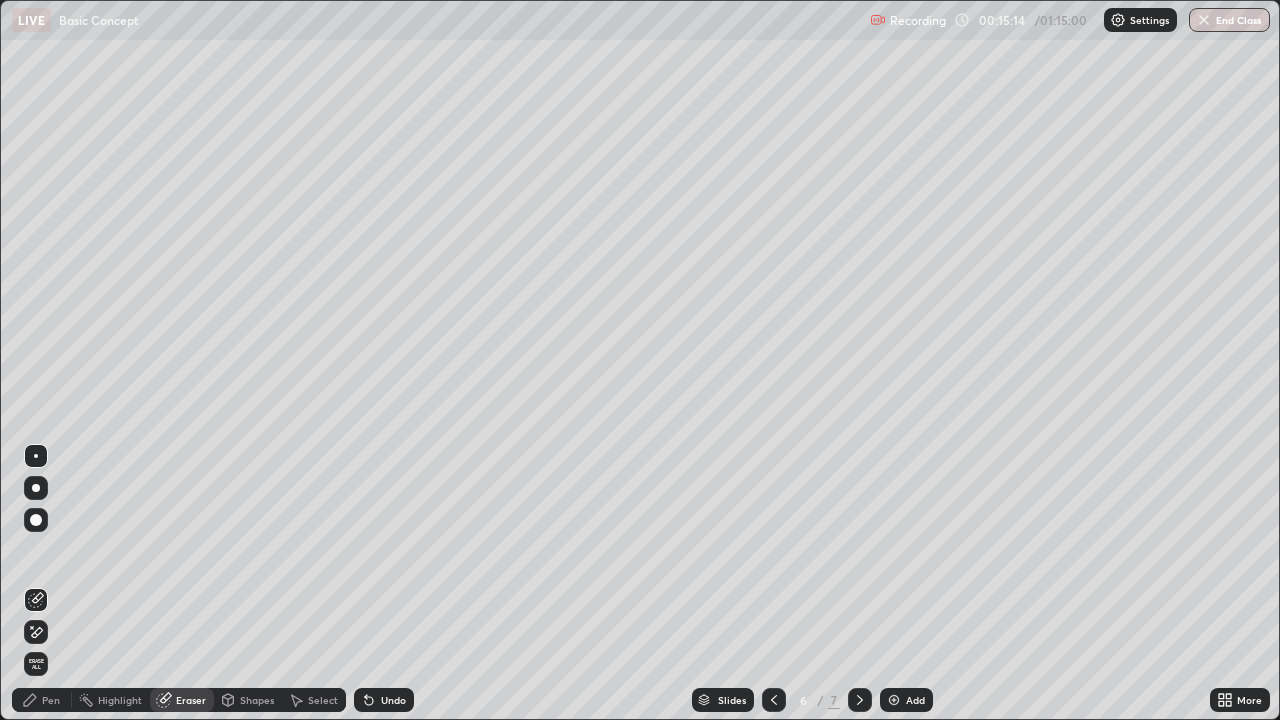 click on "Pen" at bounding box center [51, 700] 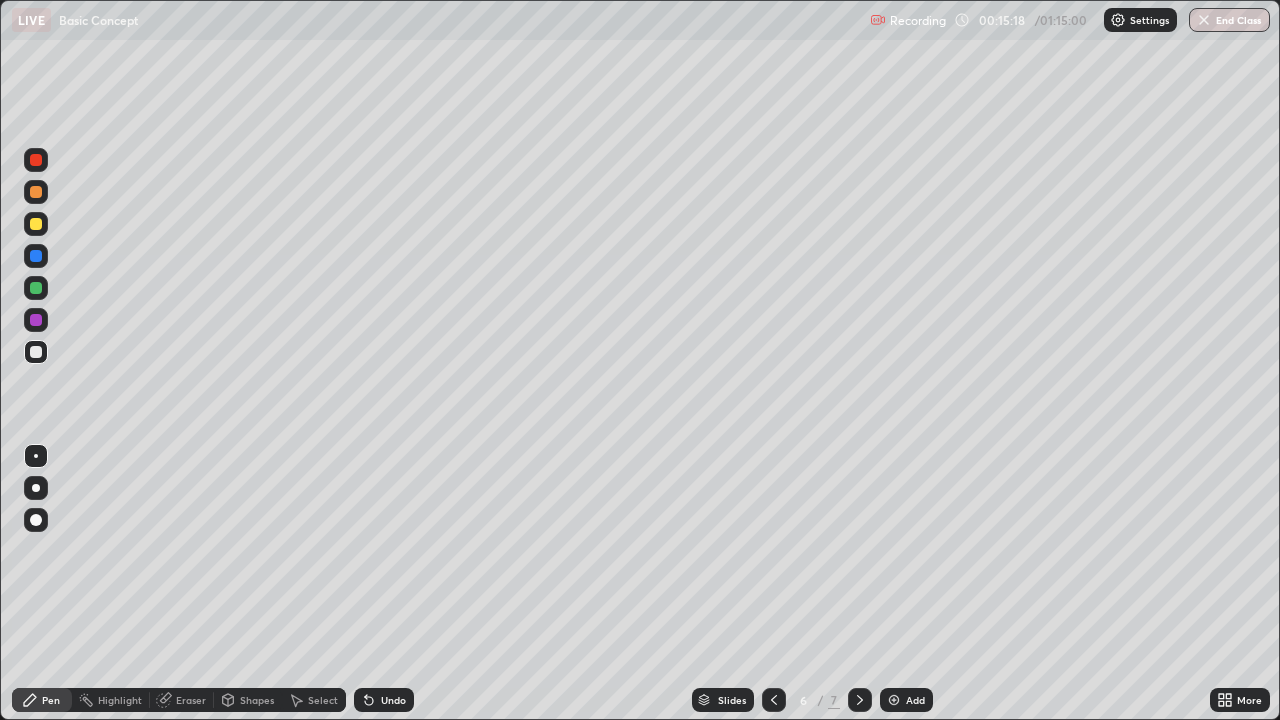click 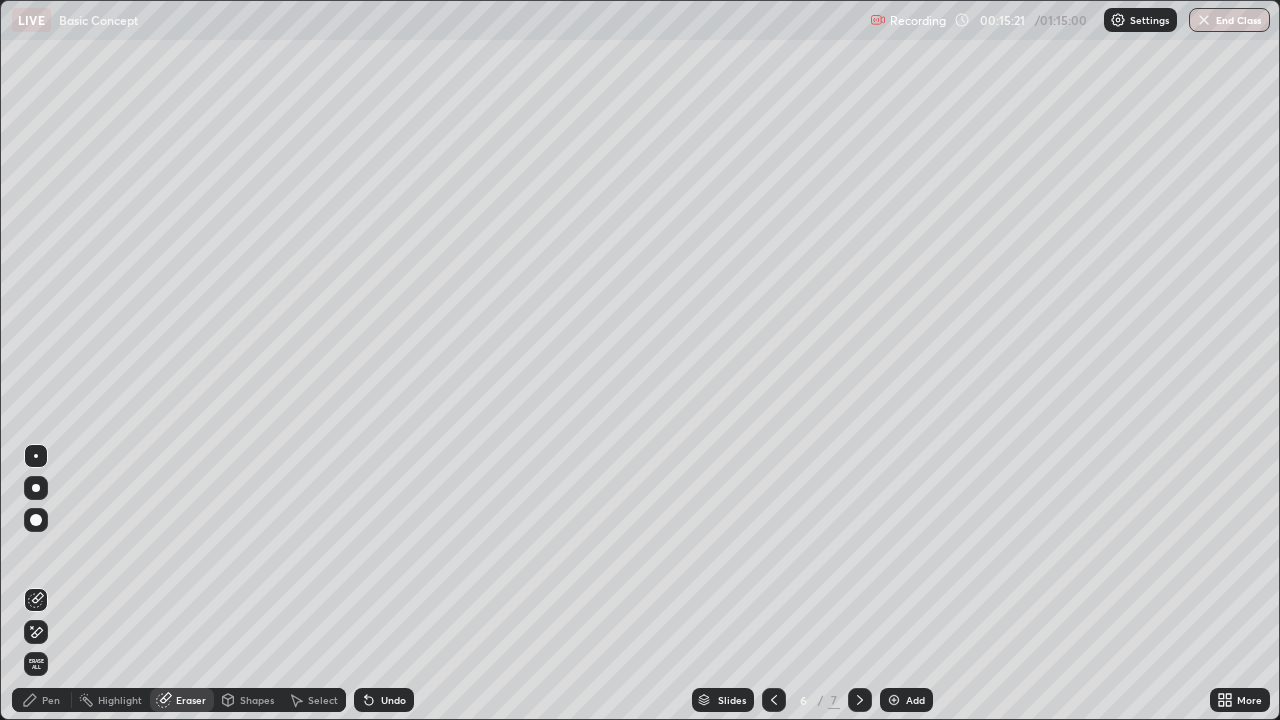 click on "Pen" at bounding box center (42, 700) 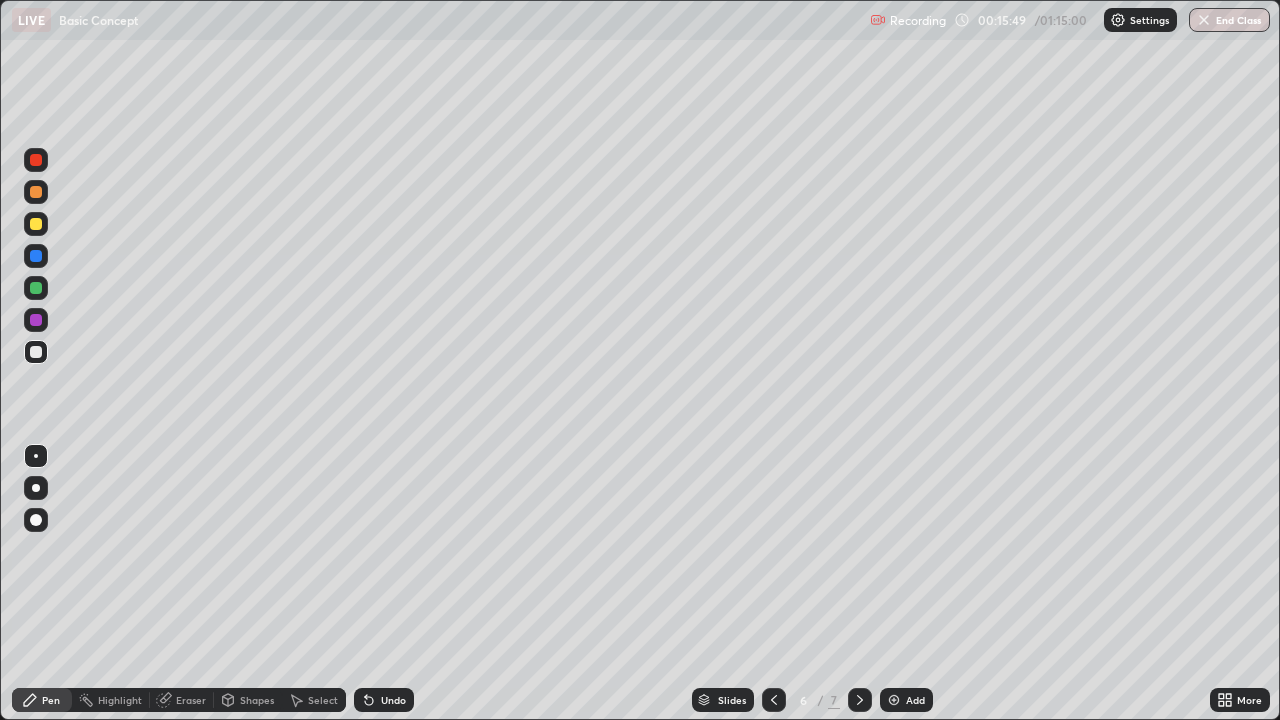 click at bounding box center [774, 700] 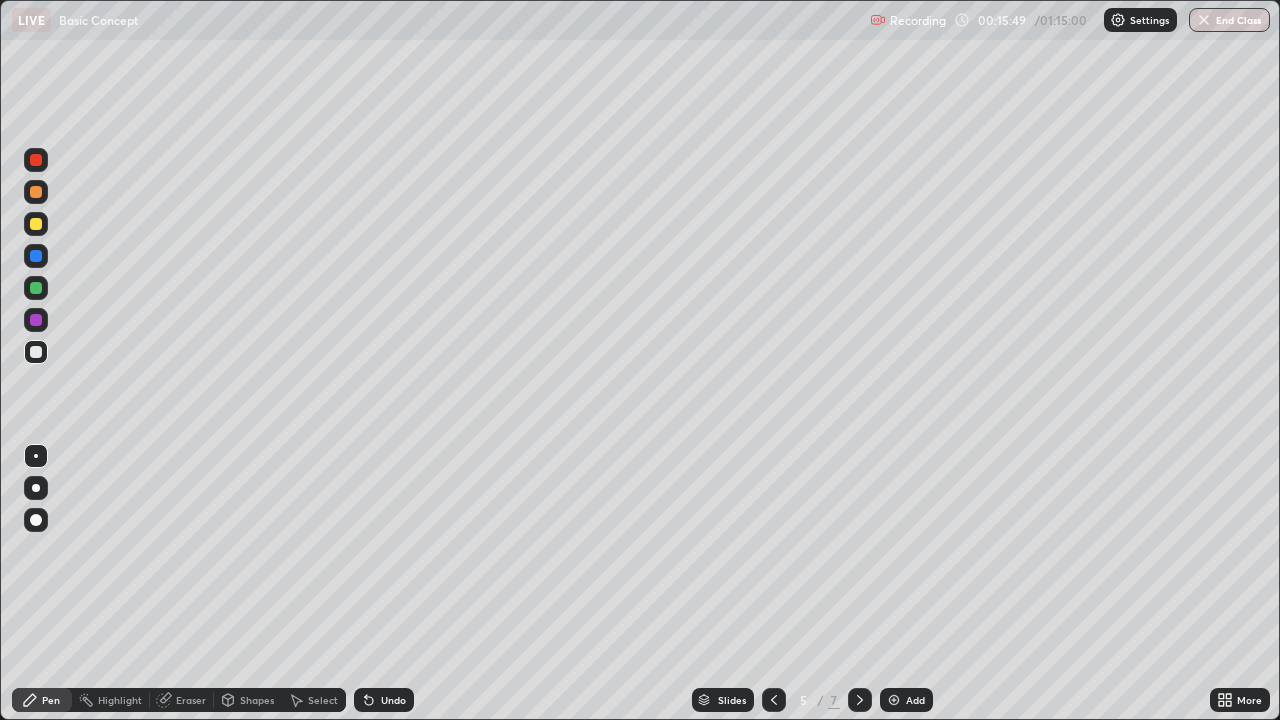 click at bounding box center (774, 700) 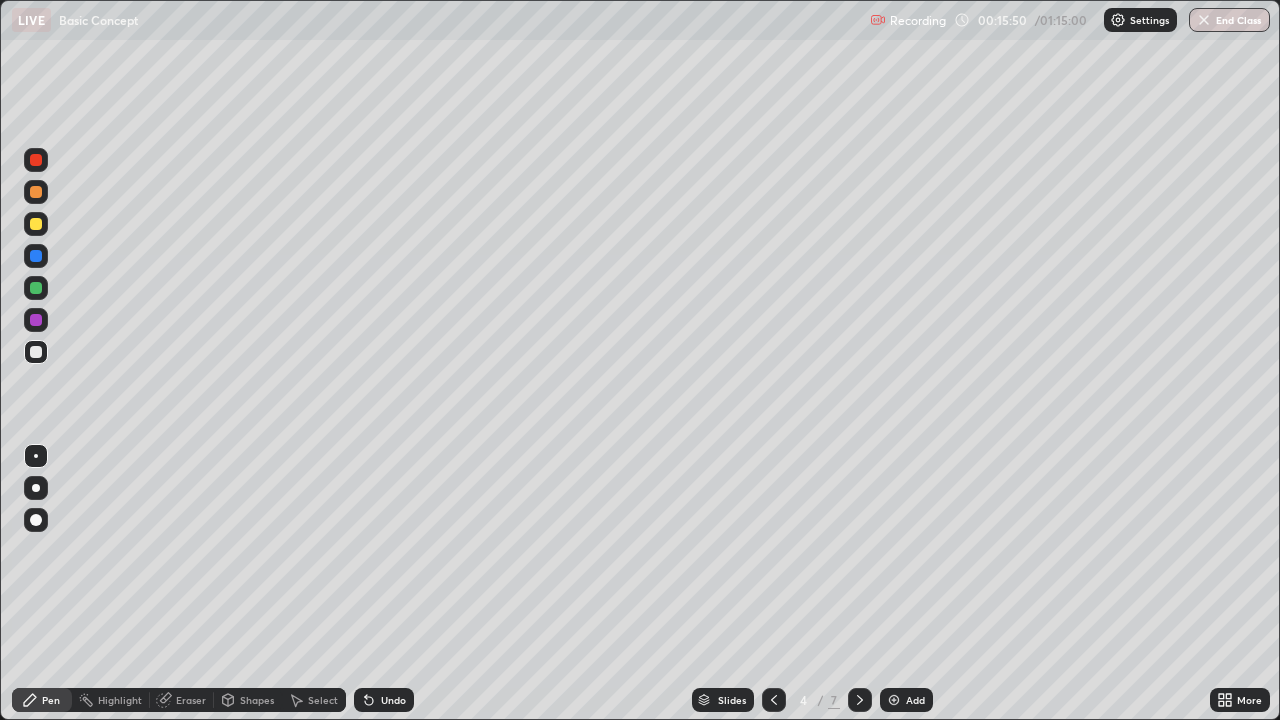 click at bounding box center (774, 700) 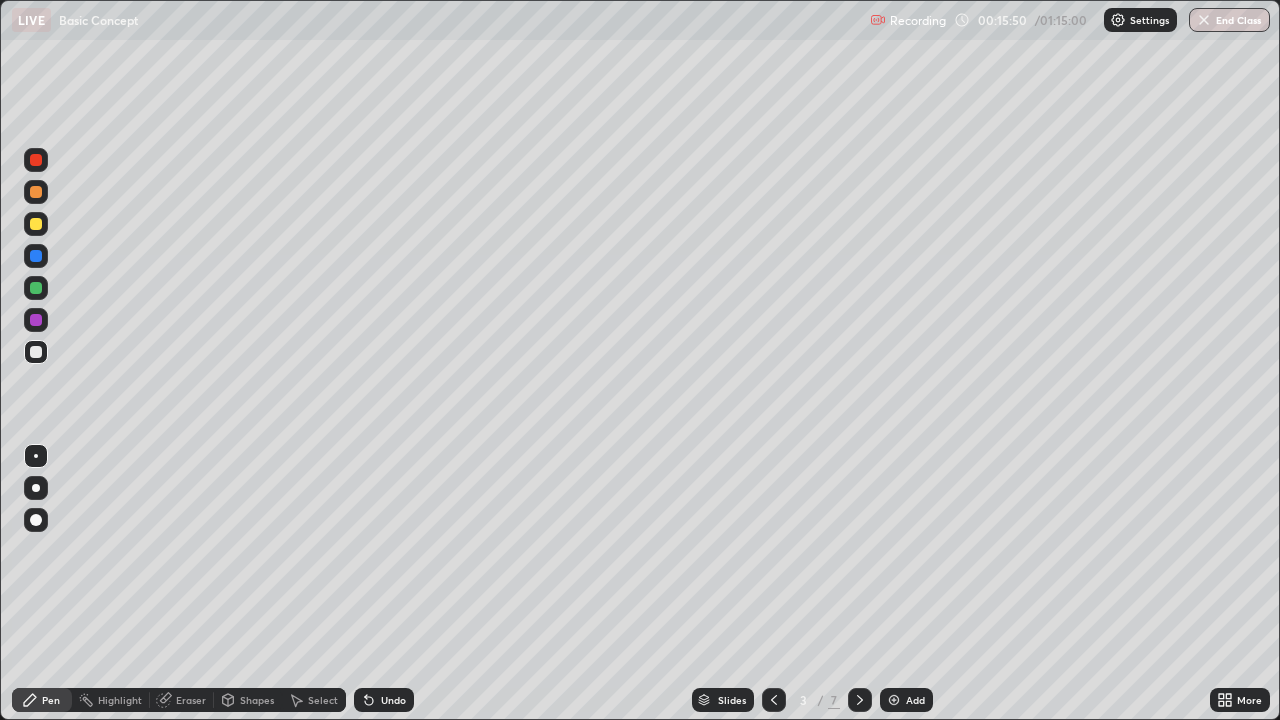 click at bounding box center (774, 700) 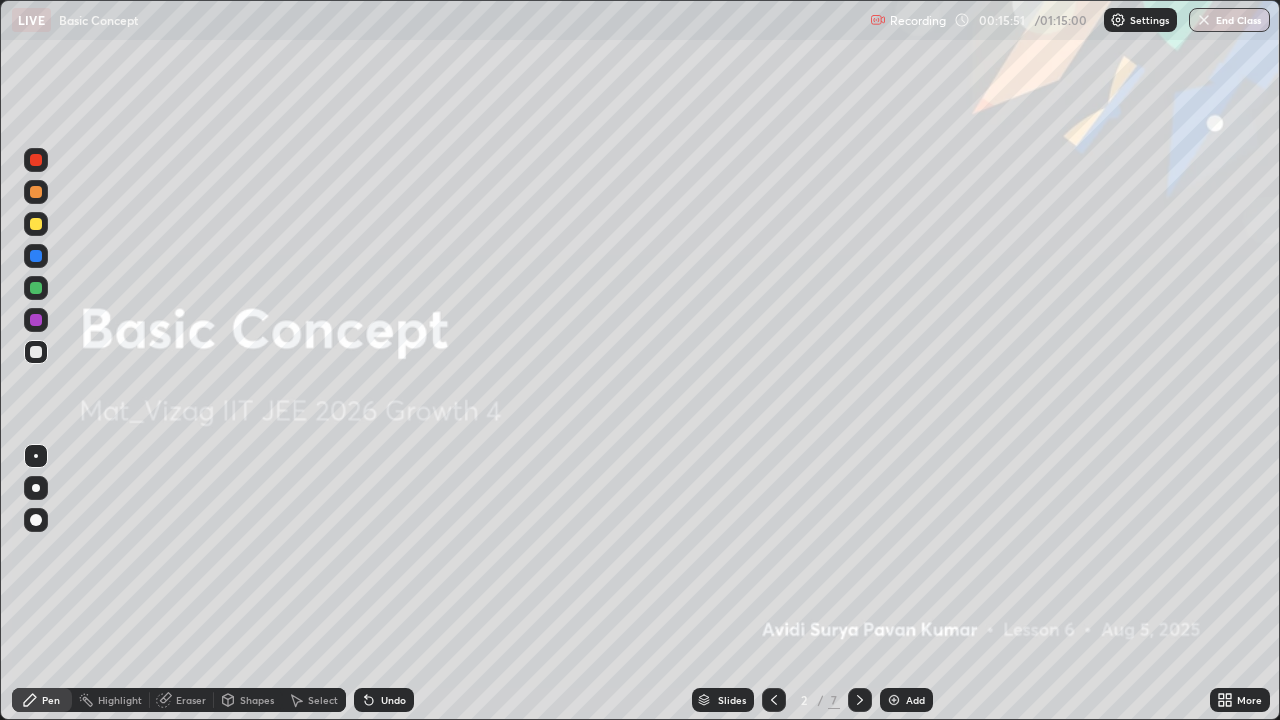 click 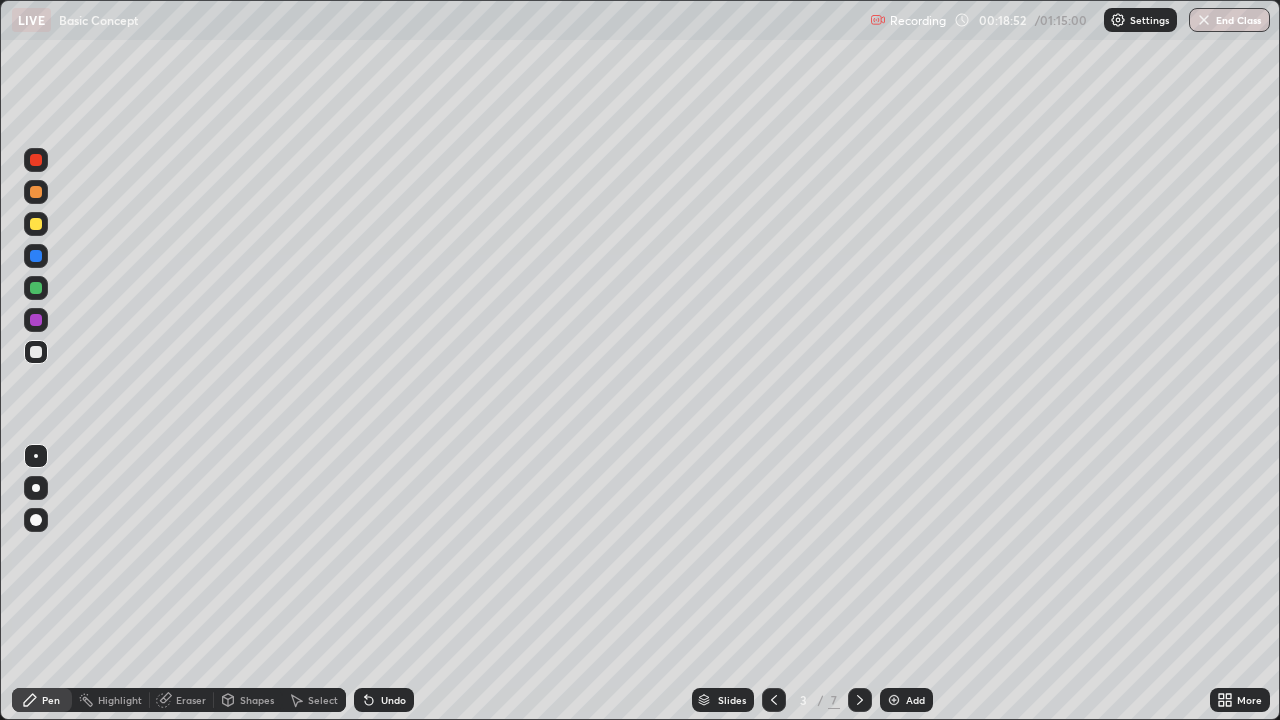 click 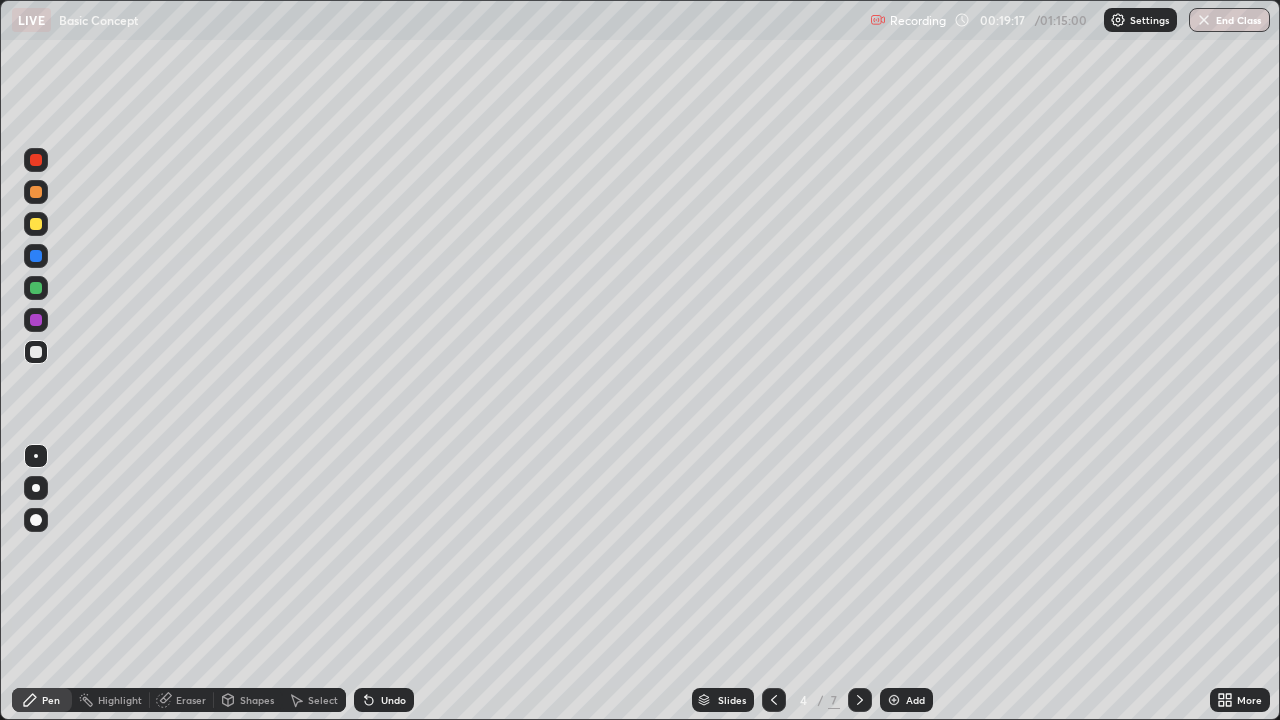 click at bounding box center [774, 700] 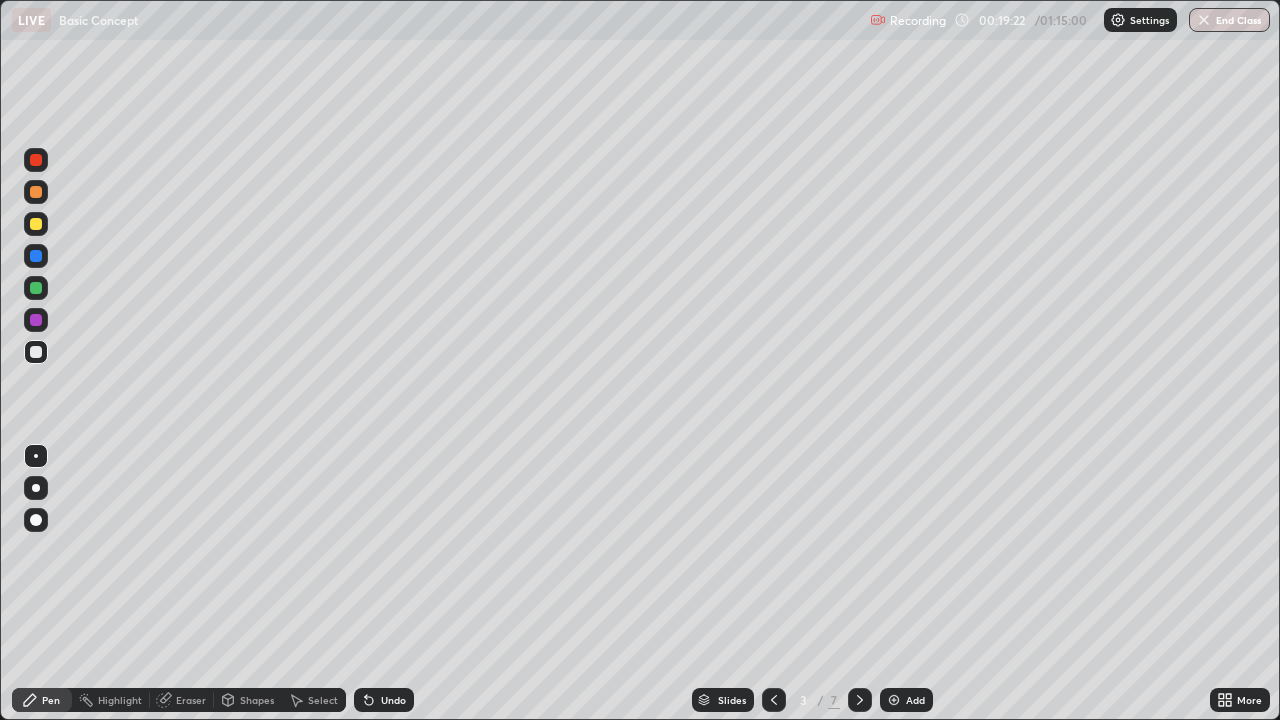 click 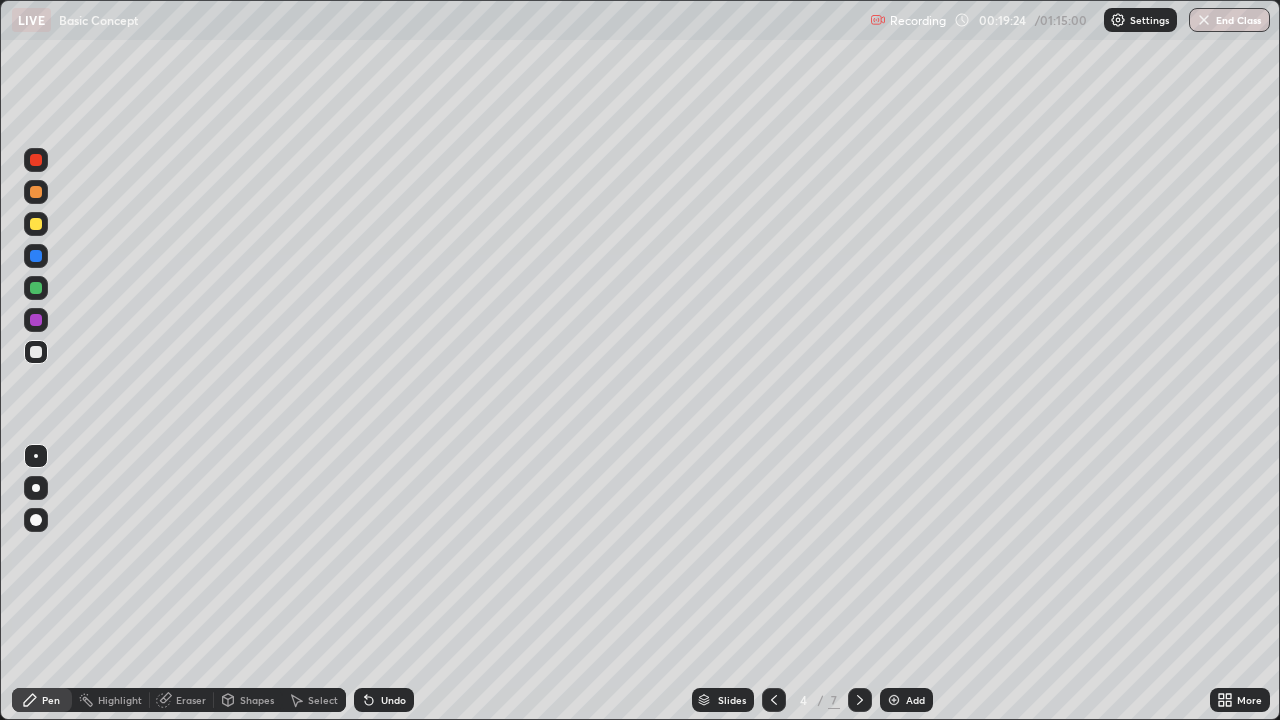 click 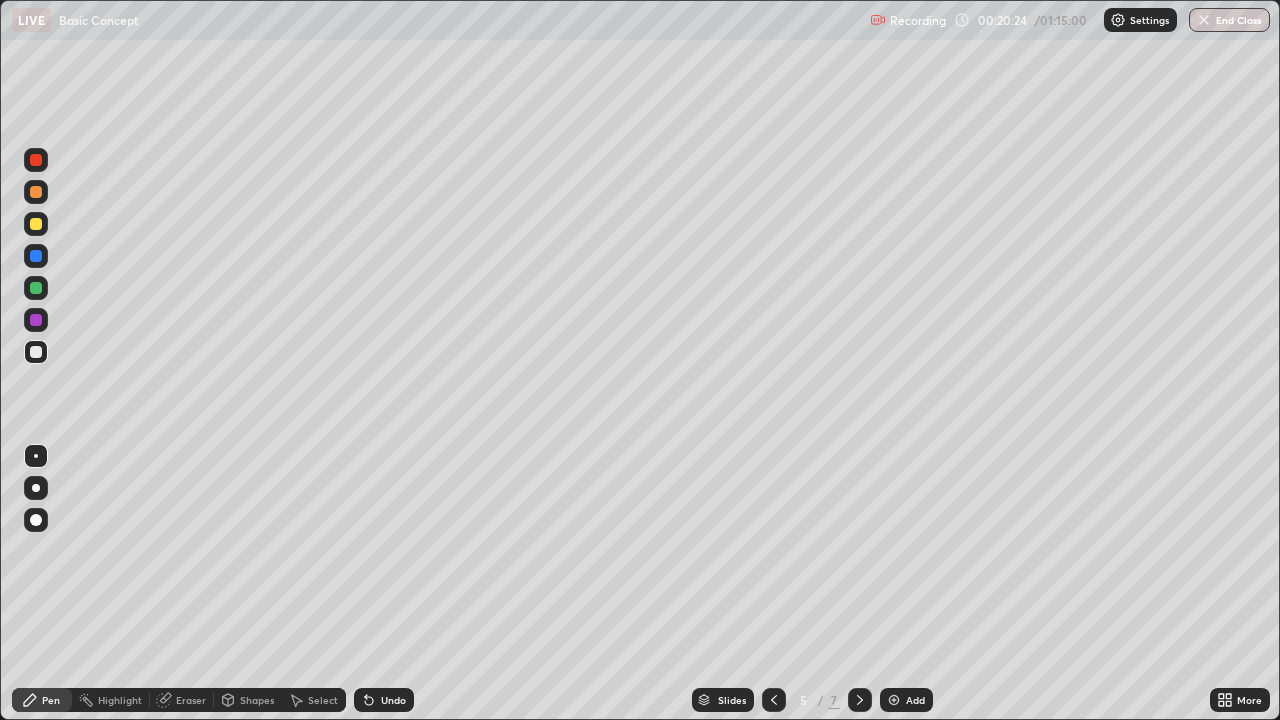 click at bounding box center (860, 700) 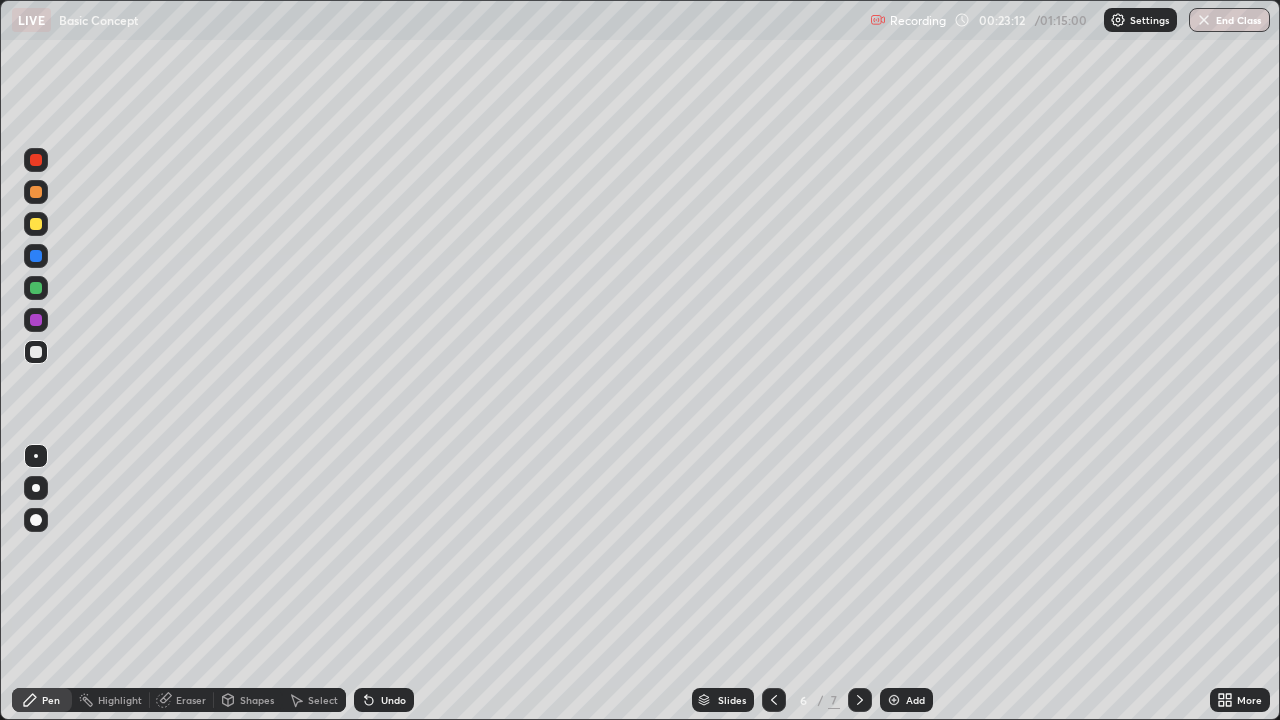 click 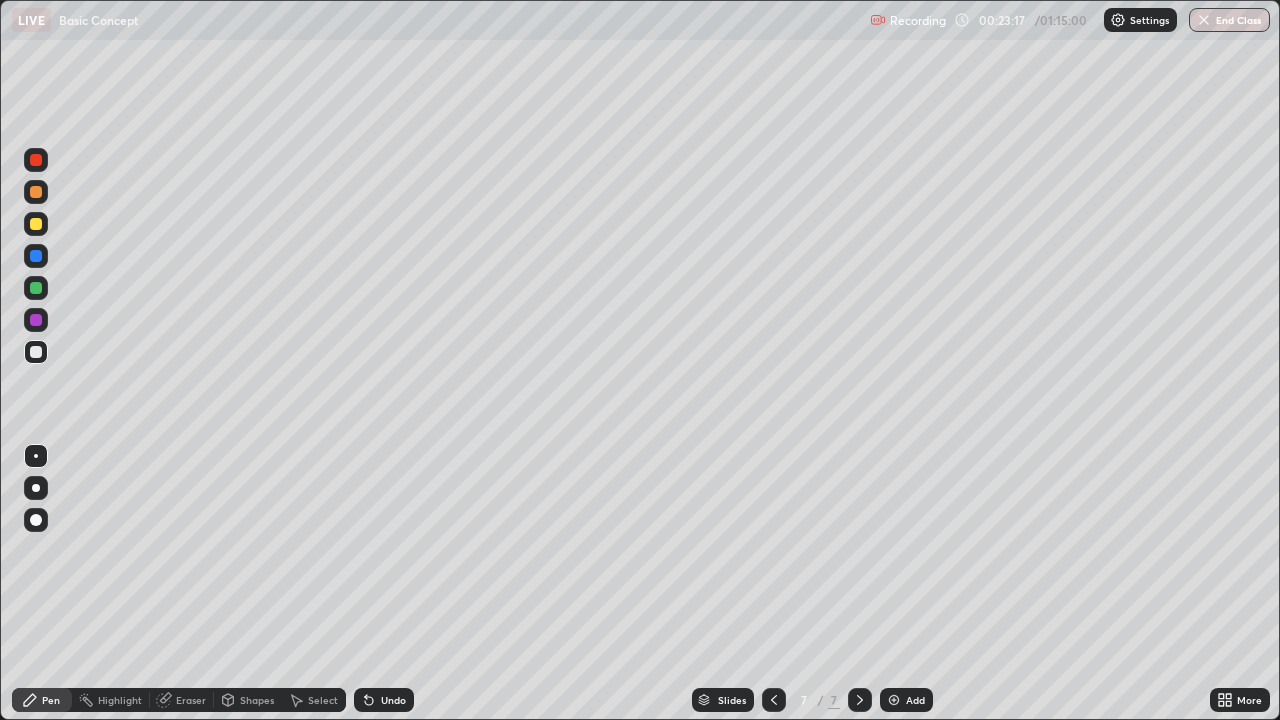 click on "Add" at bounding box center (906, 700) 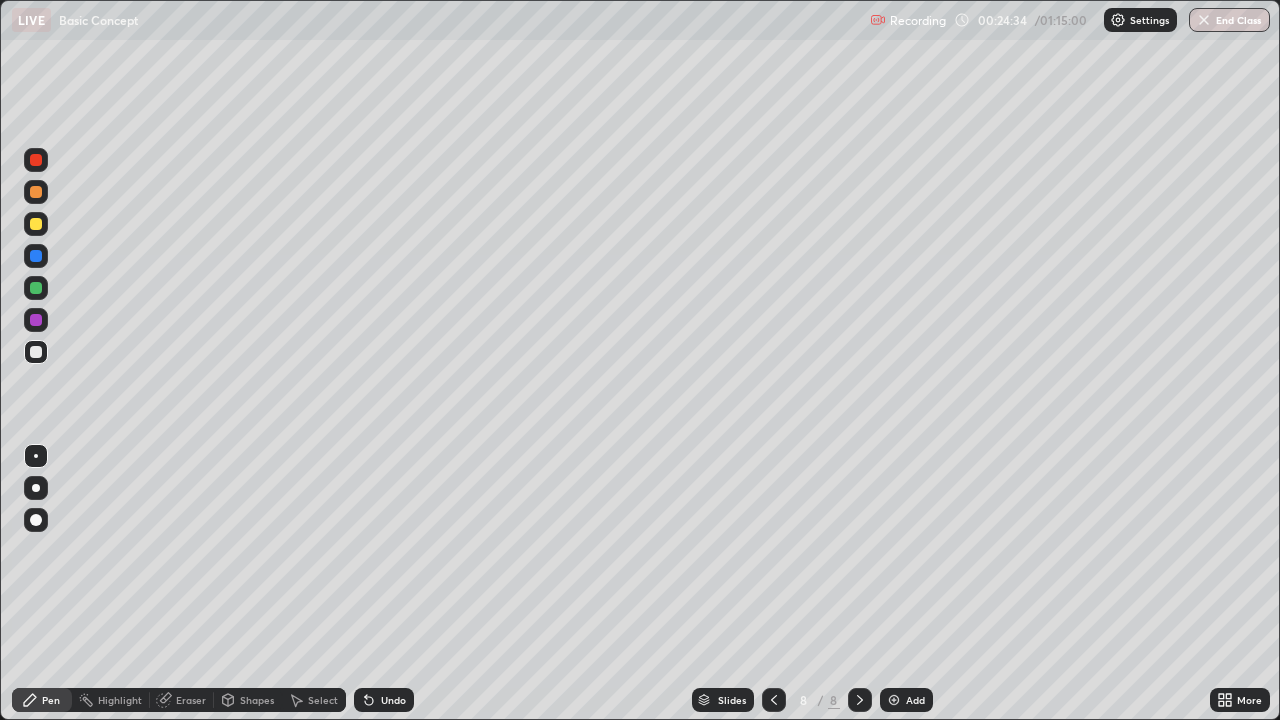click on "Eraser" at bounding box center [191, 700] 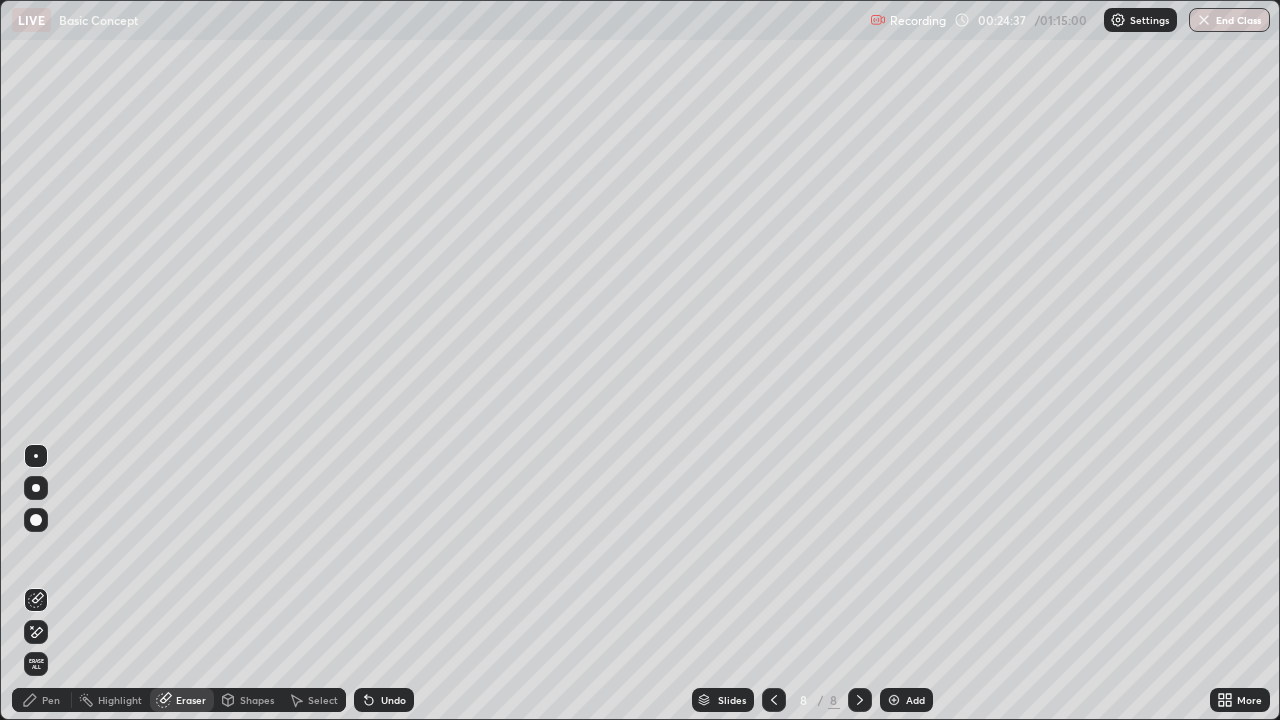 click 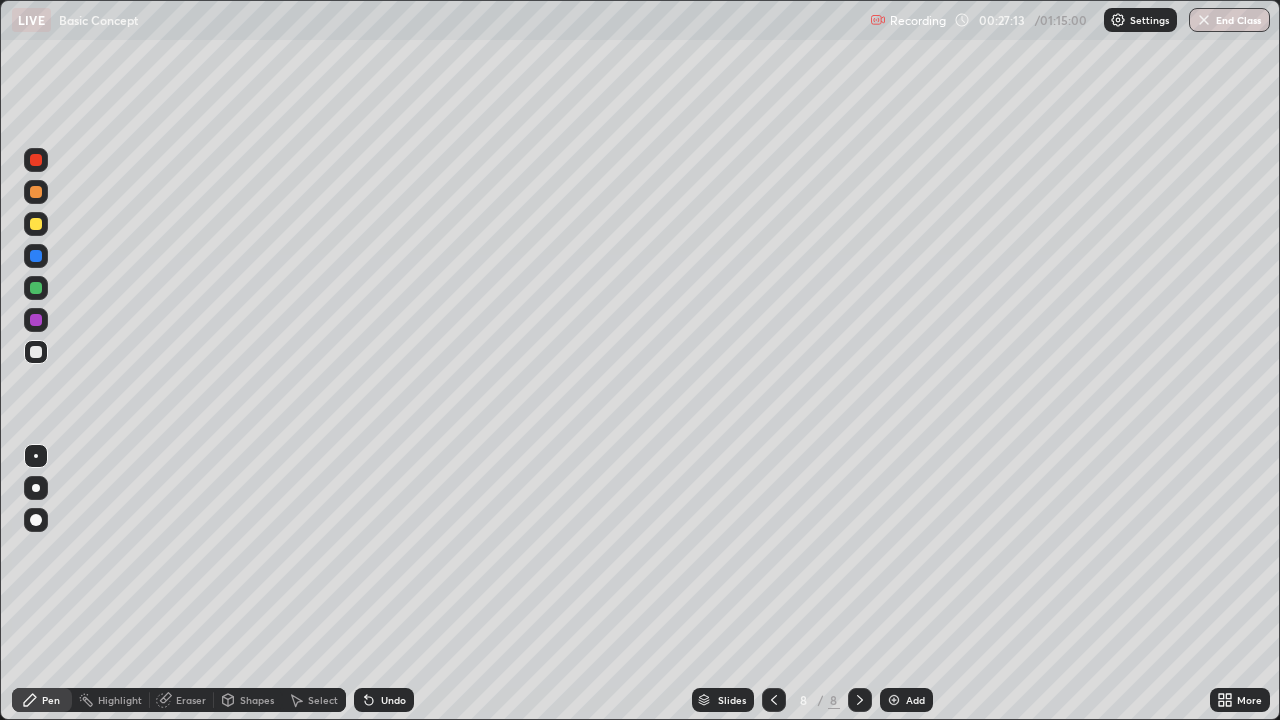 click on "Eraser" at bounding box center [191, 700] 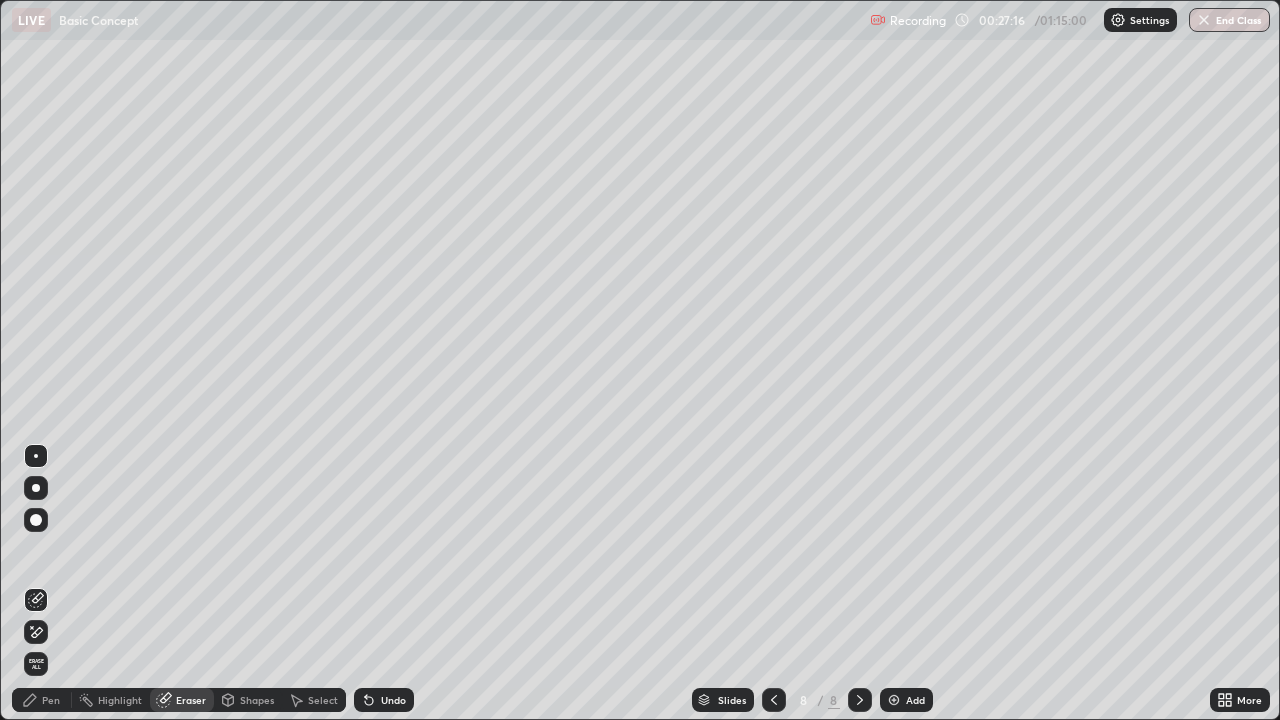 click on "Pen" at bounding box center [42, 700] 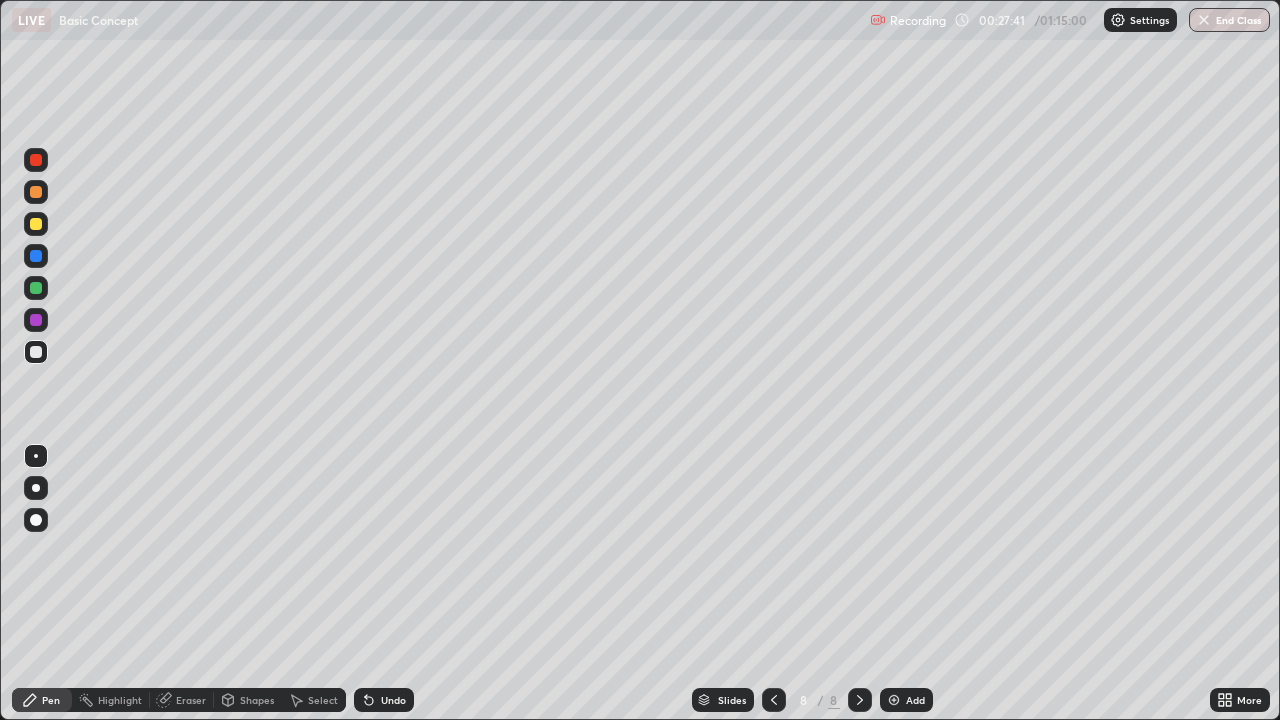 click on "Eraser" at bounding box center (191, 700) 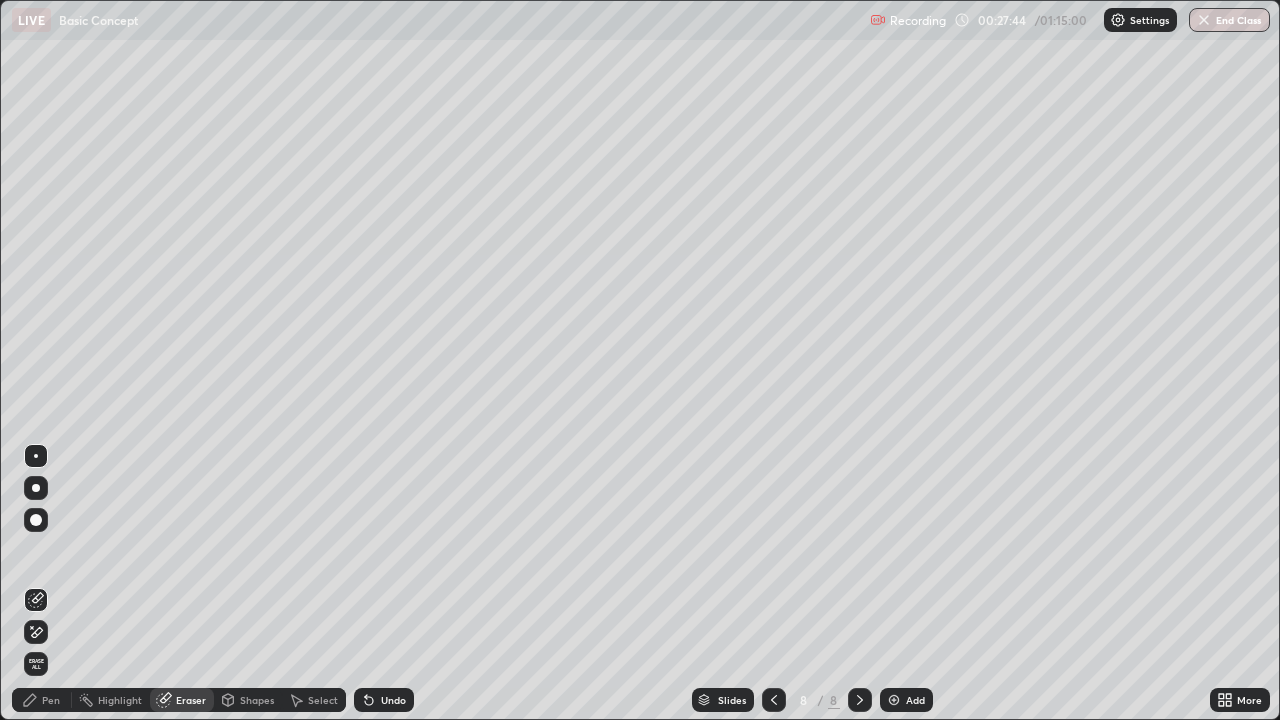 click on "Pen" at bounding box center (42, 700) 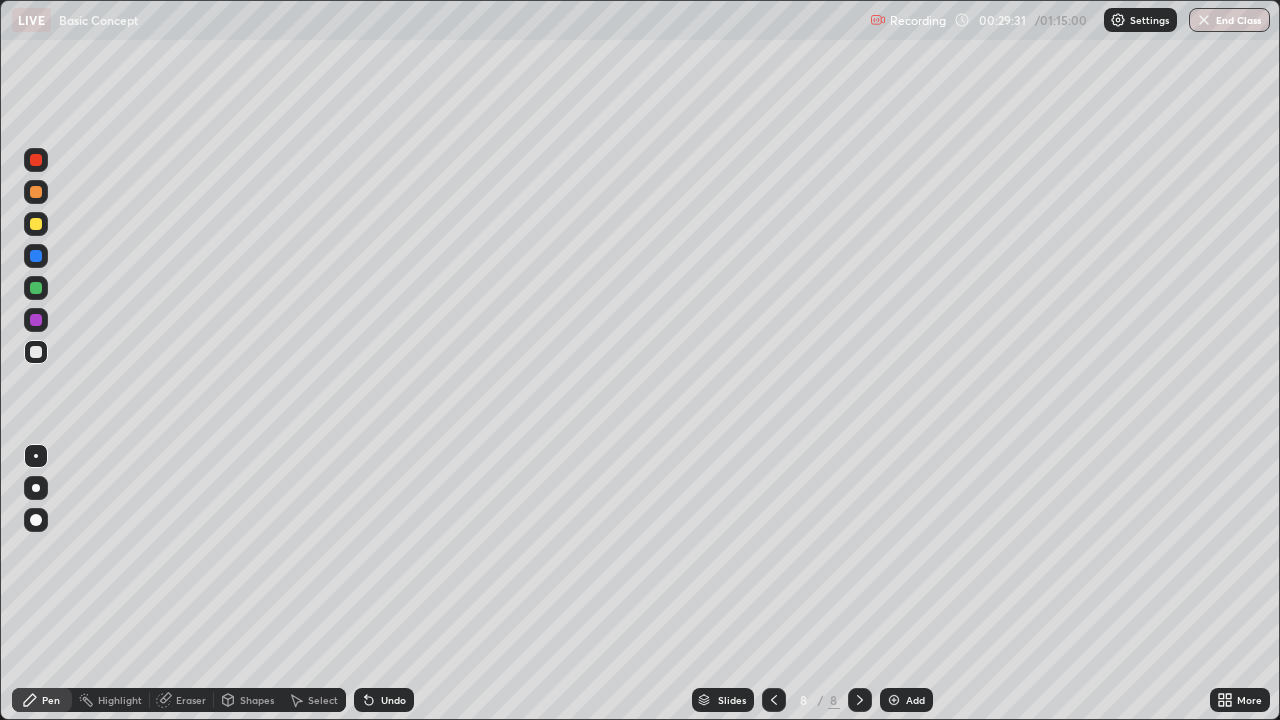 click on "Eraser" at bounding box center (191, 700) 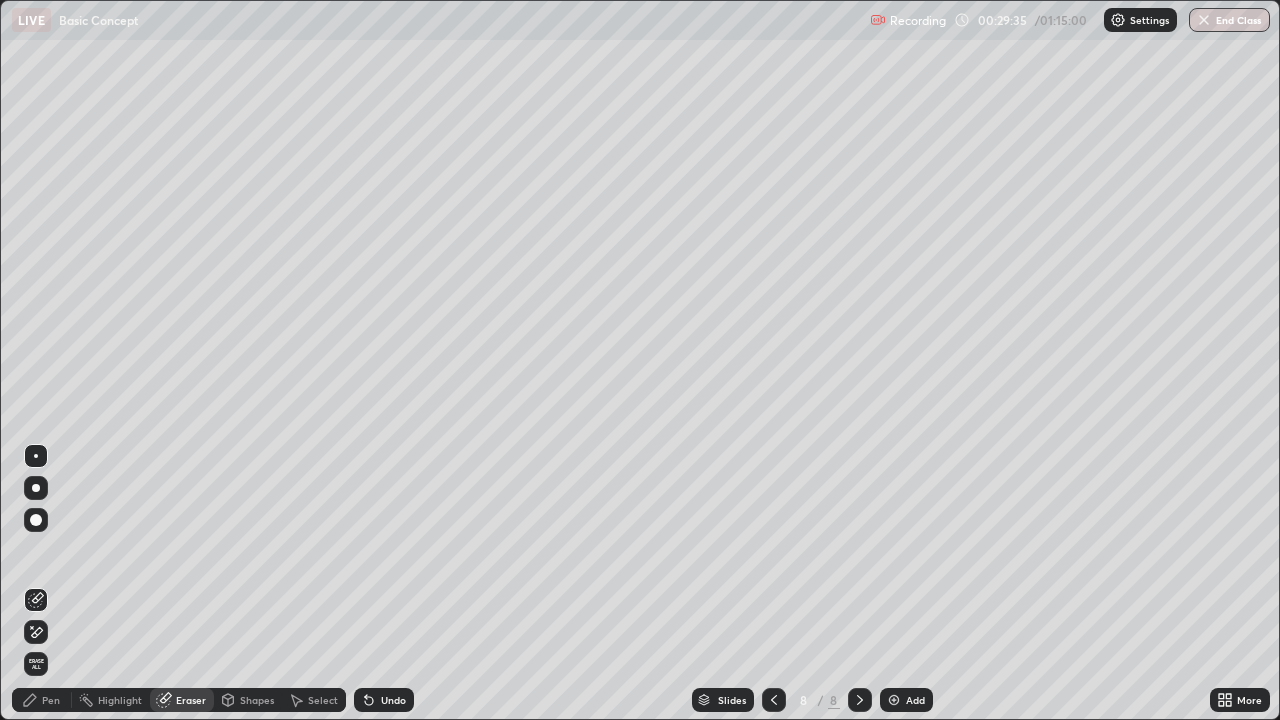 click 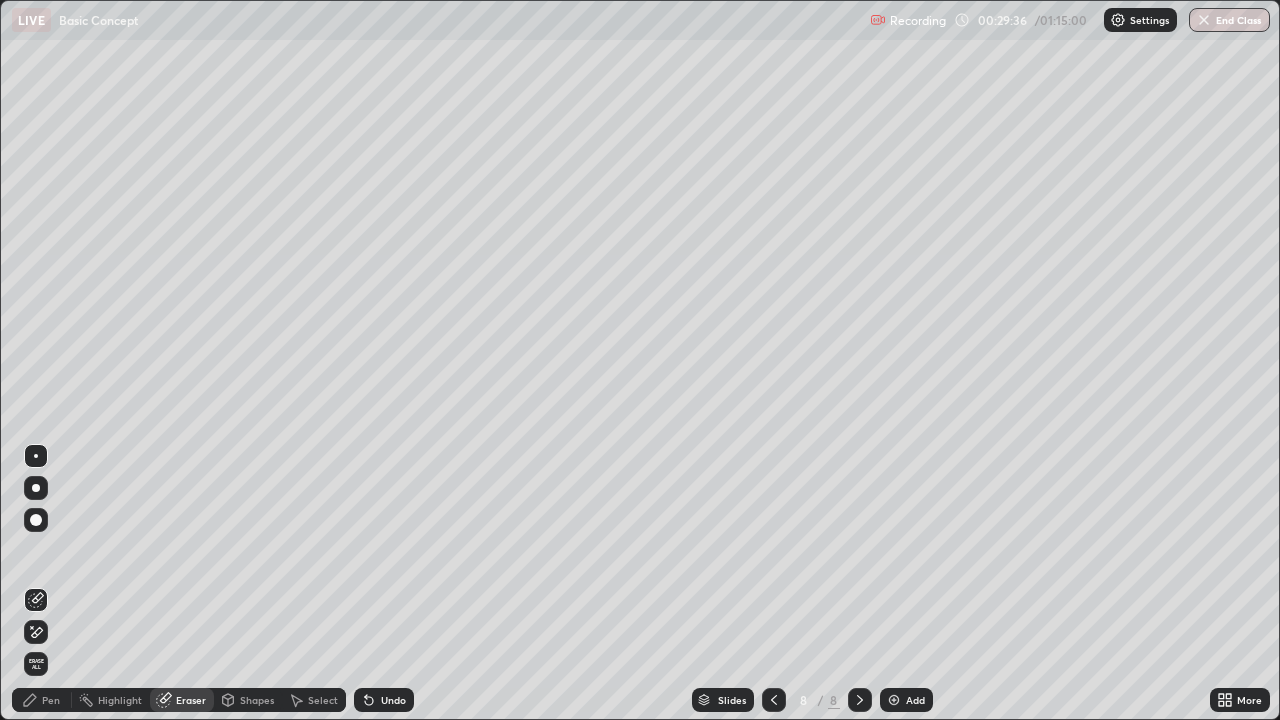 click at bounding box center (36, 600) 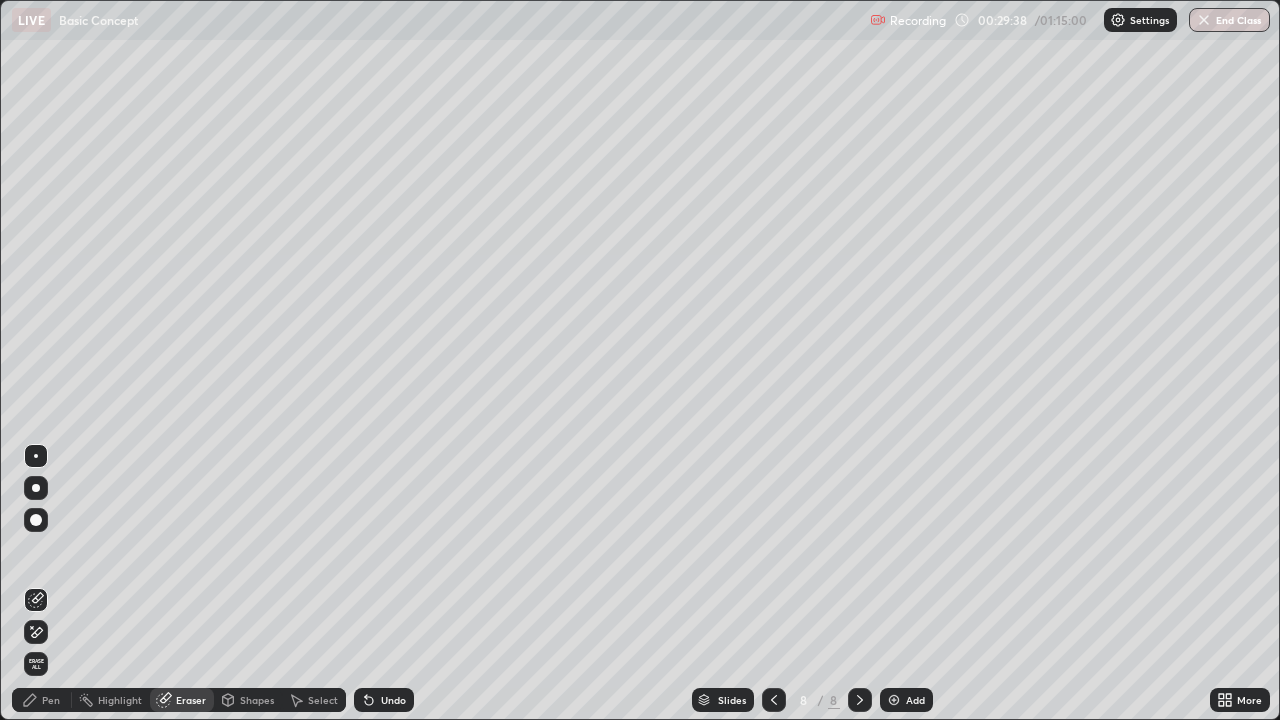 click on "Erase all" at bounding box center (36, 664) 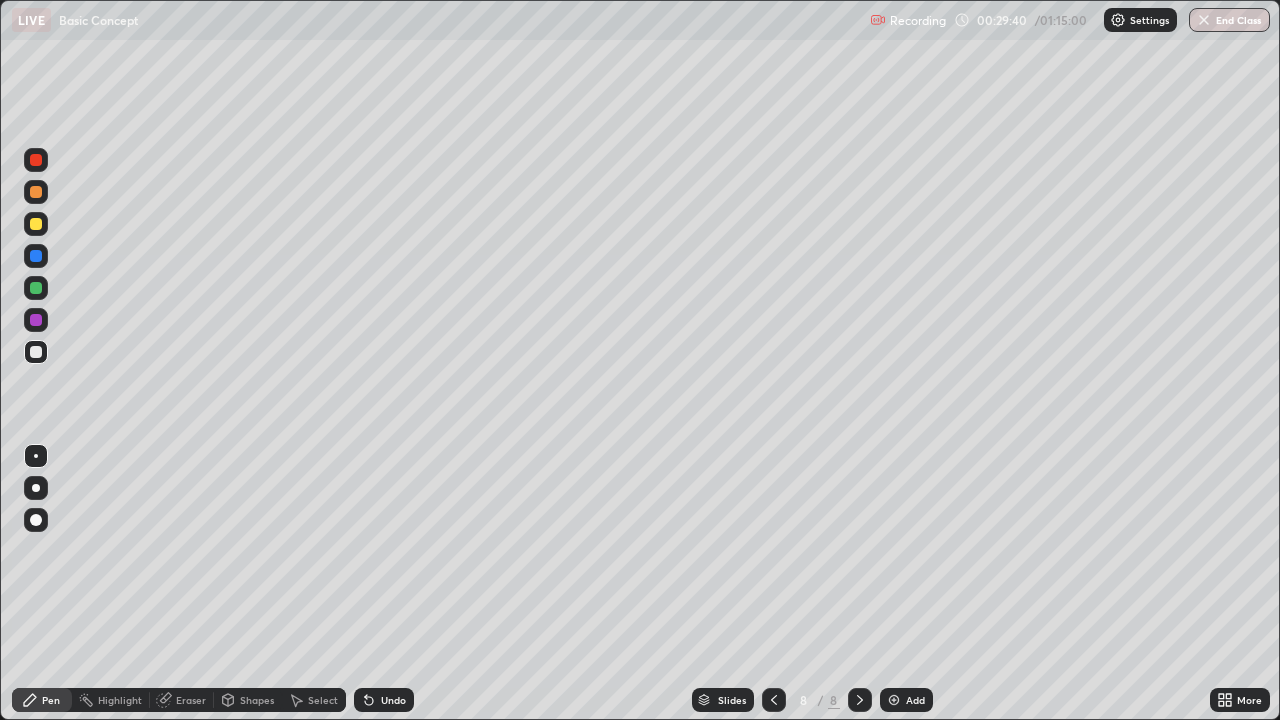 click on "Undo" at bounding box center [393, 700] 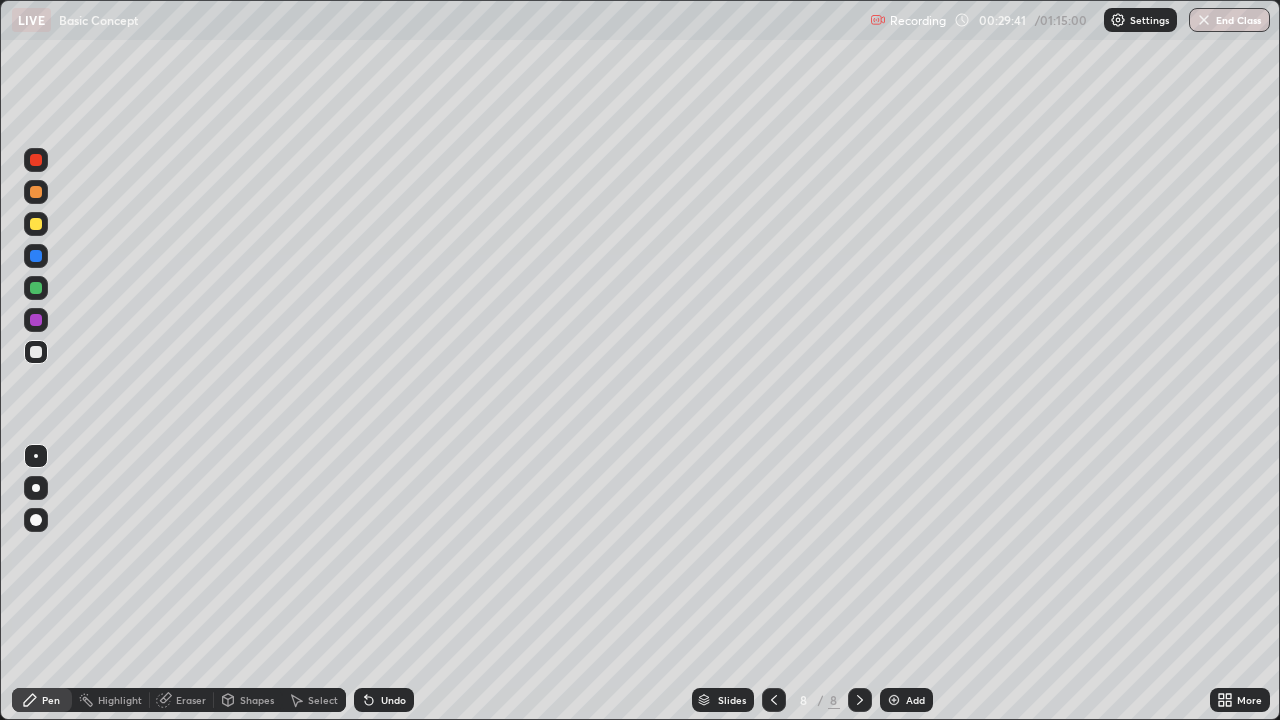 click on "Undo" at bounding box center (384, 700) 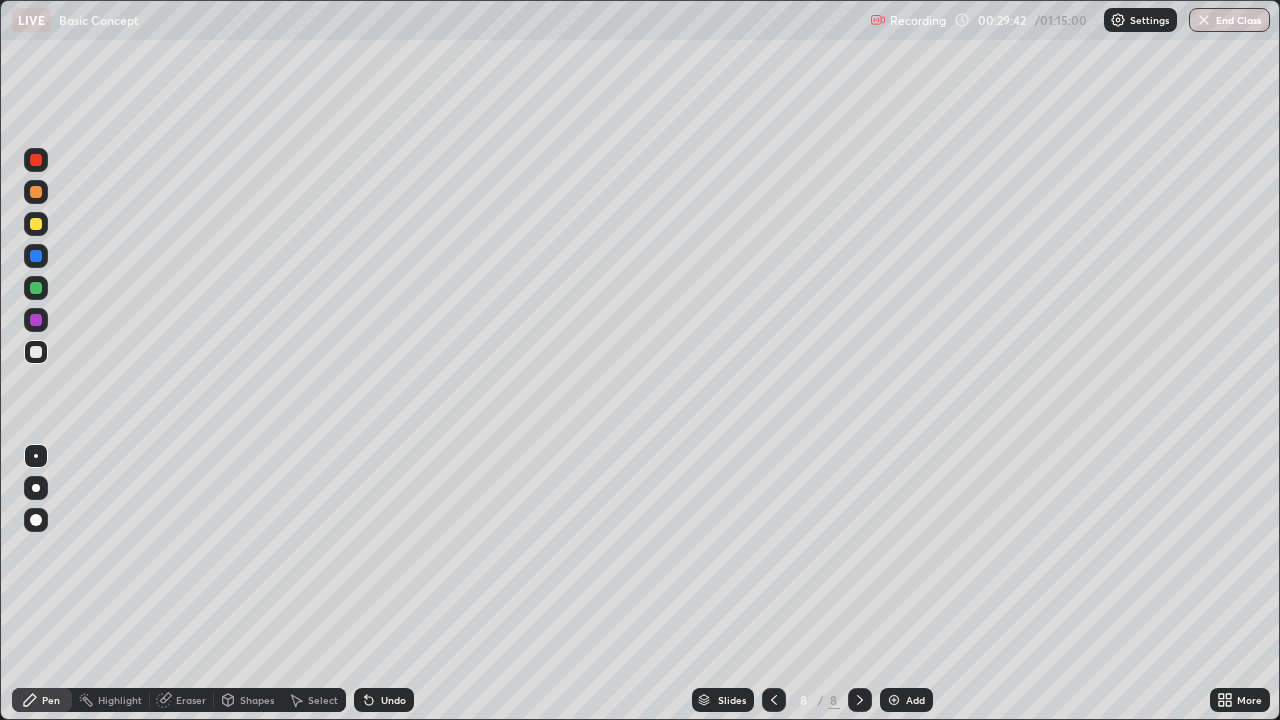 click 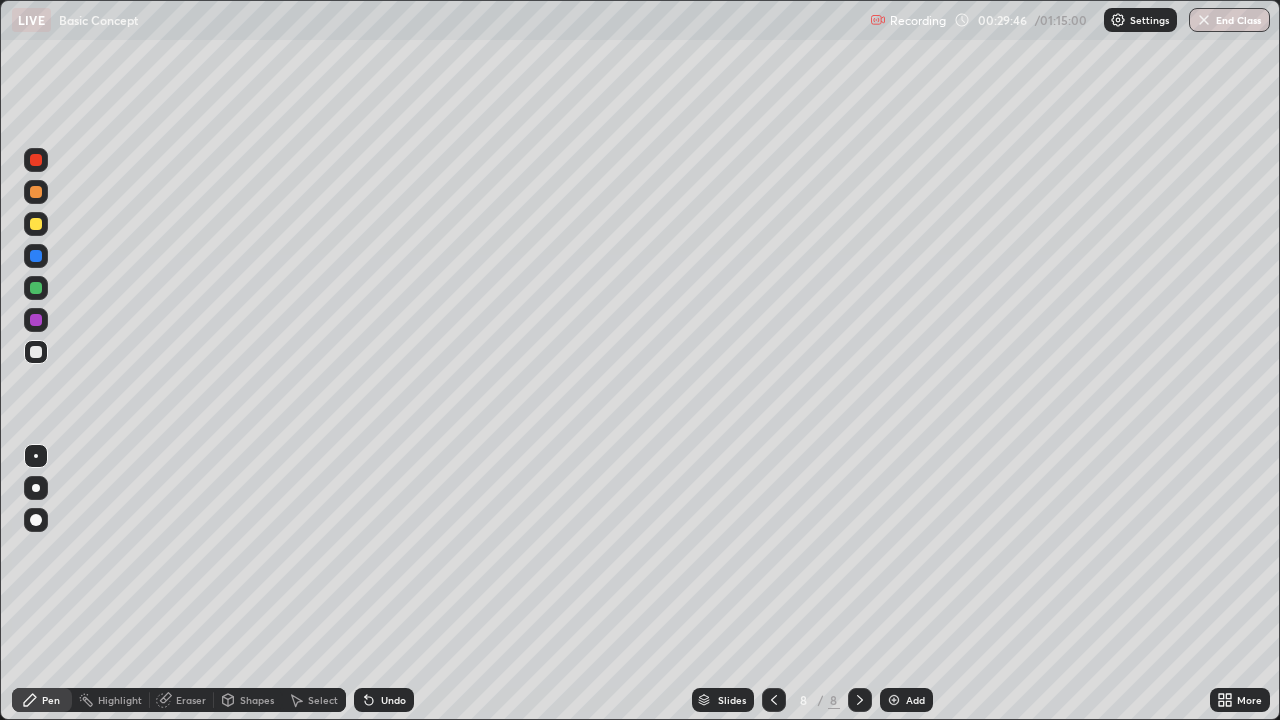 click on "Slides" at bounding box center [732, 700] 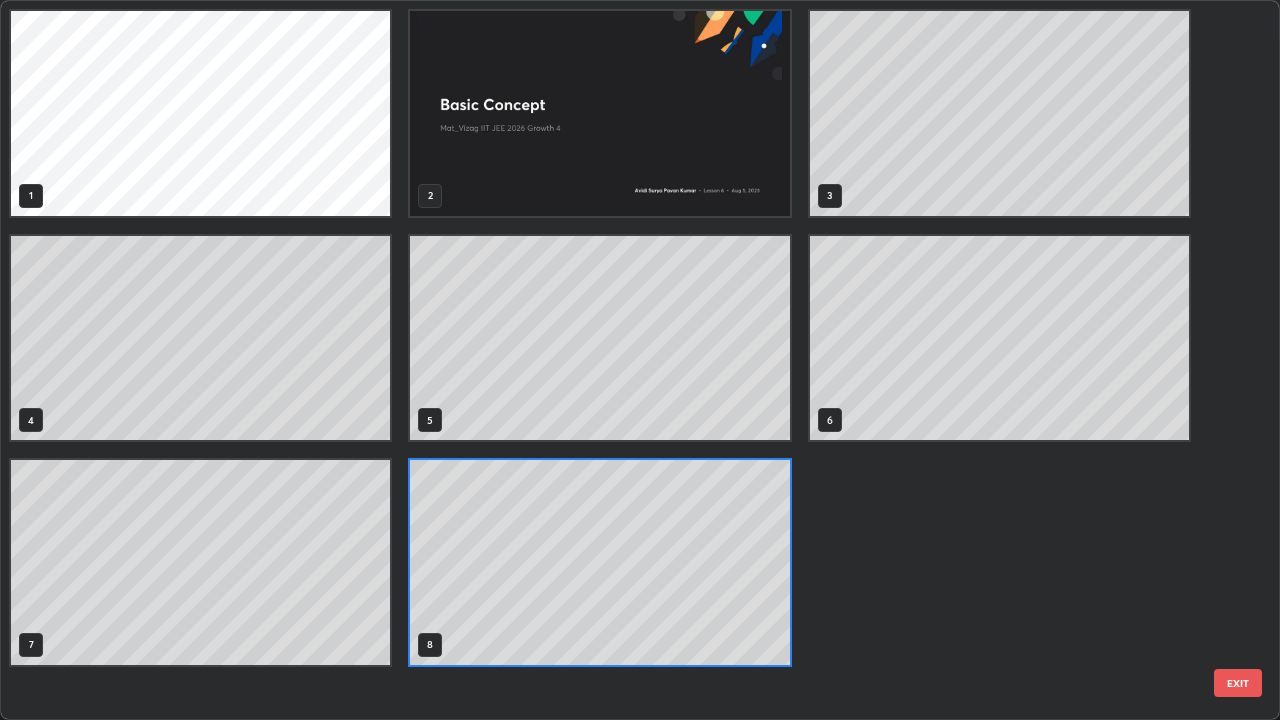scroll, scrollTop: 7, scrollLeft: 11, axis: both 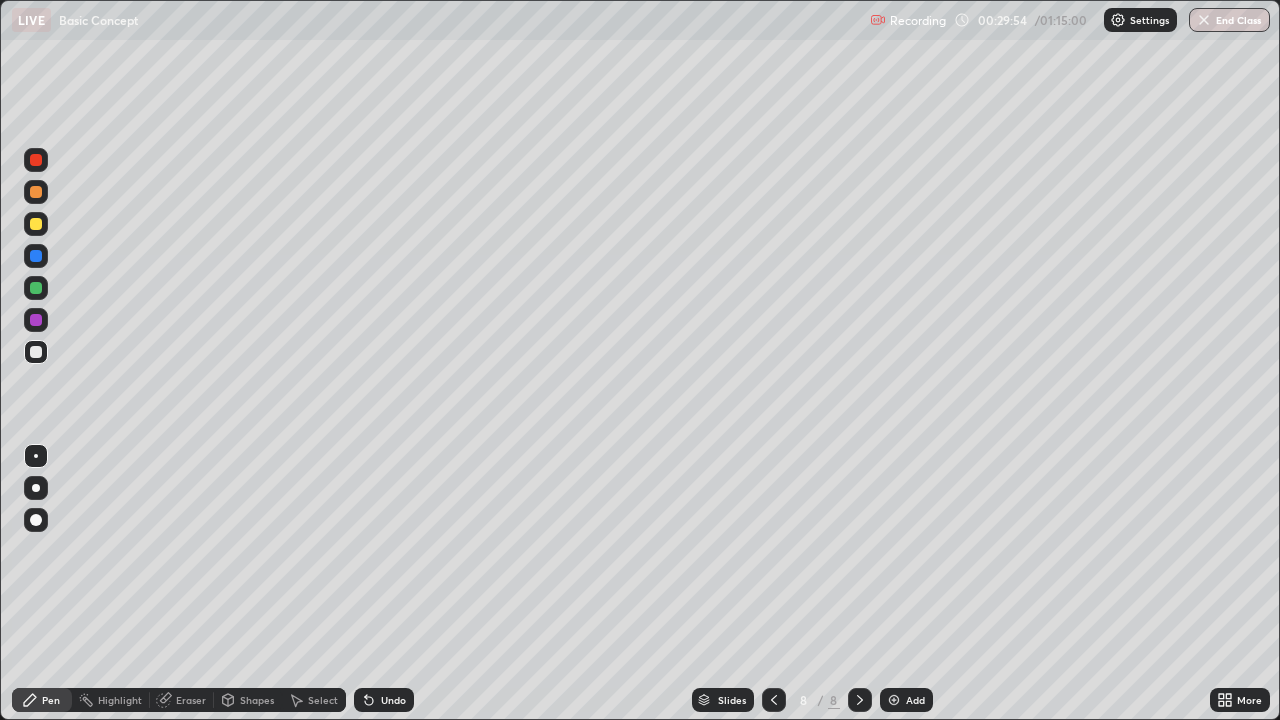 click on "Undo" at bounding box center (393, 700) 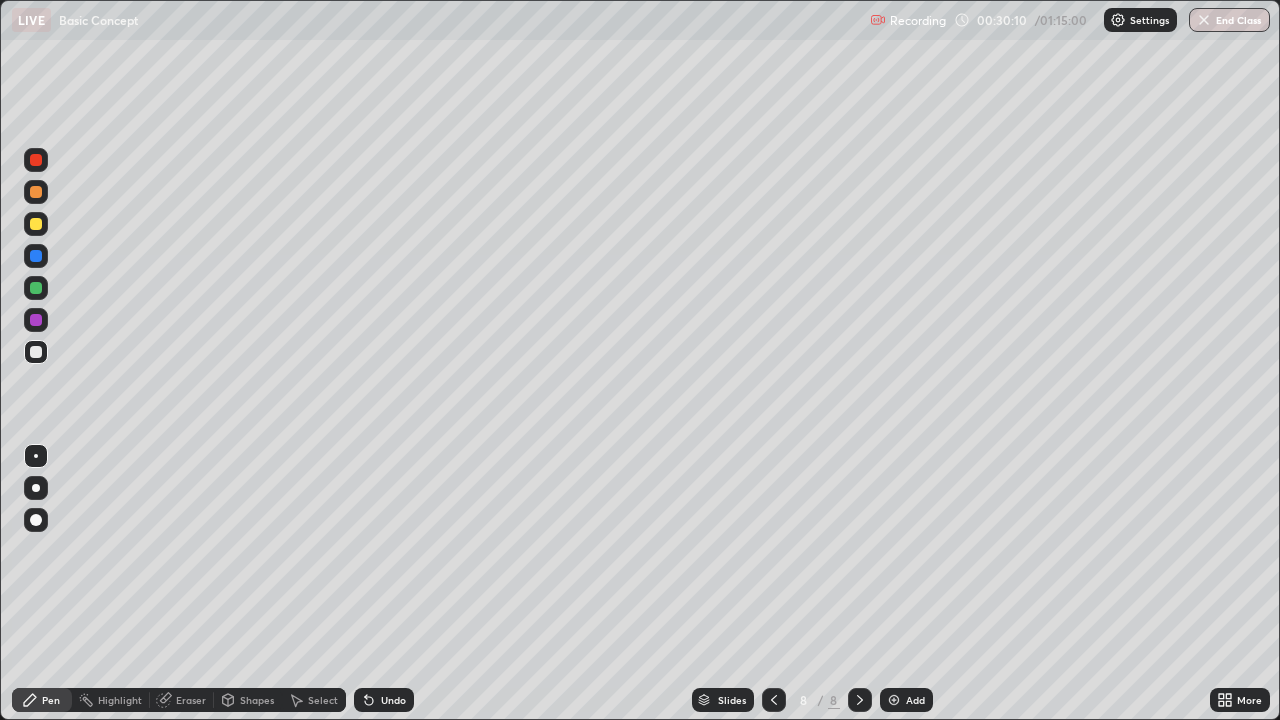click 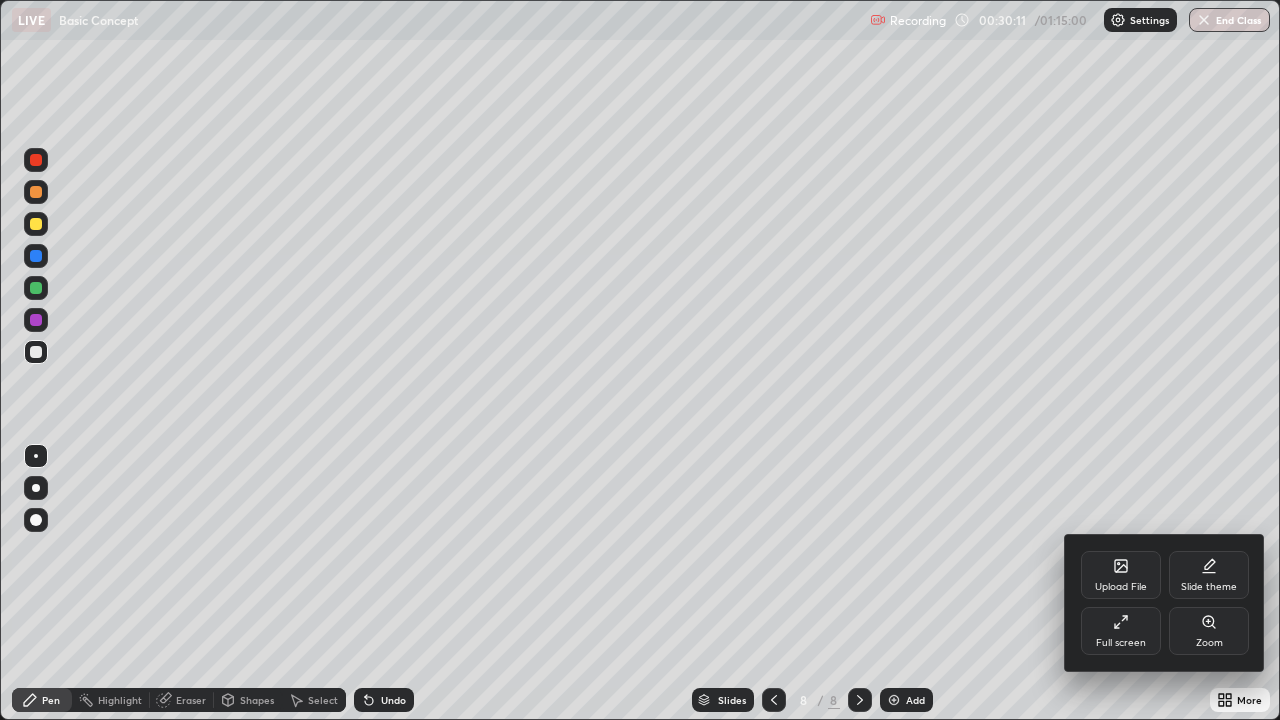 click at bounding box center [640, 360] 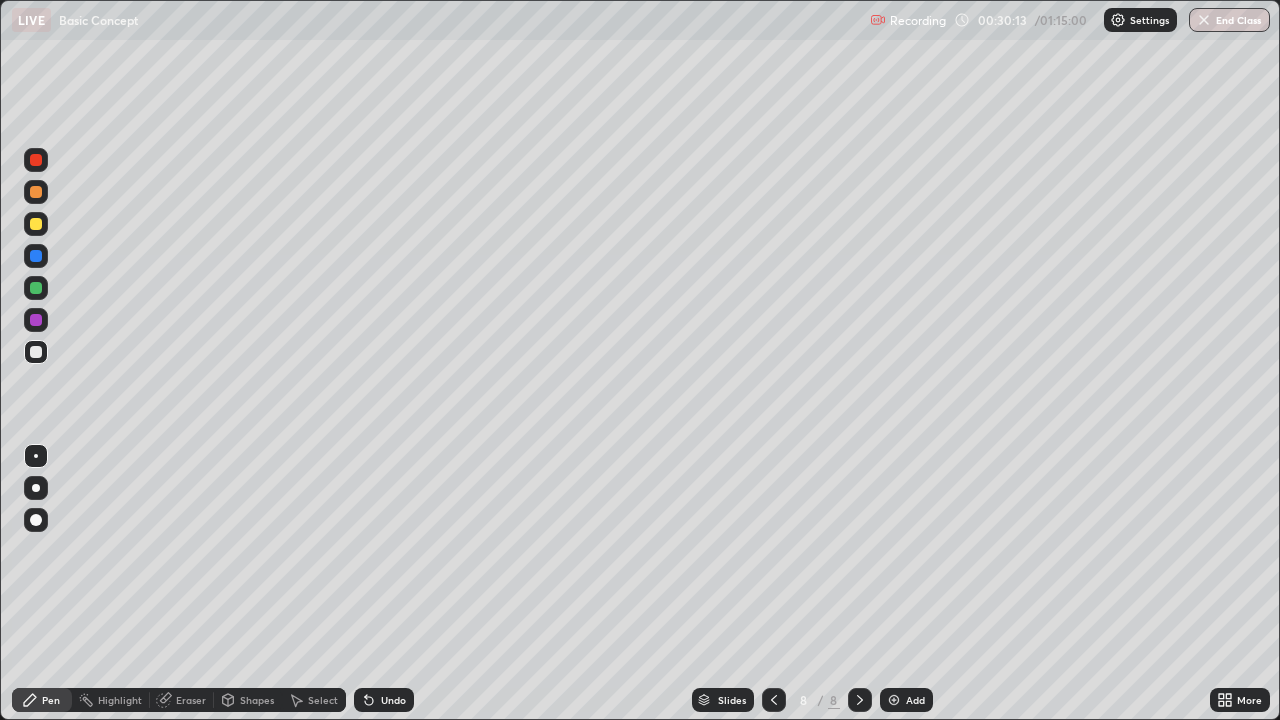 click at bounding box center [774, 700] 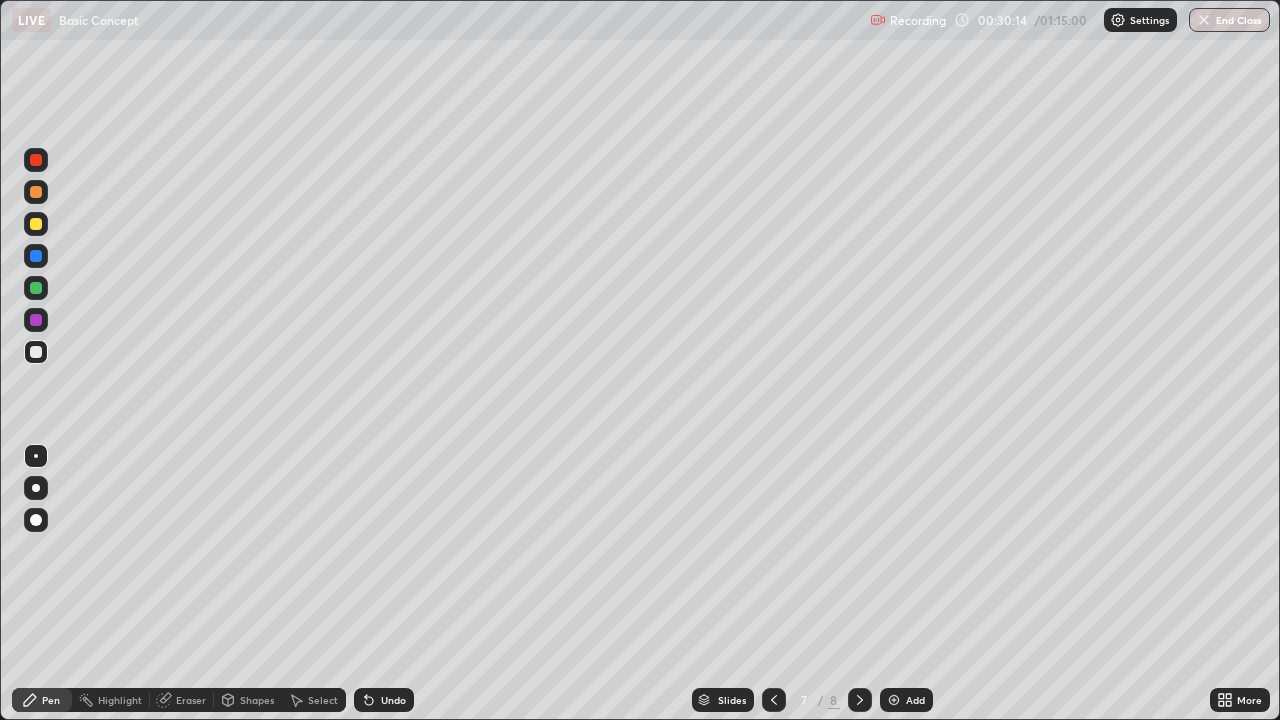 click 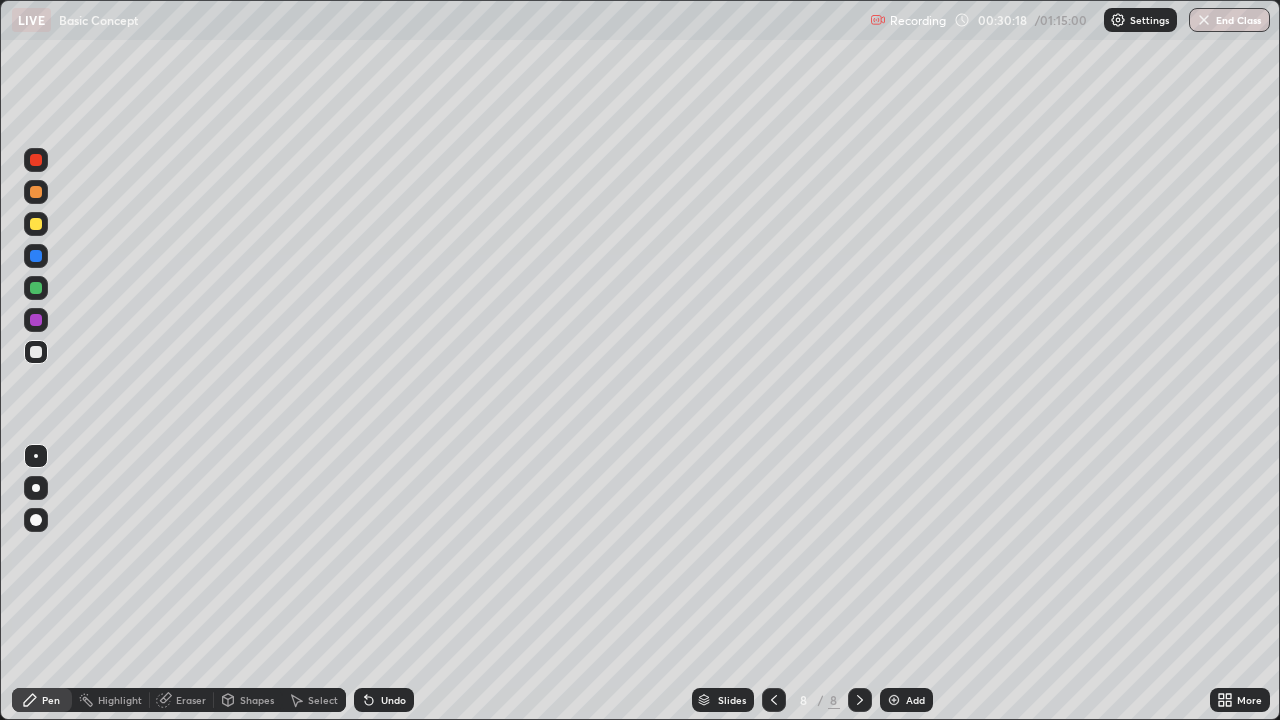 click on "Undo" at bounding box center [384, 700] 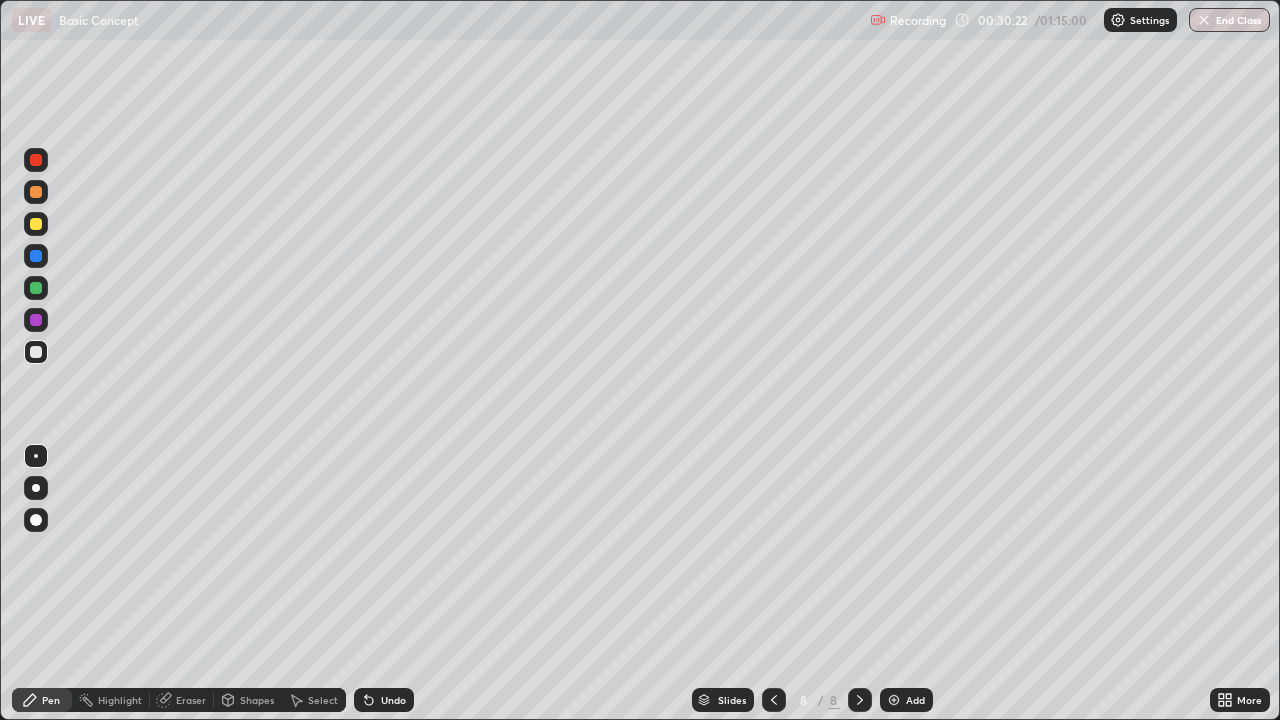 click on "Highlight" at bounding box center (120, 700) 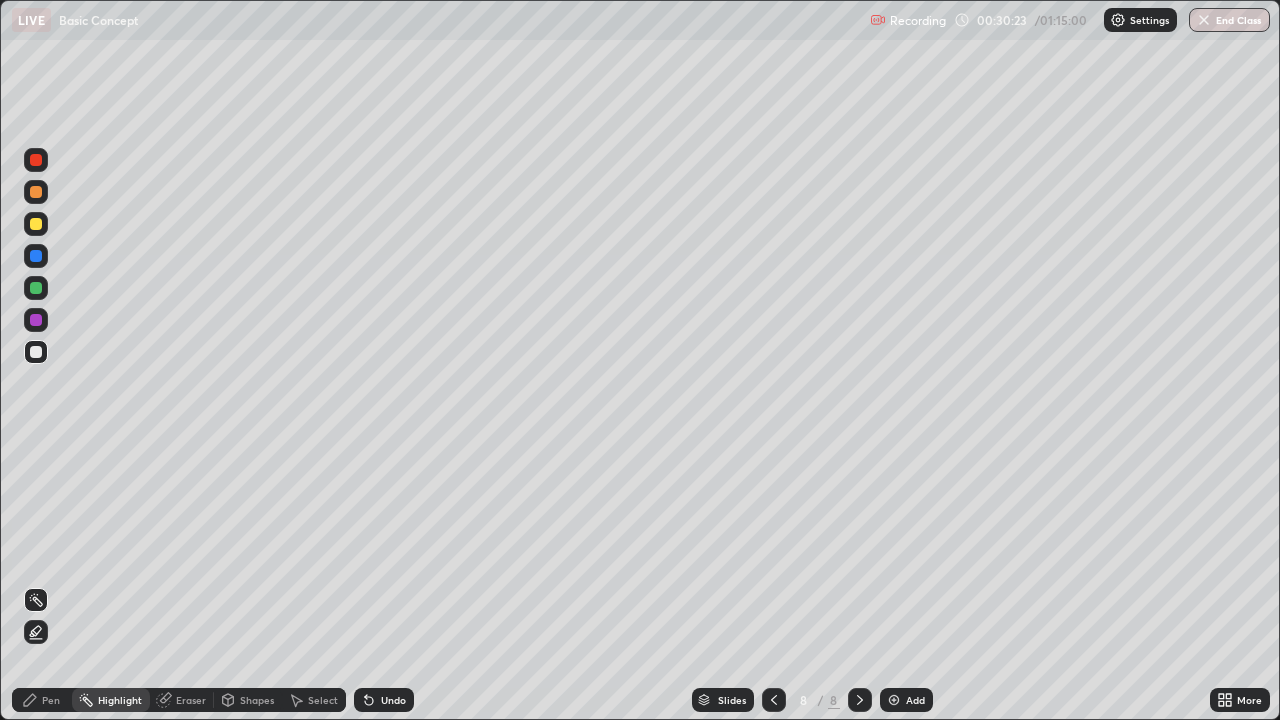 click on "Pen" at bounding box center (42, 700) 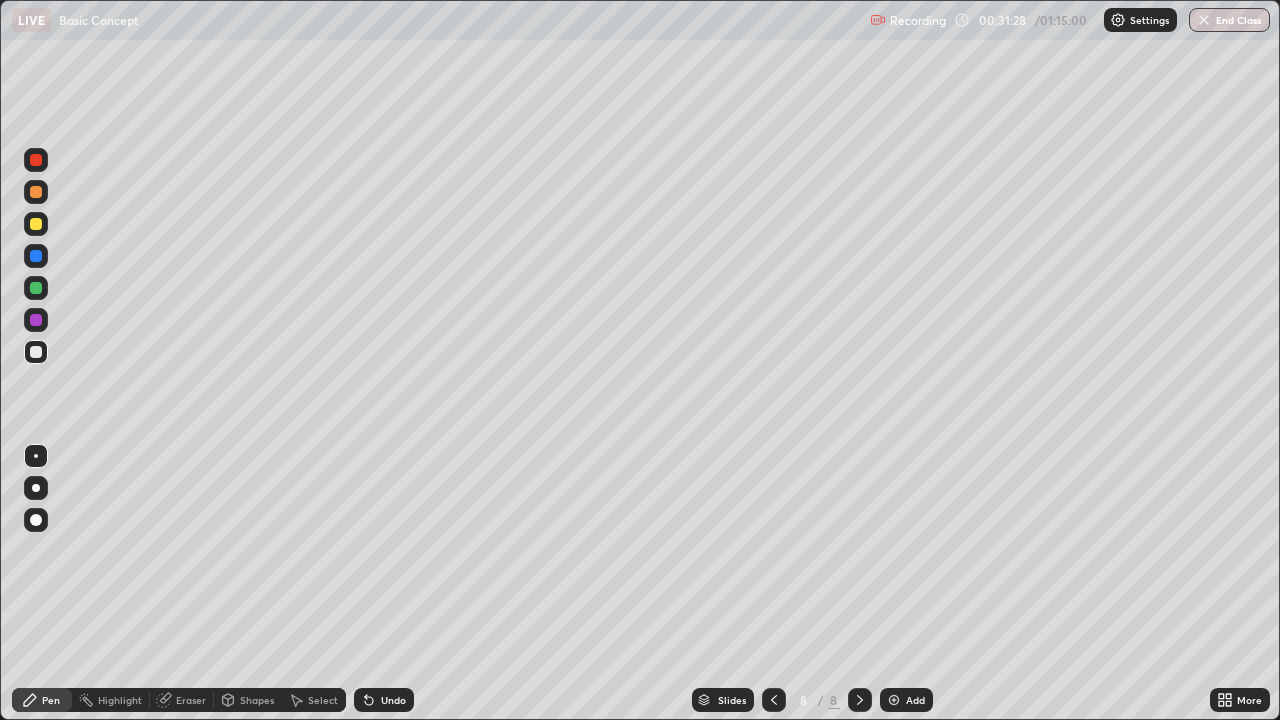 click 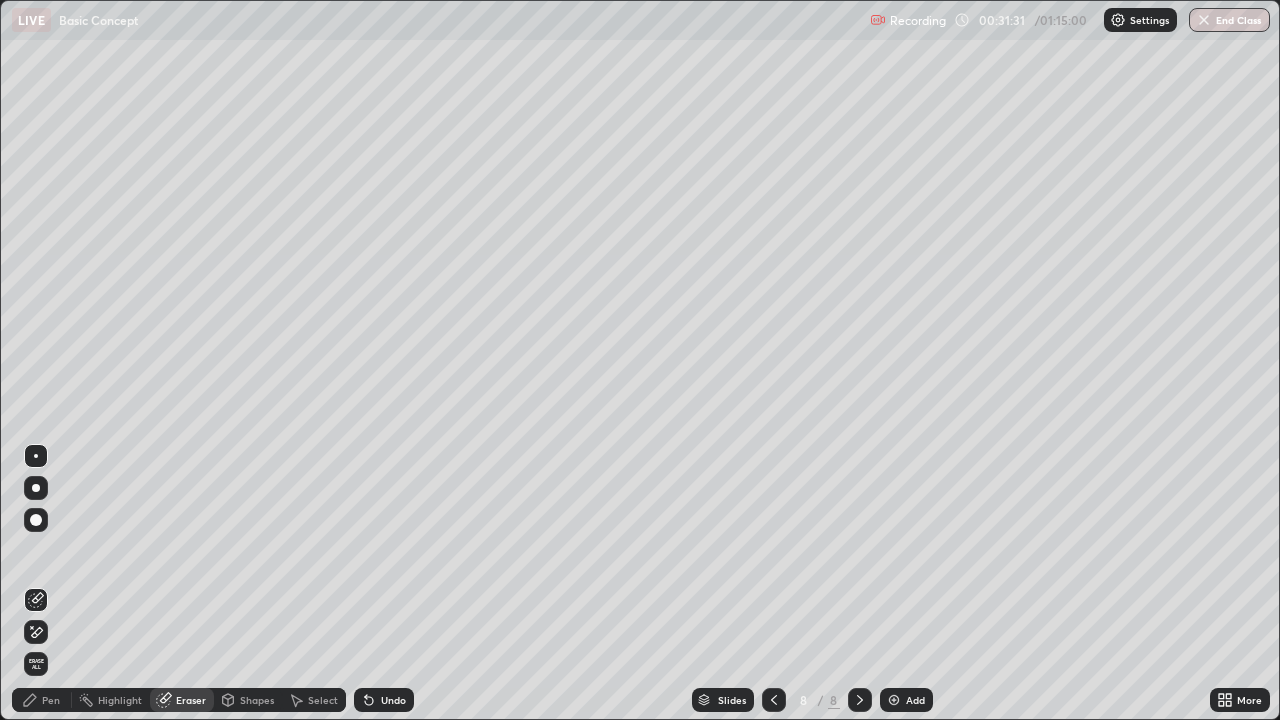 click on "Pen" at bounding box center [51, 700] 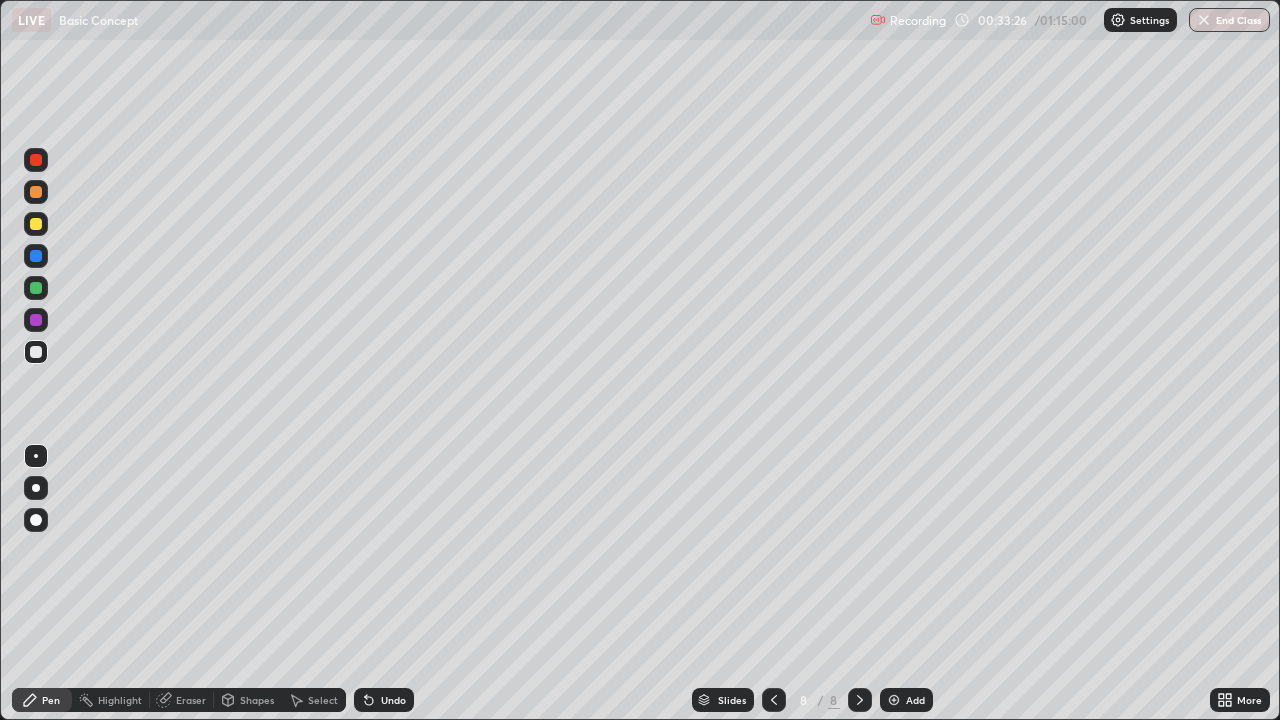 click on "Add" at bounding box center [915, 700] 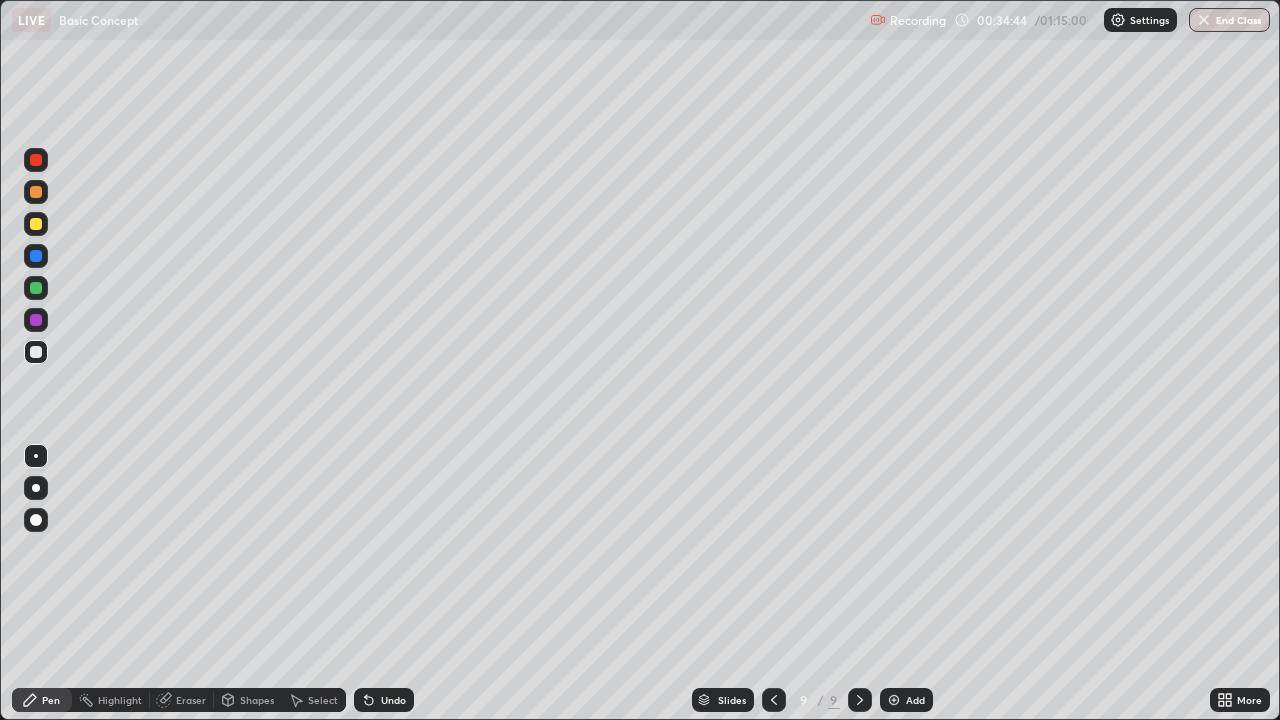 click 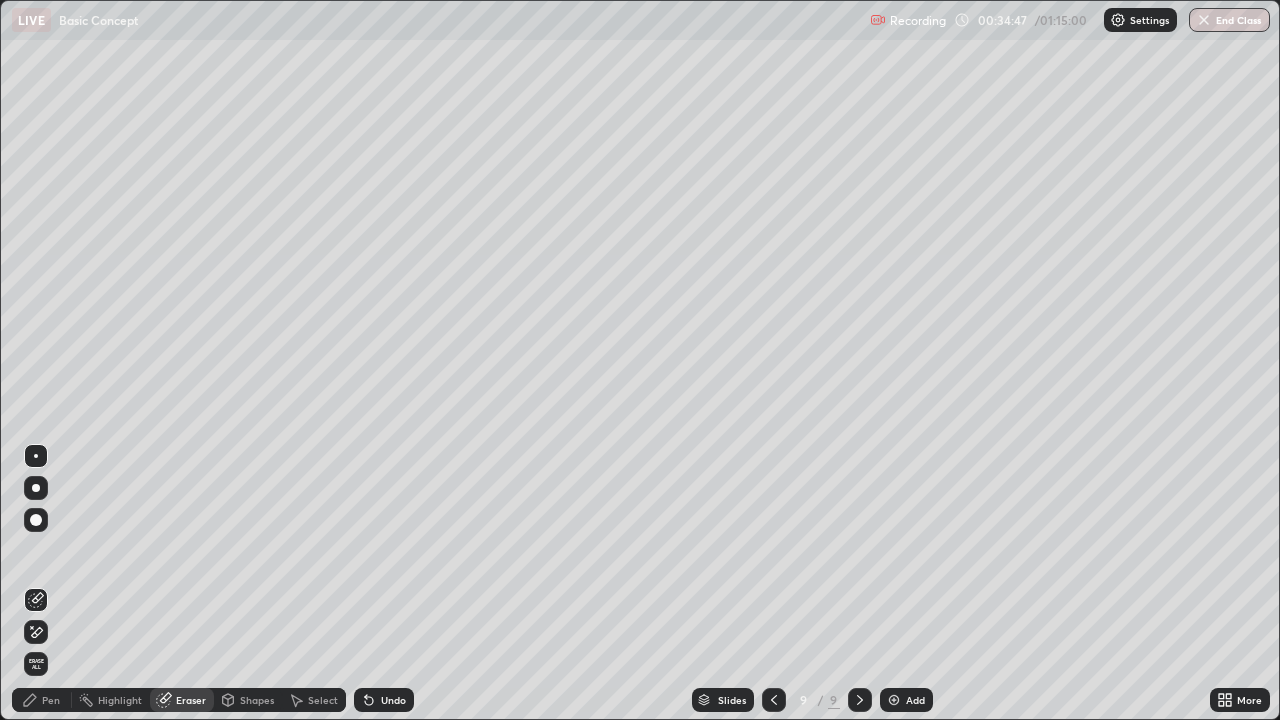 click on "Pen" at bounding box center [51, 700] 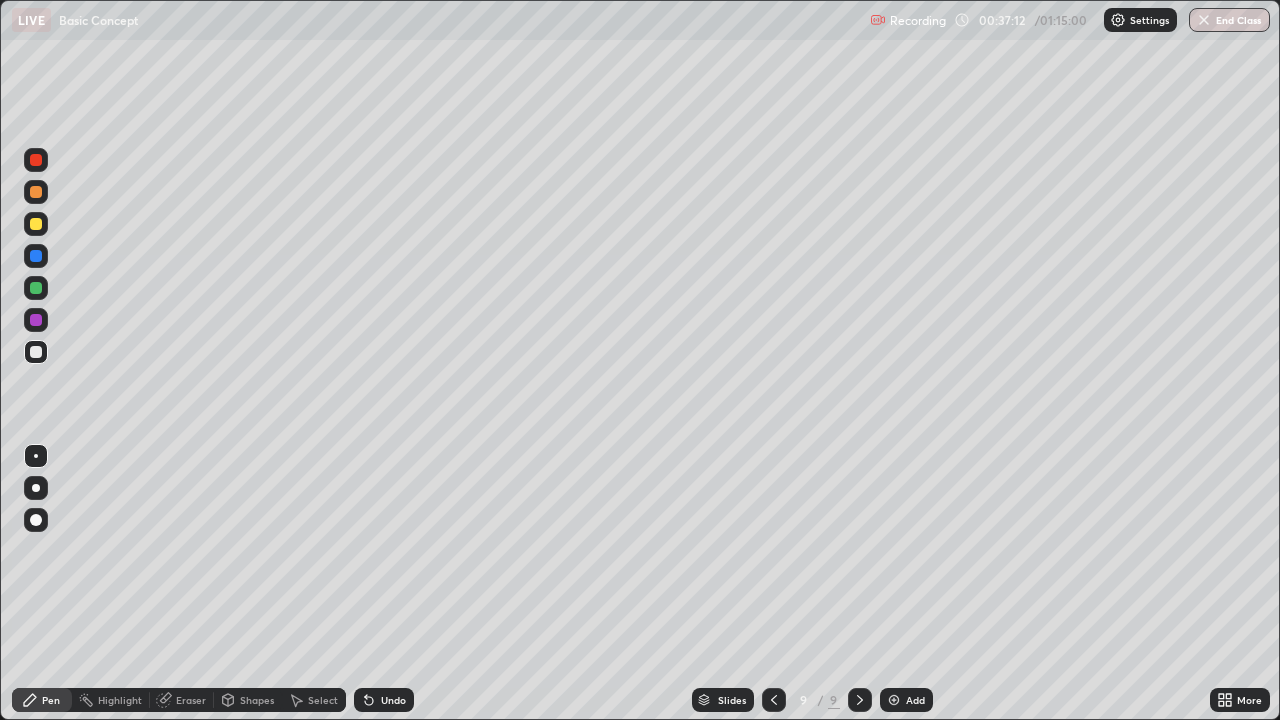 click on "Add" at bounding box center [915, 700] 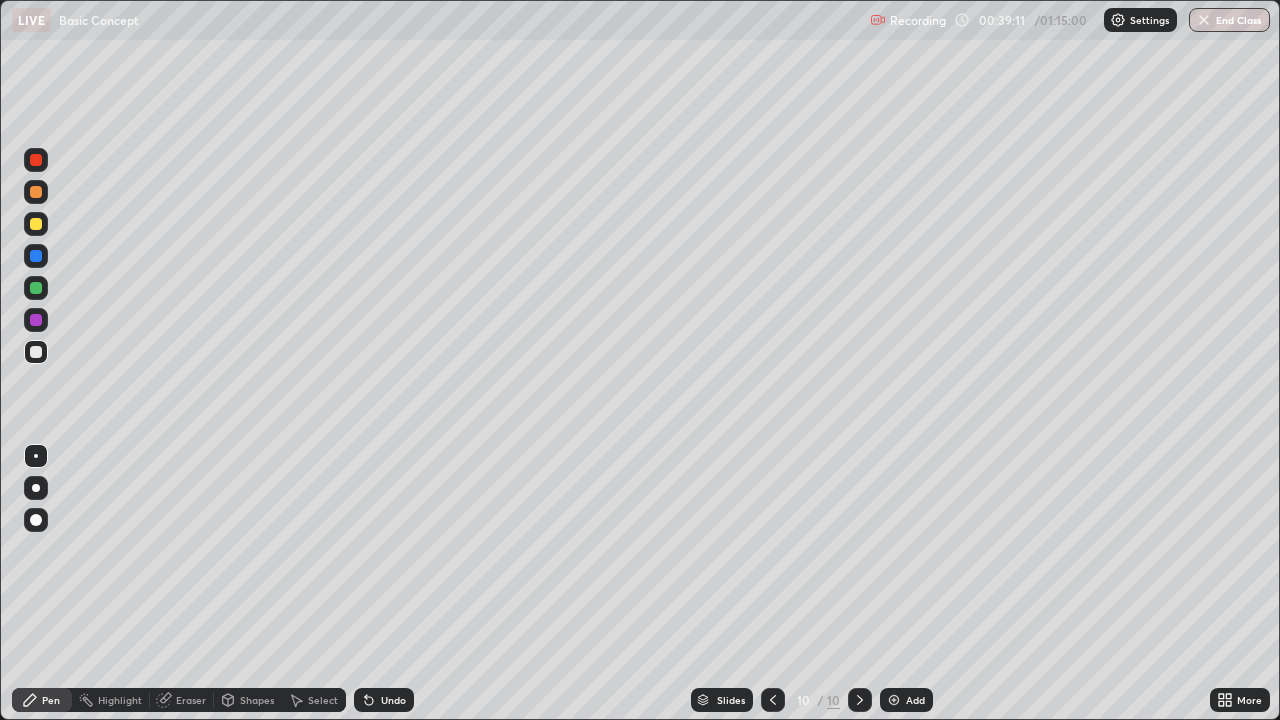 click 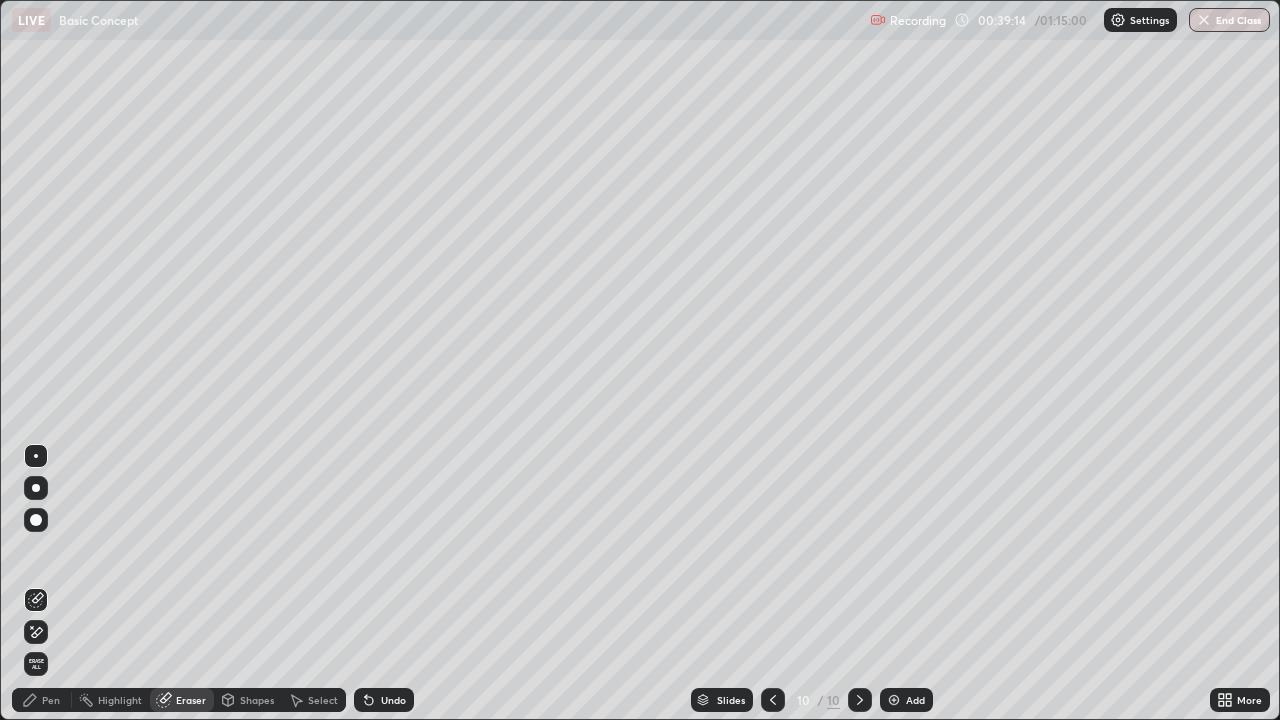 click on "Pen" at bounding box center (51, 700) 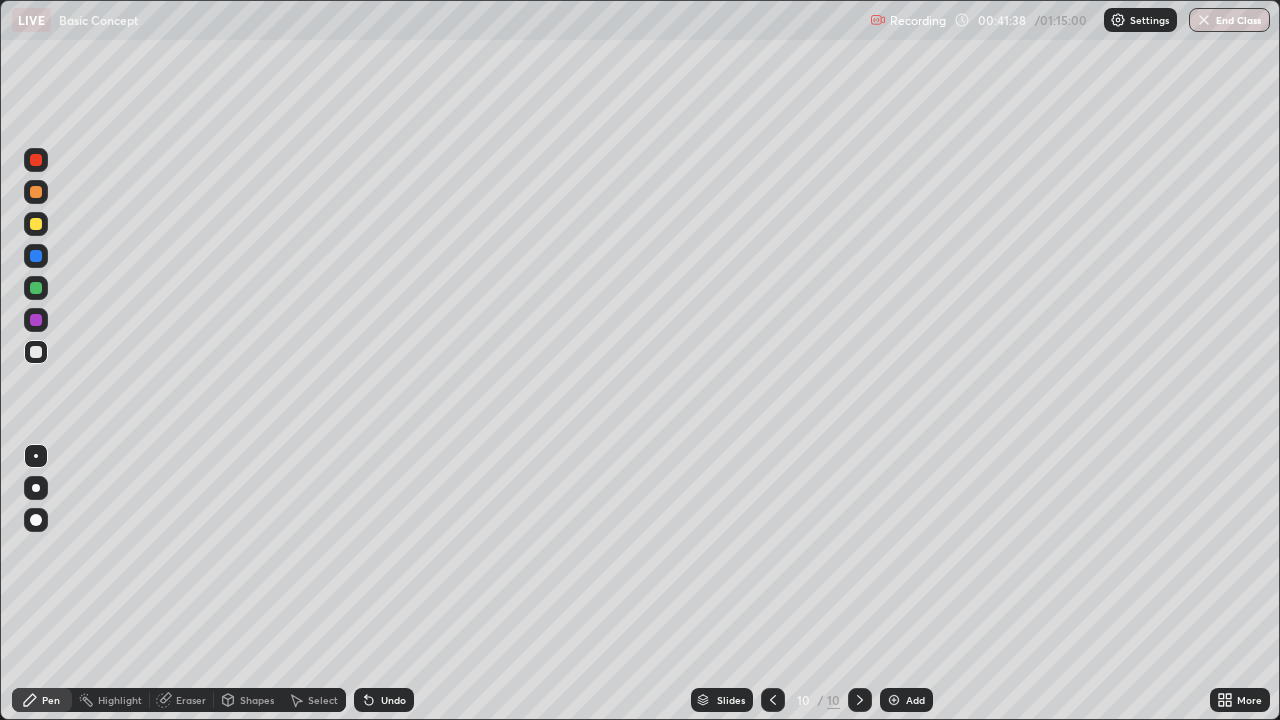click on "Add" at bounding box center (915, 700) 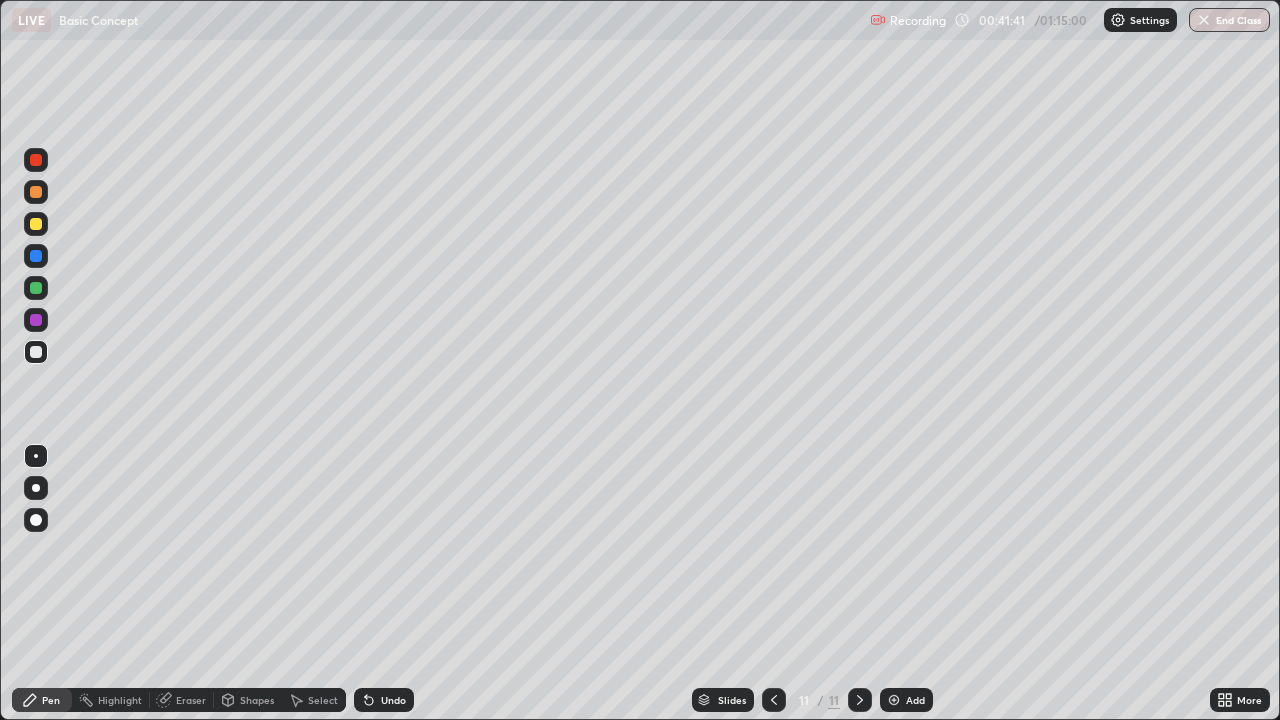 click 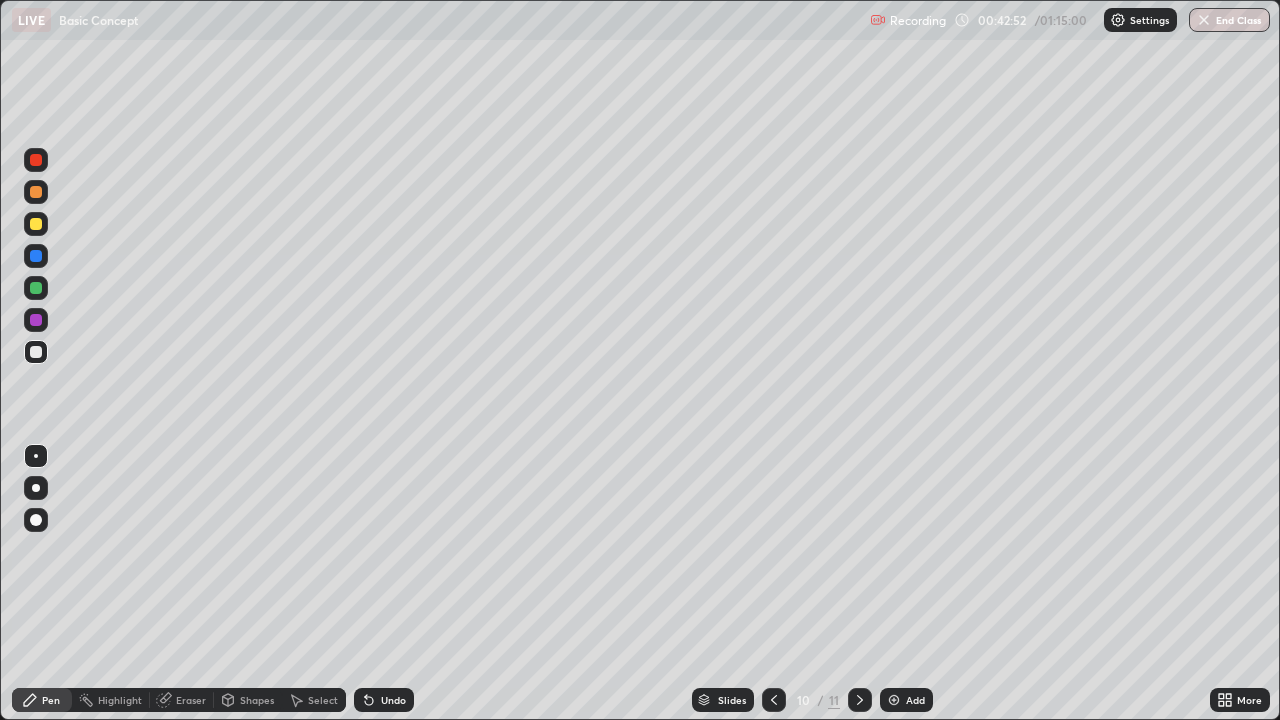 click on "Add" at bounding box center [915, 700] 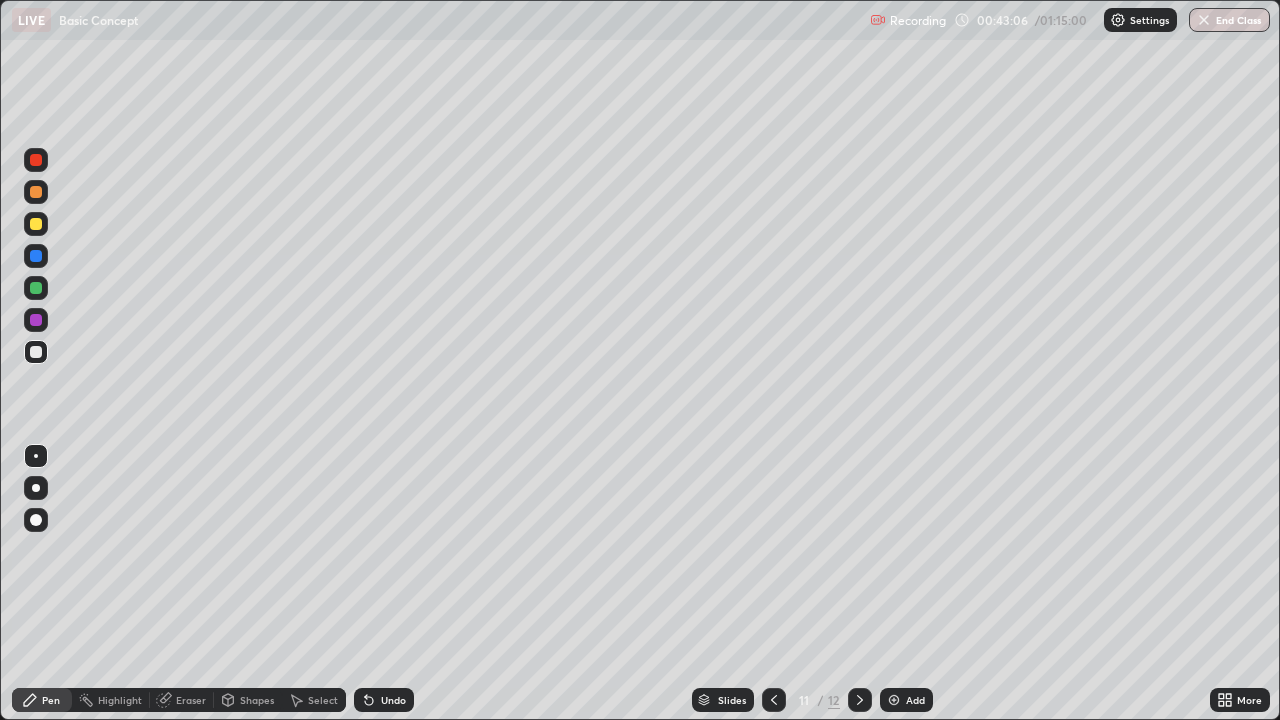 click on "Eraser" at bounding box center (191, 700) 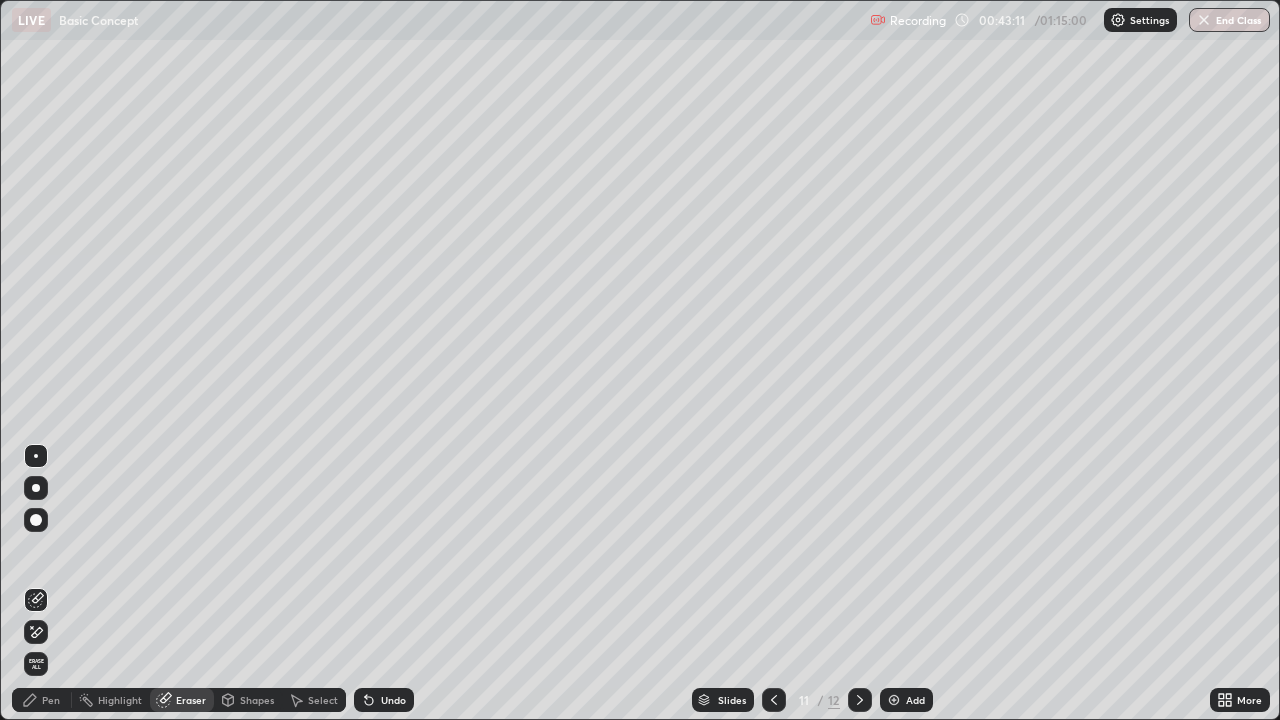 click on "Pen" at bounding box center (51, 700) 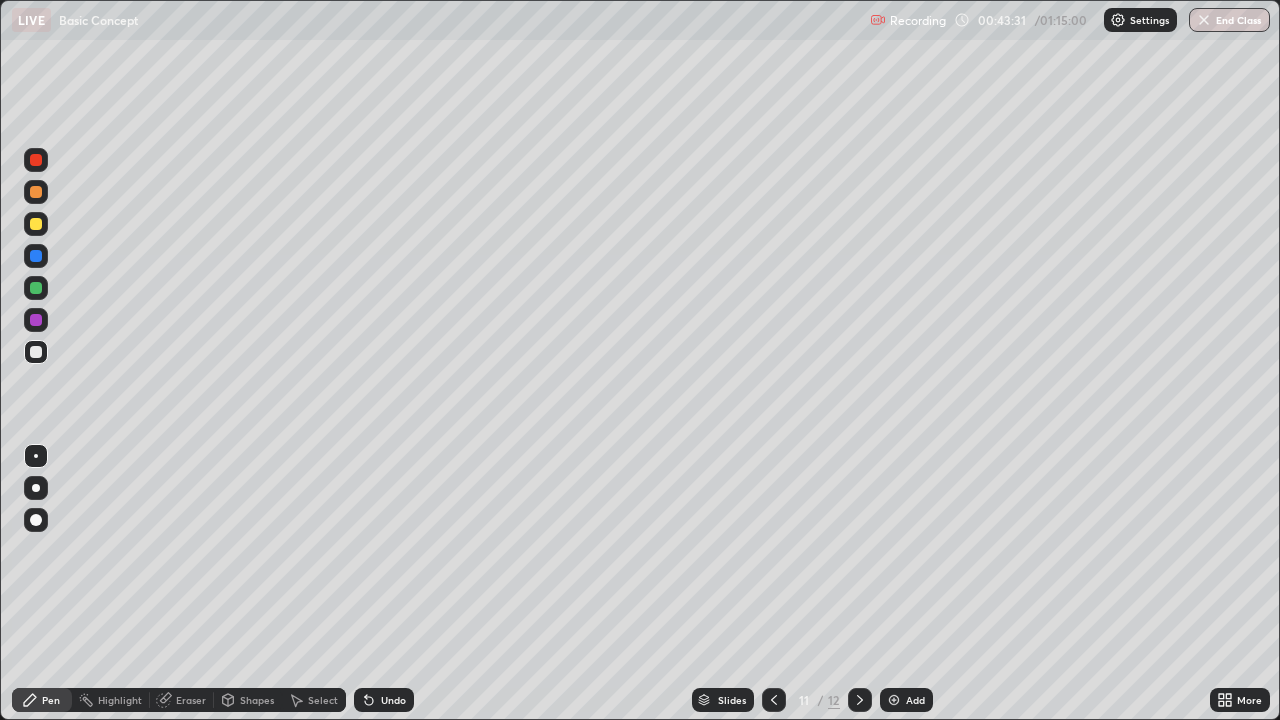 click on "Shapes" at bounding box center [248, 700] 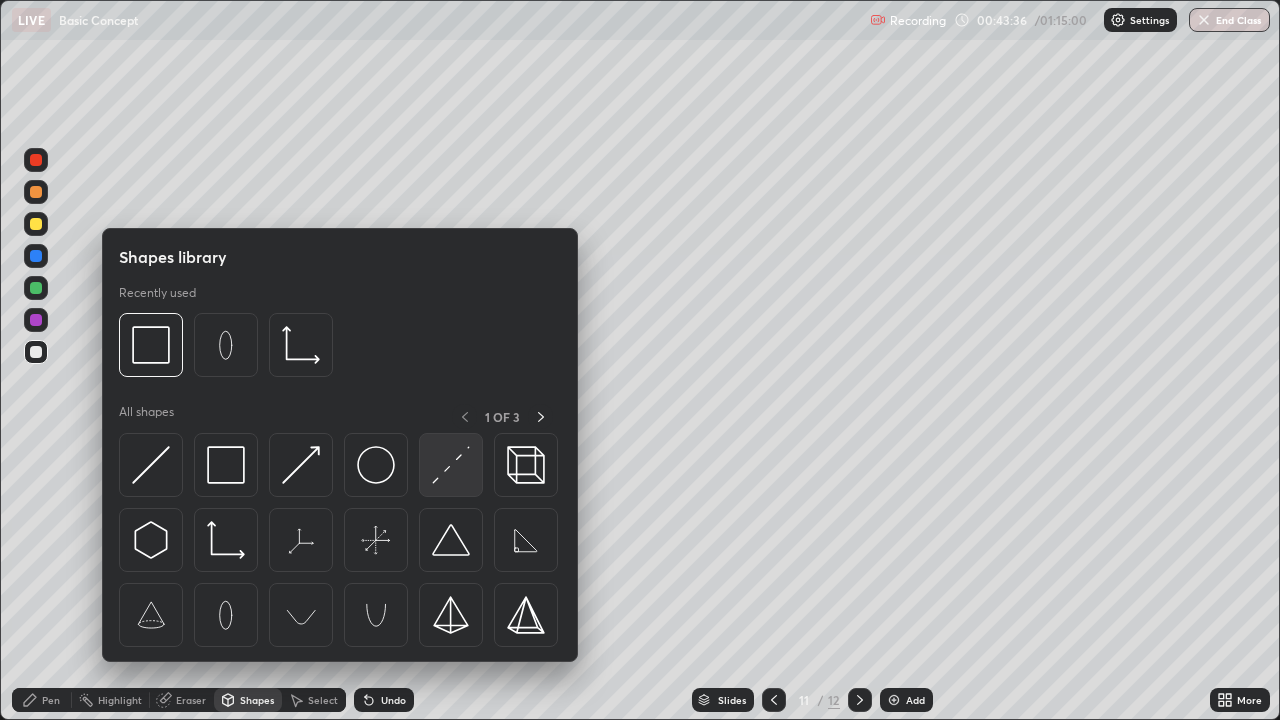 click at bounding box center [451, 465] 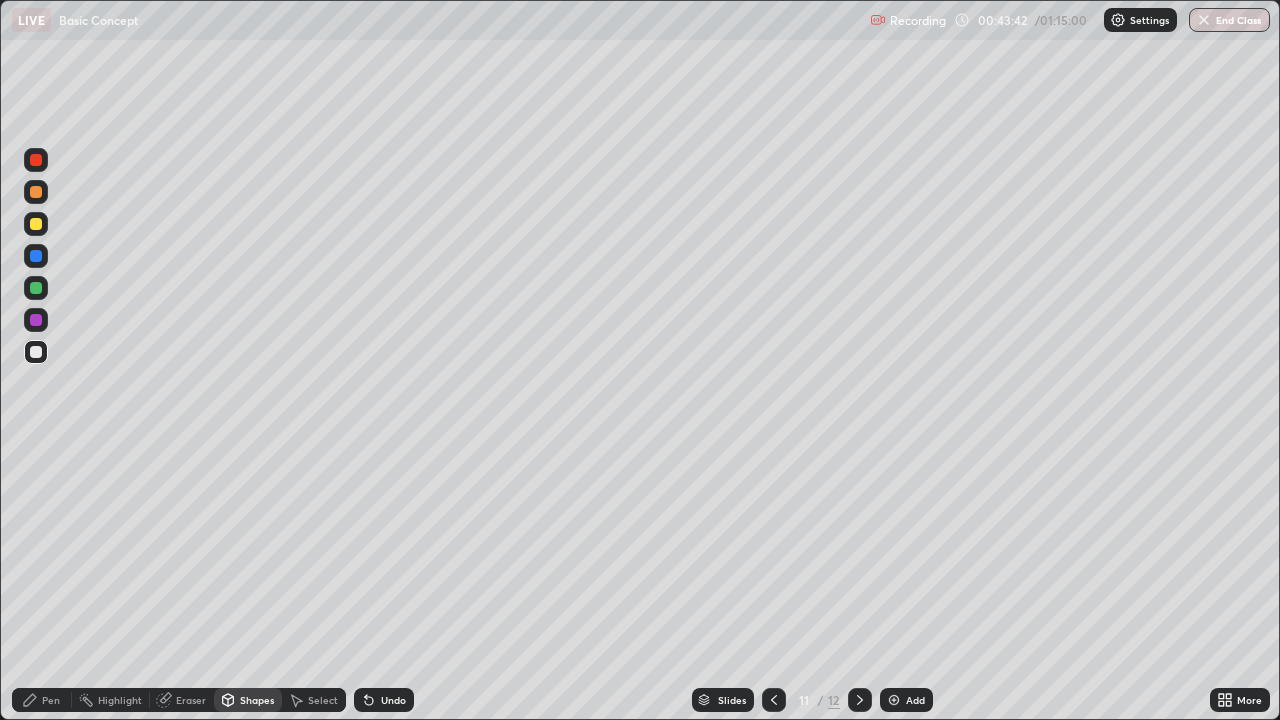 click on "Eraser" at bounding box center (191, 700) 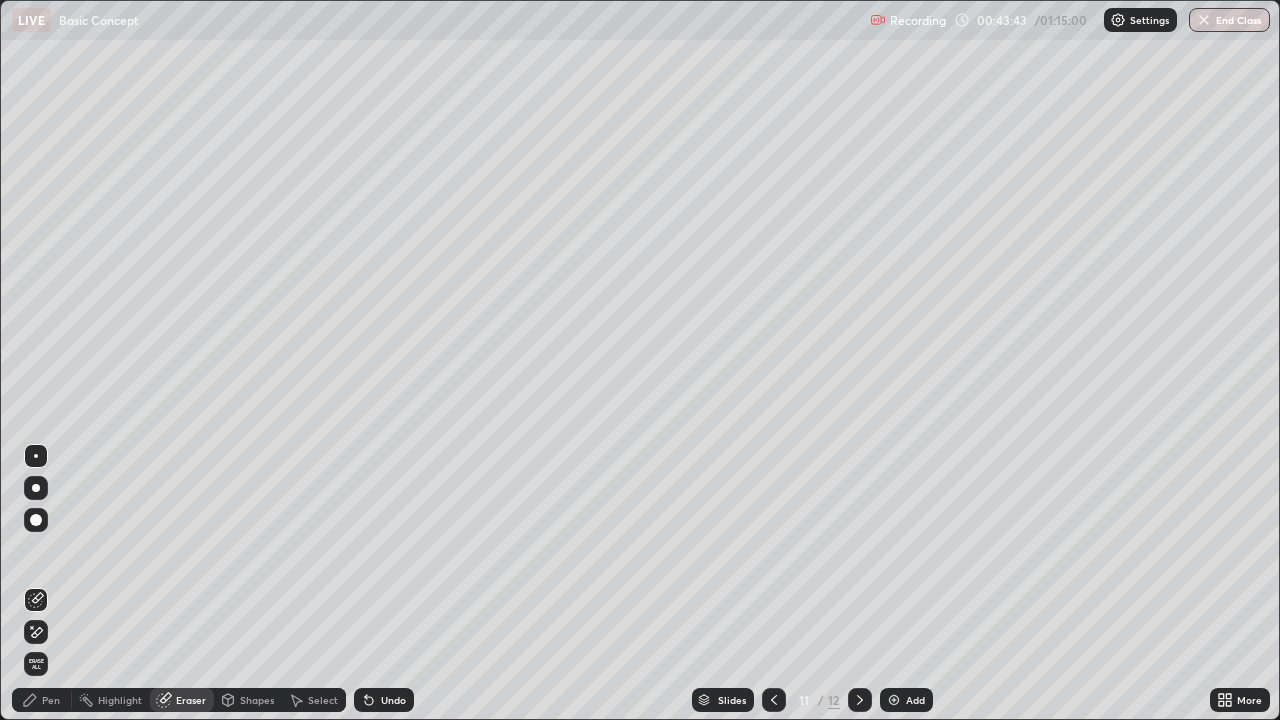 click on "Erase all" at bounding box center [36, 664] 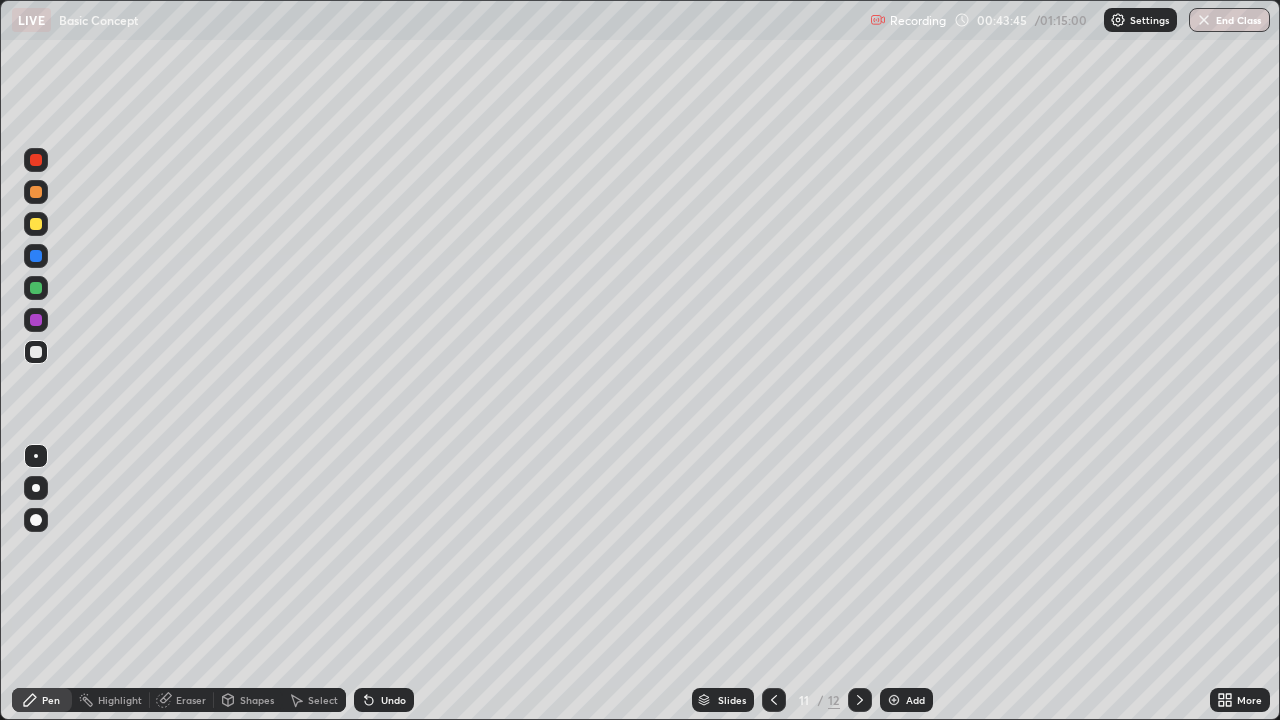 click on "Shapes" at bounding box center [248, 700] 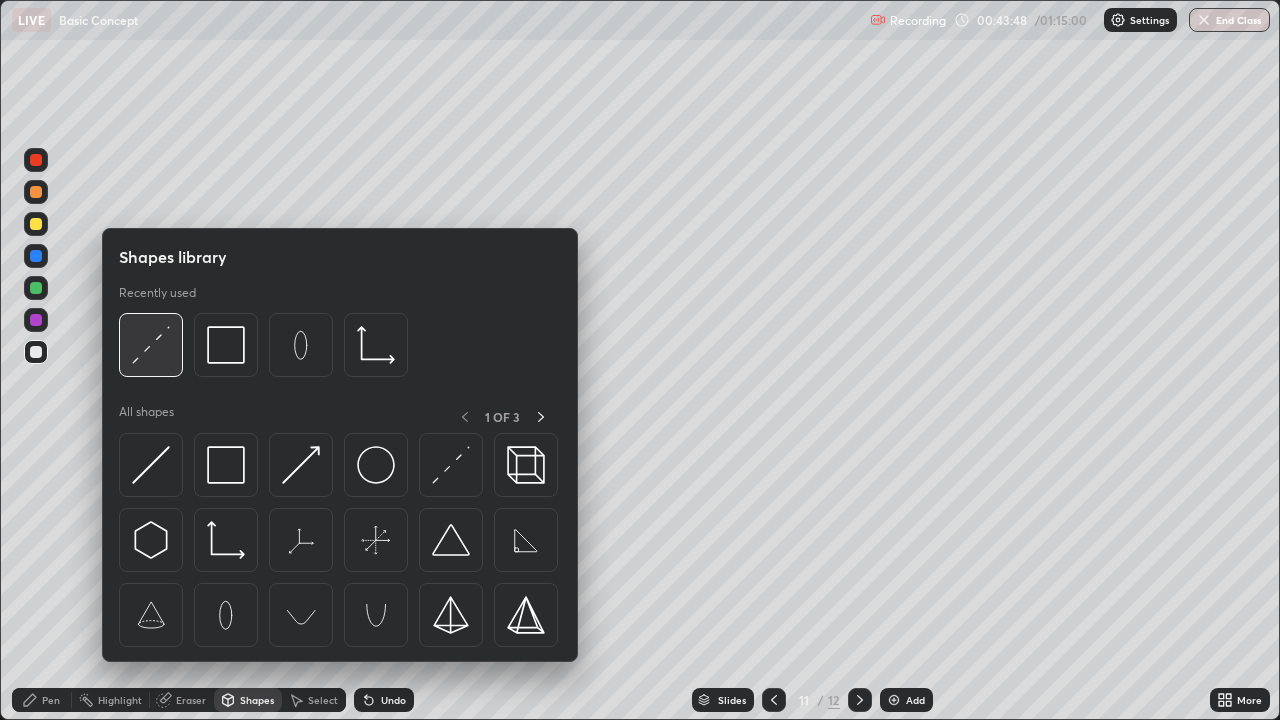 click at bounding box center (151, 345) 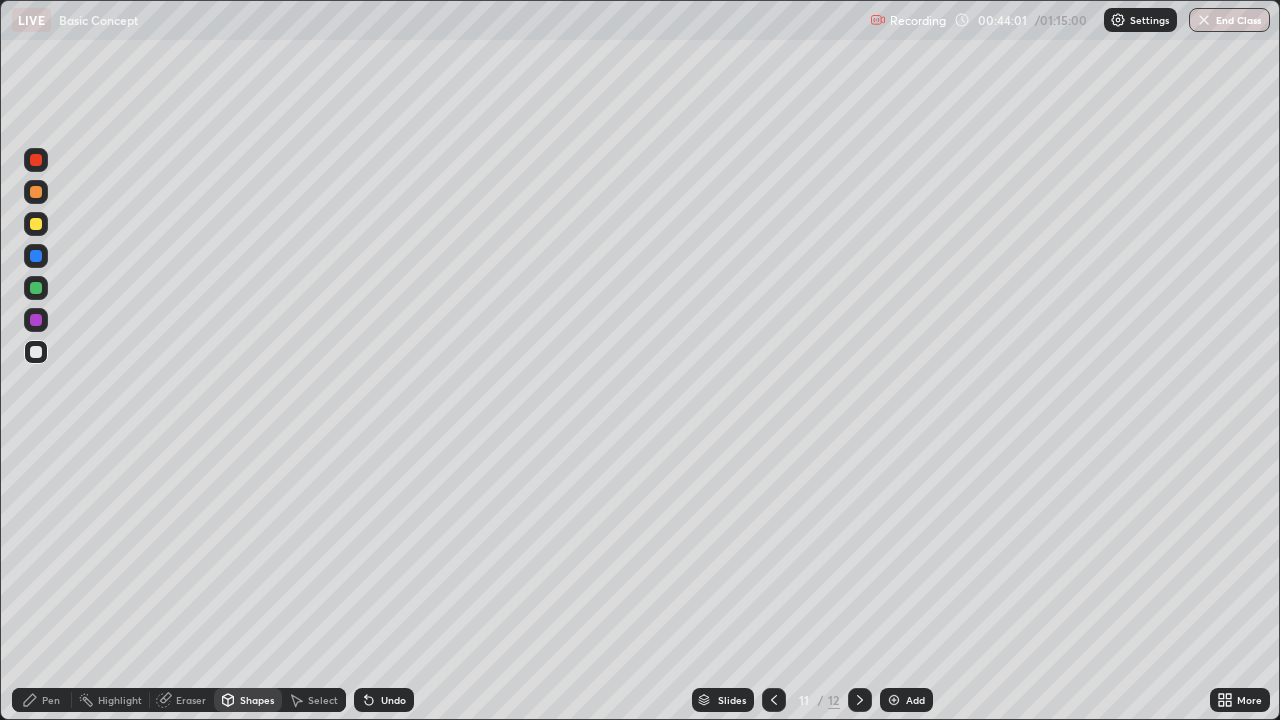 click 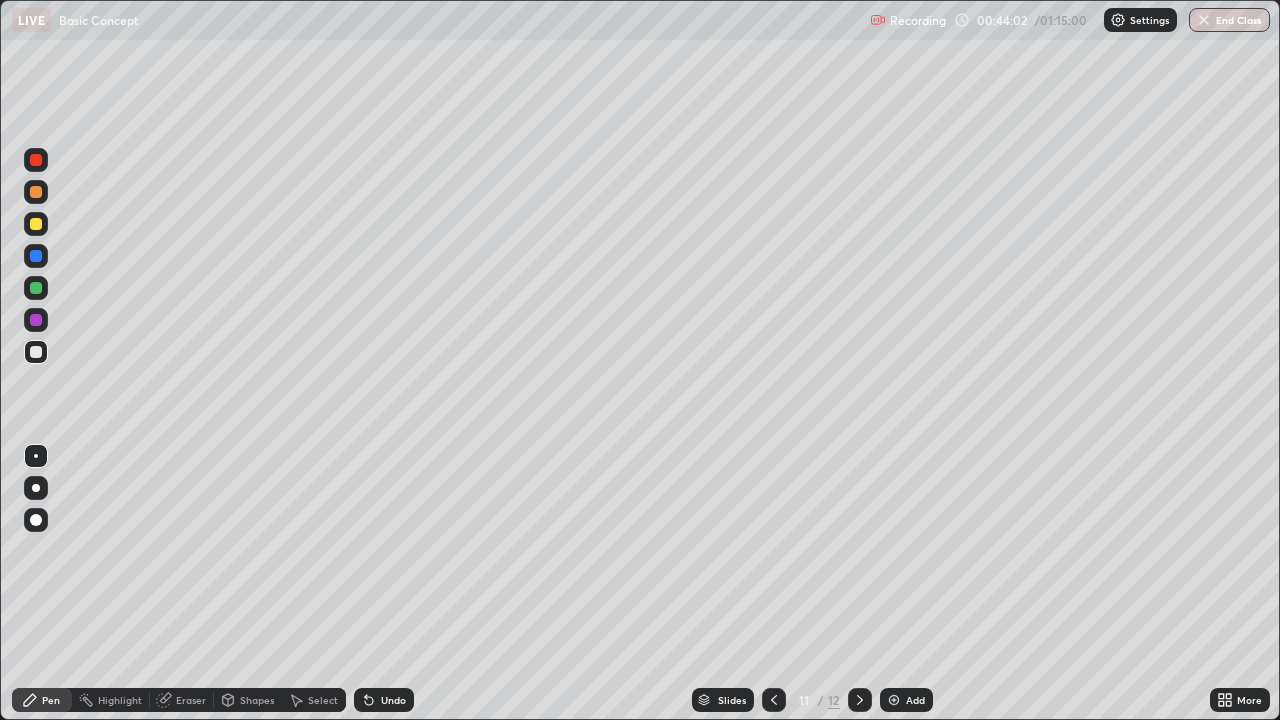 click on "Eraser" at bounding box center [191, 700] 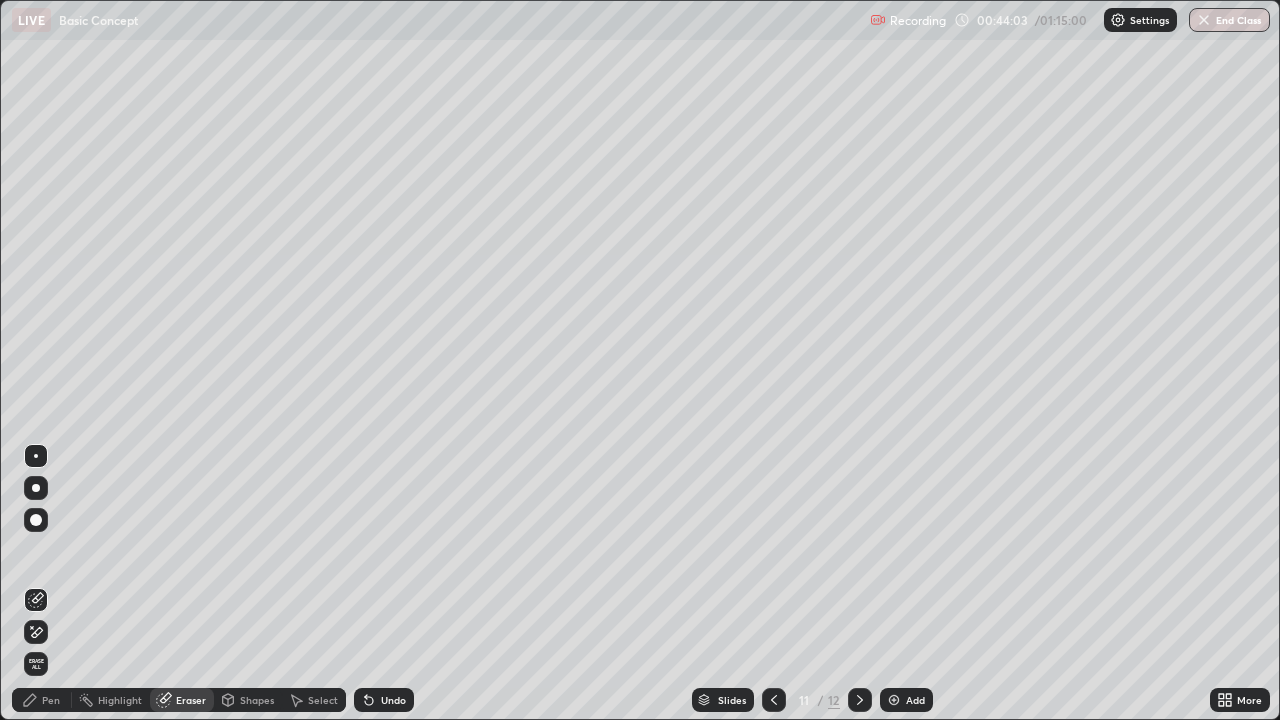click on "Eraser" at bounding box center (191, 700) 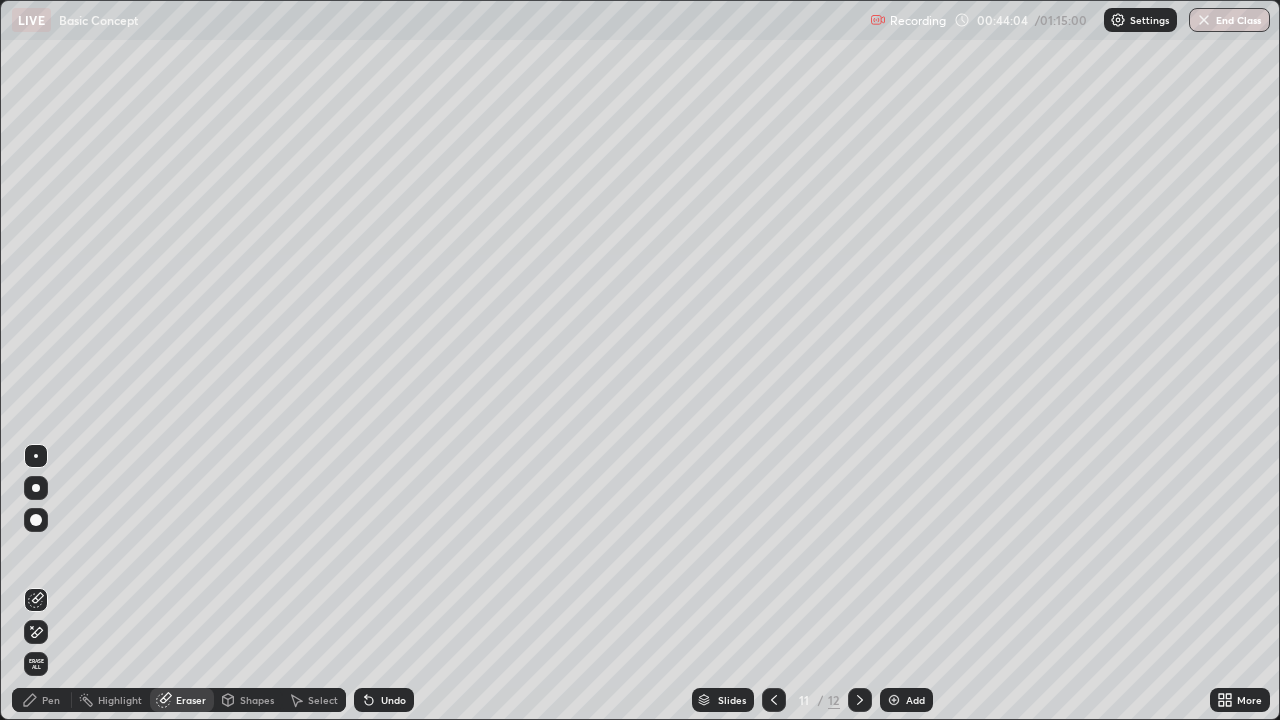 click on "Eraser" at bounding box center (191, 700) 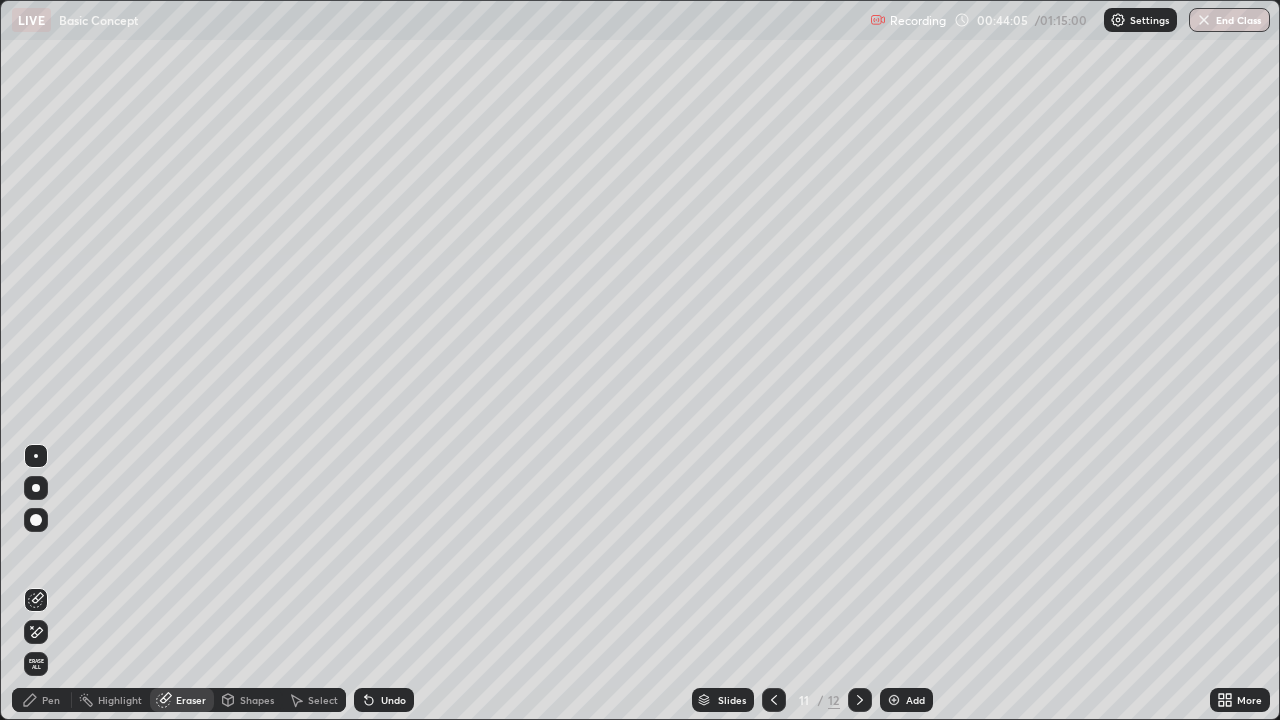 click on "Shapes" at bounding box center (257, 700) 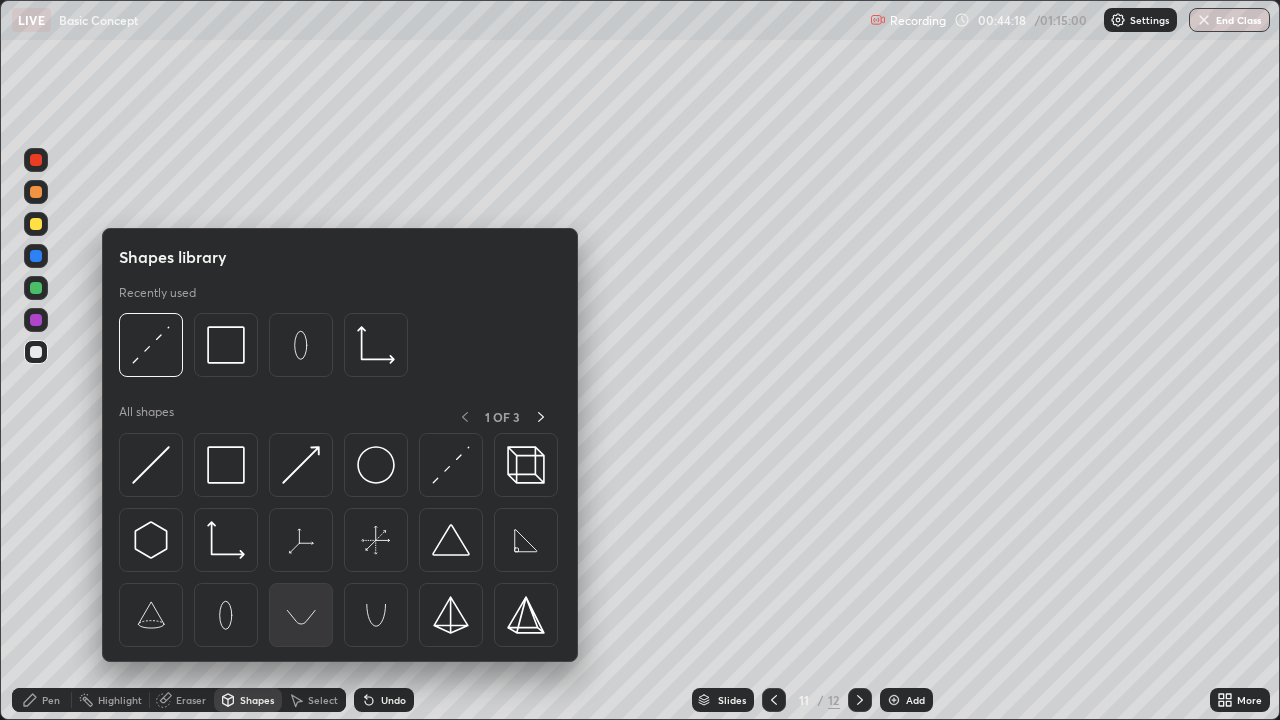 click at bounding box center (301, 615) 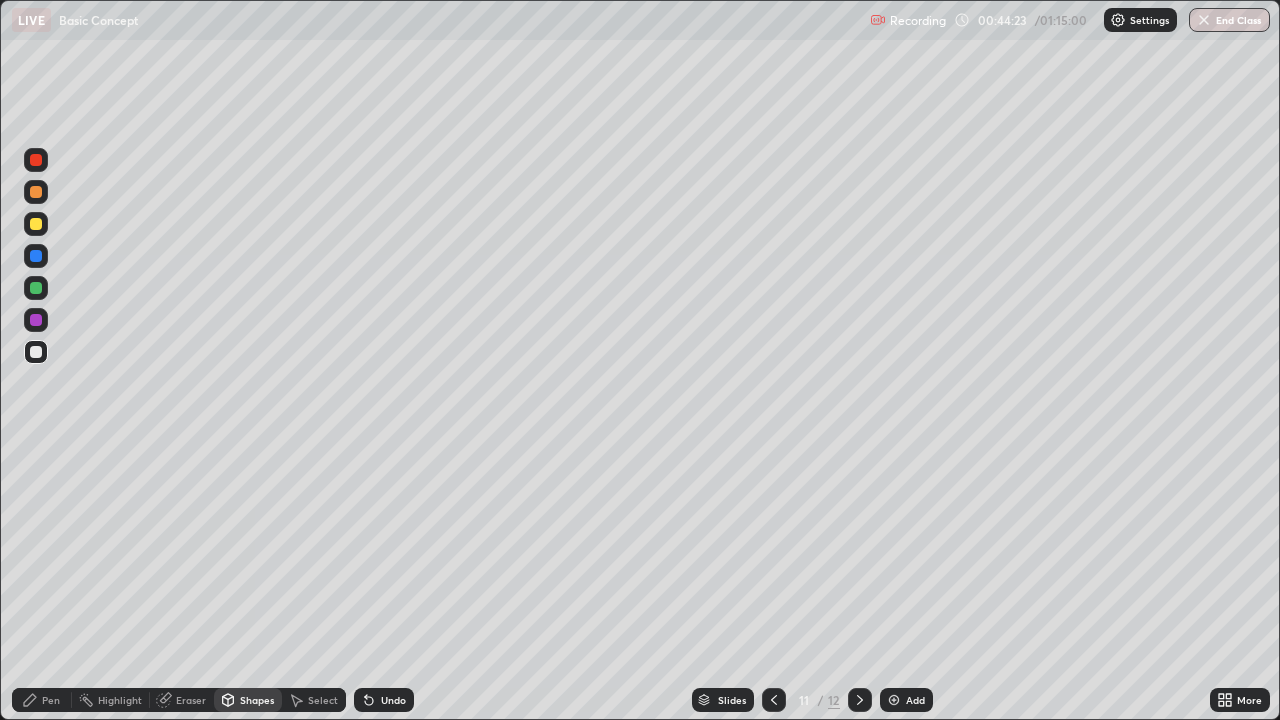 click on "Undo" at bounding box center [393, 700] 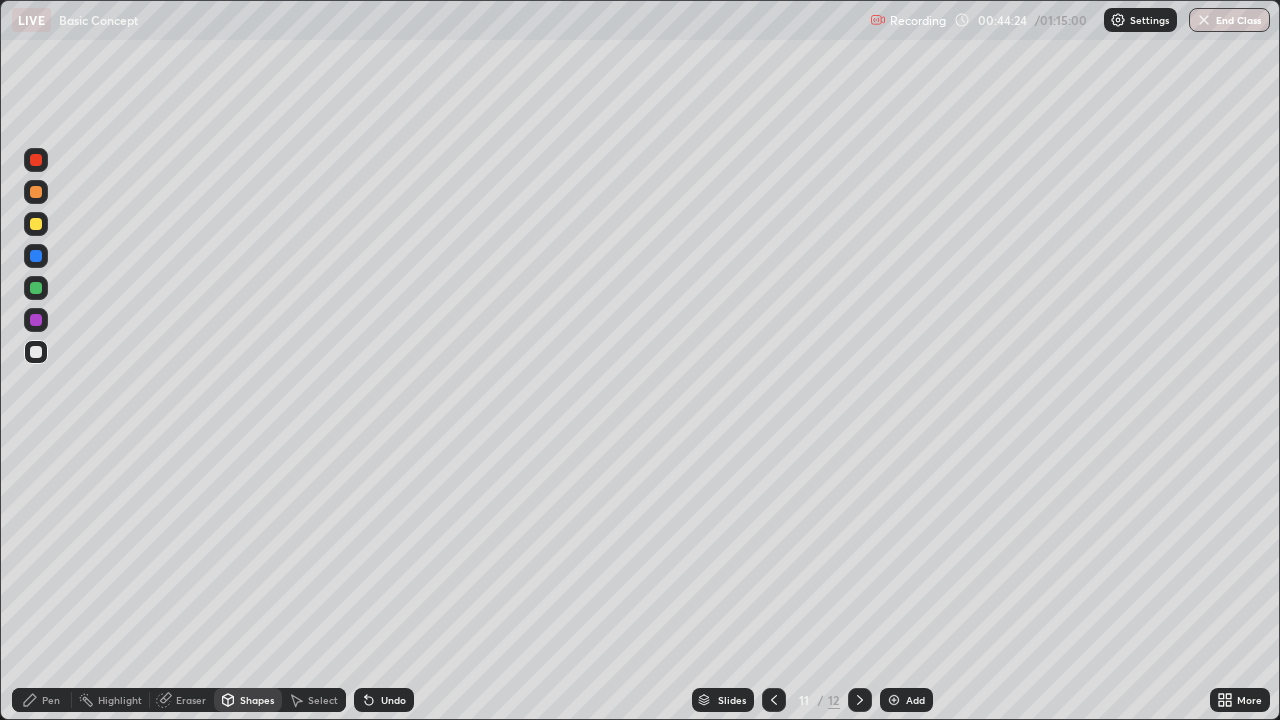 click on "Pen" at bounding box center [51, 700] 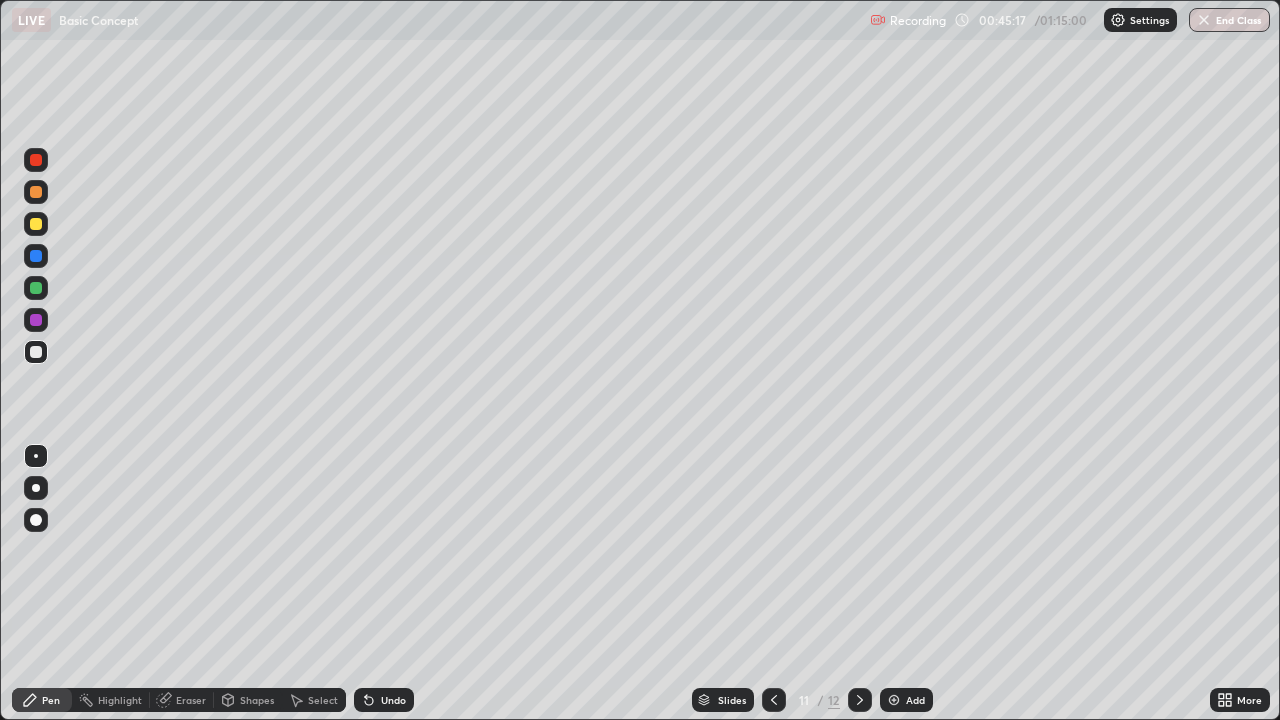 click on "Undo" at bounding box center (384, 700) 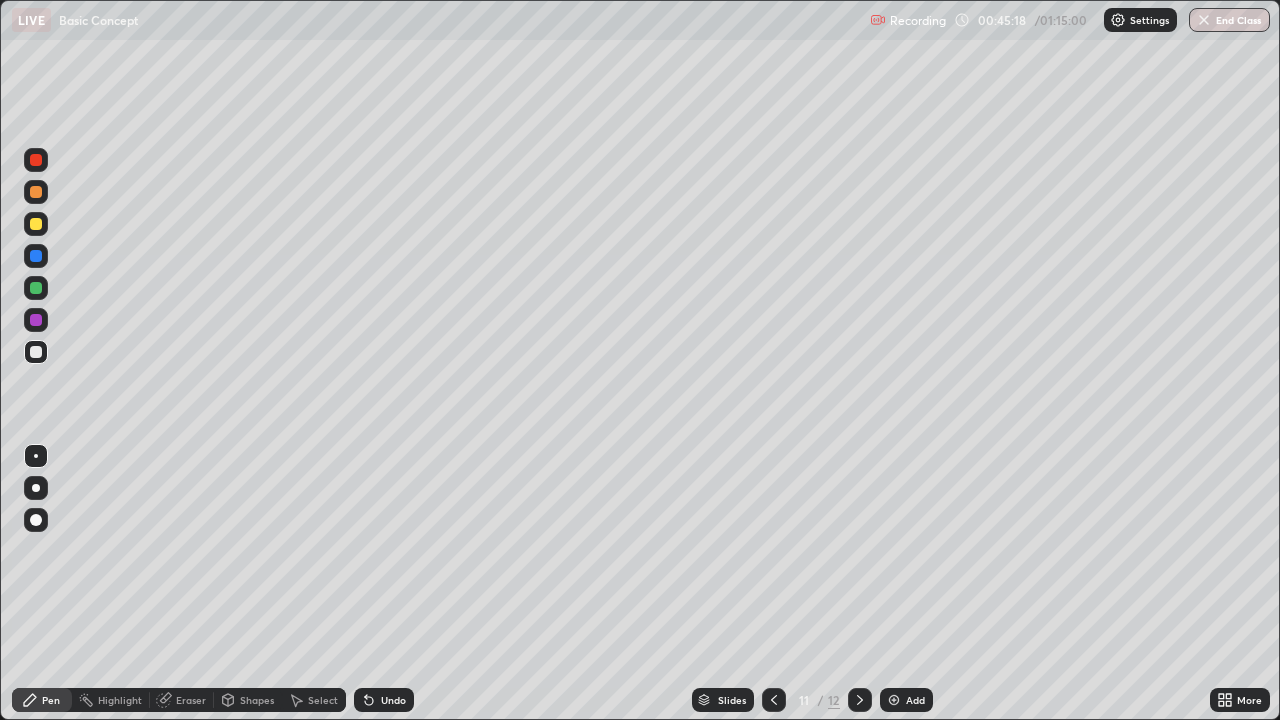 click on "Undo" at bounding box center (384, 700) 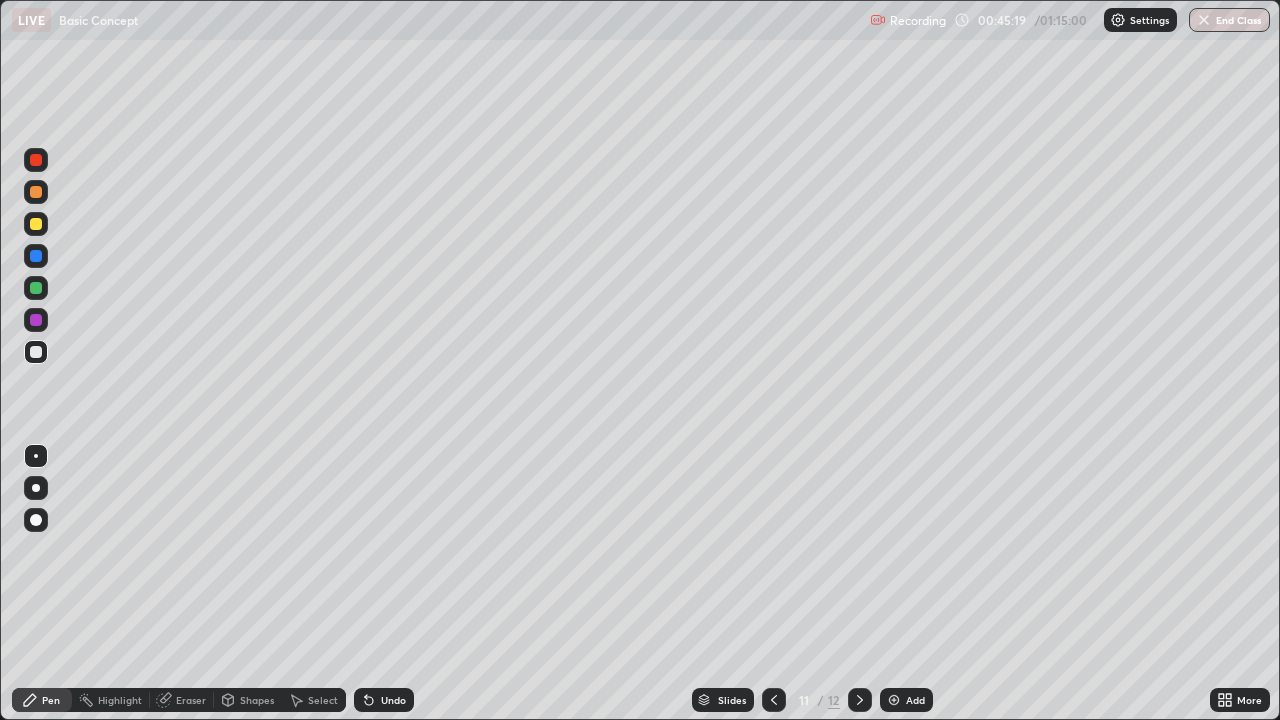 click on "Undo" at bounding box center [393, 700] 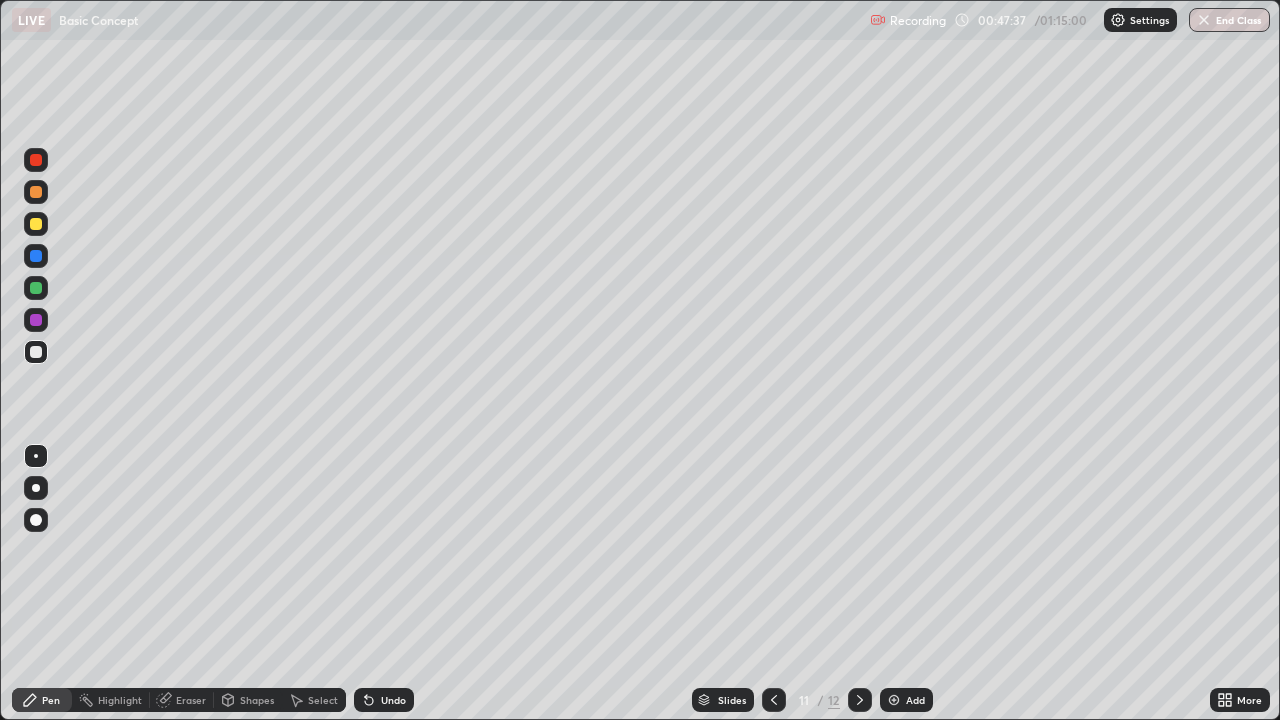 click 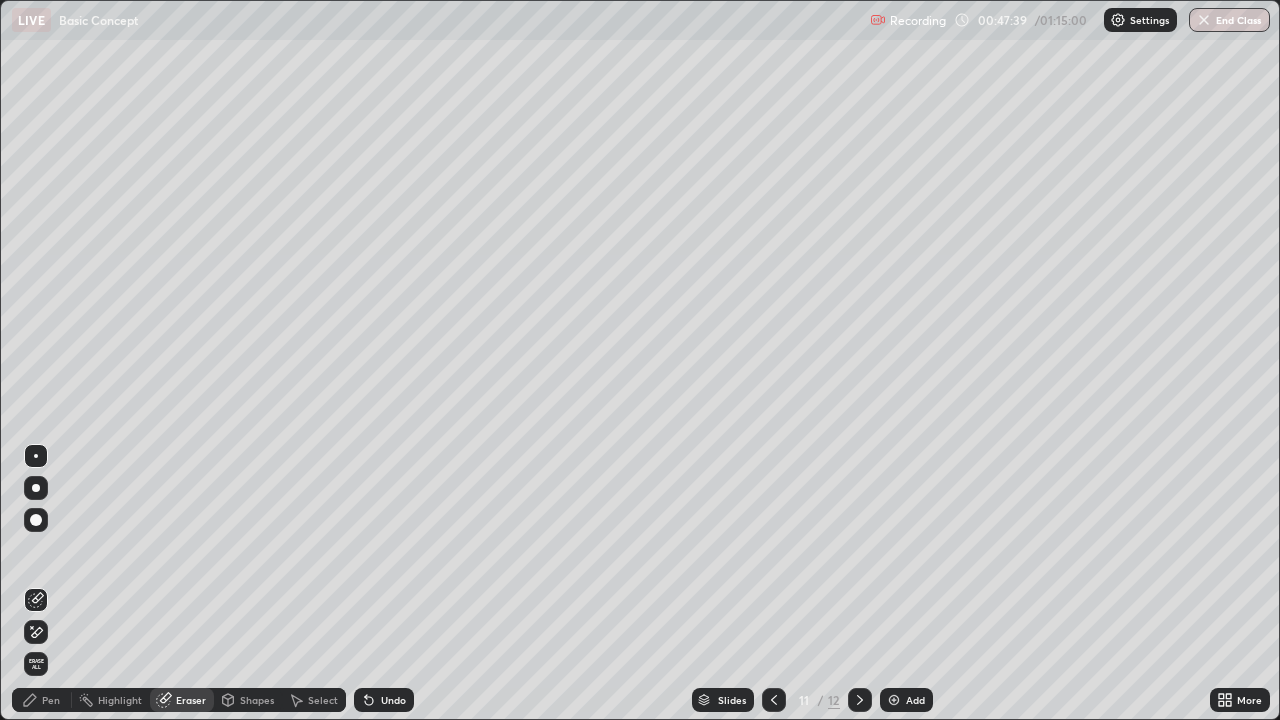 click on "Pen" at bounding box center (51, 700) 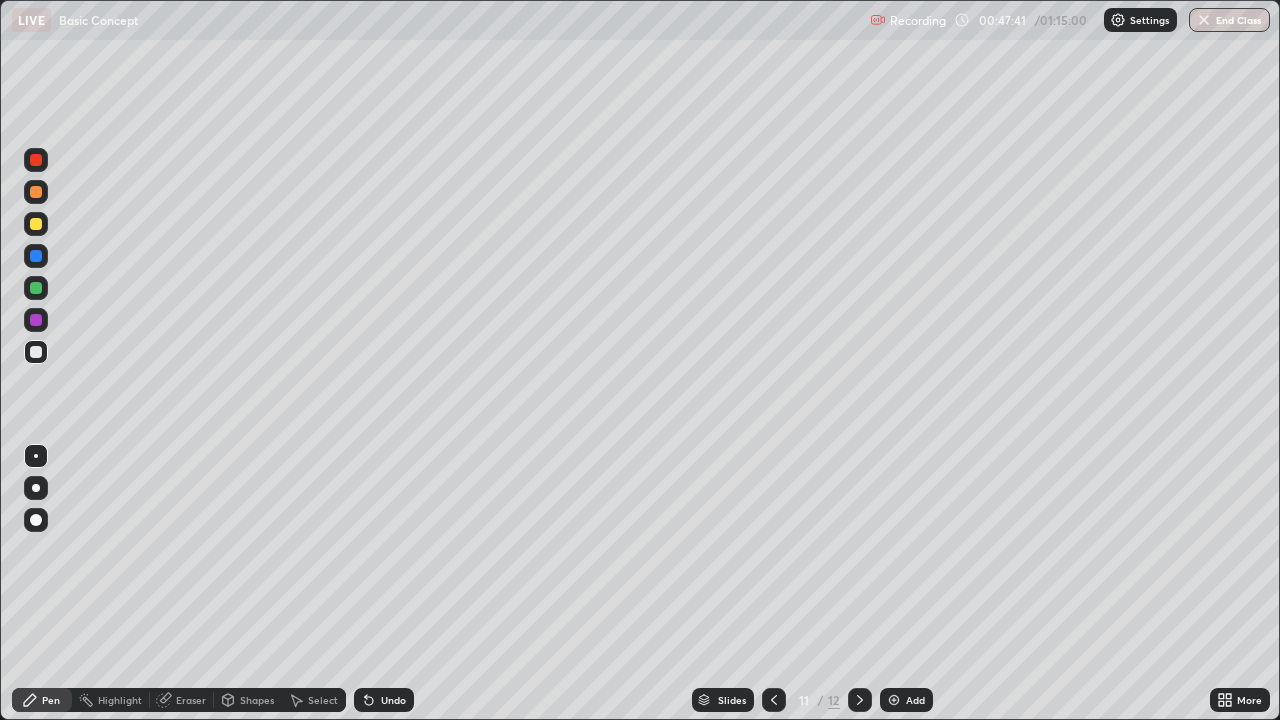 click on "Pen" at bounding box center (51, 700) 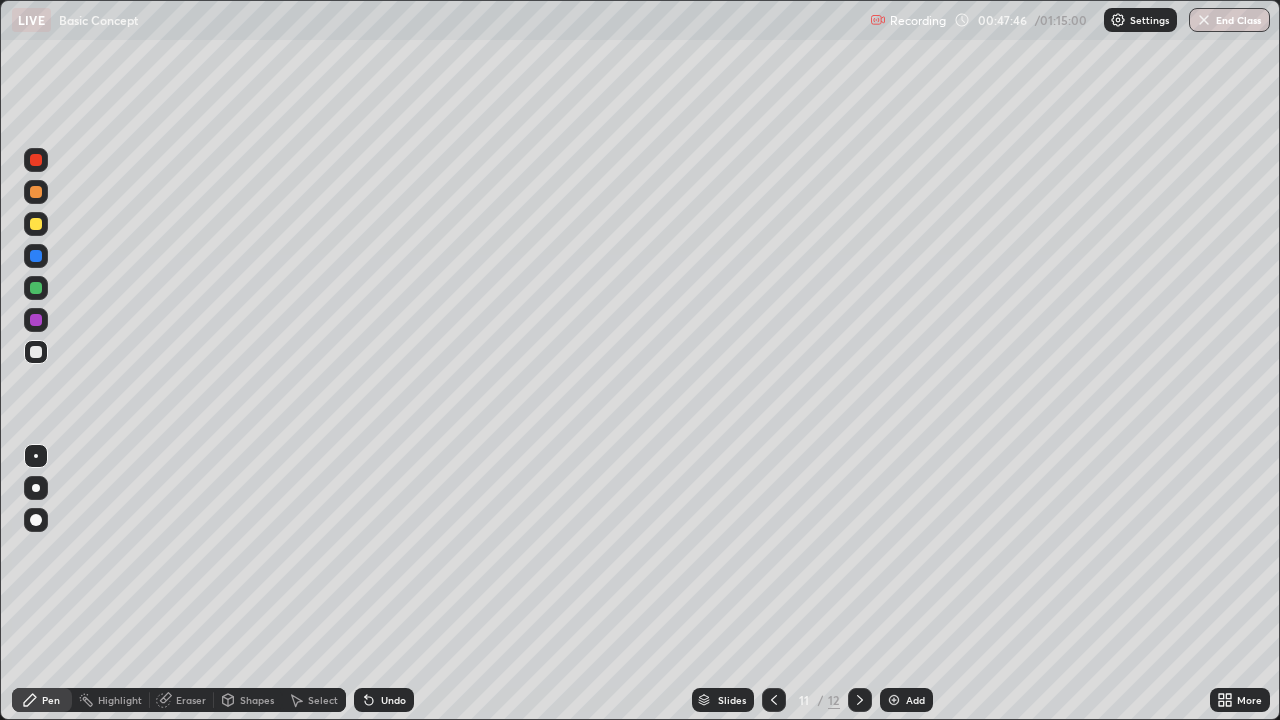 click 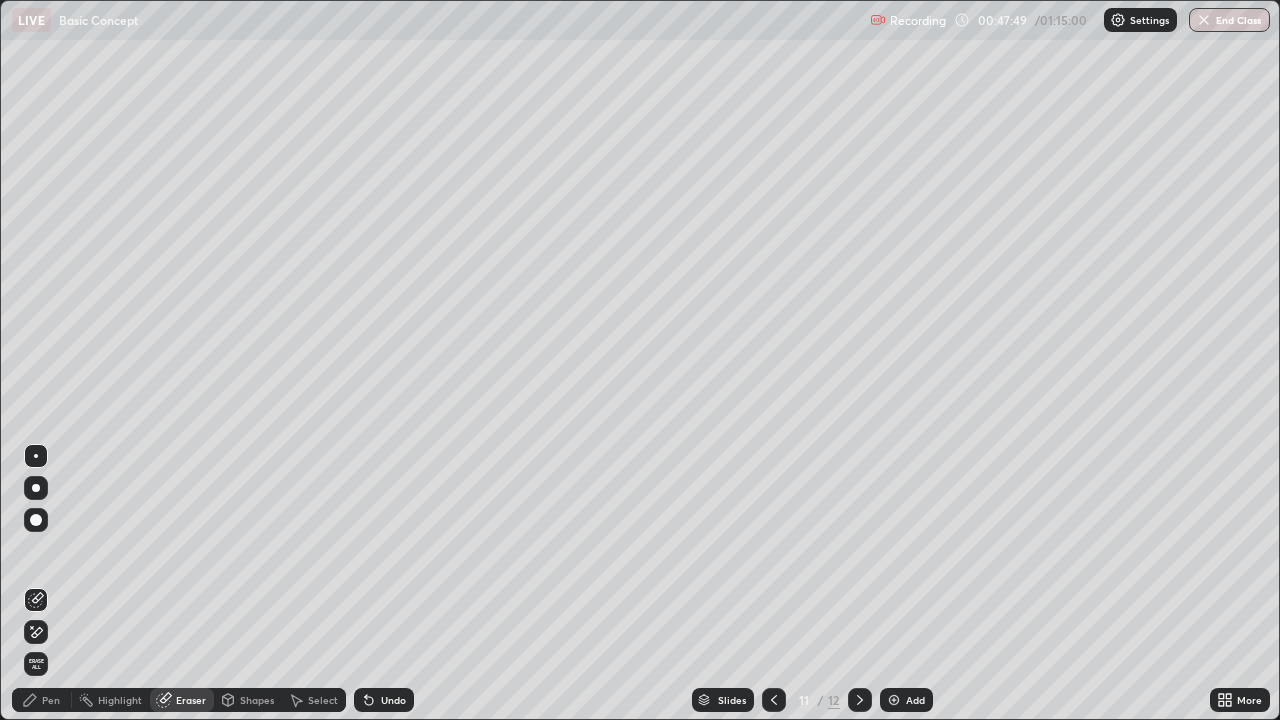 click on "Pen" at bounding box center [51, 700] 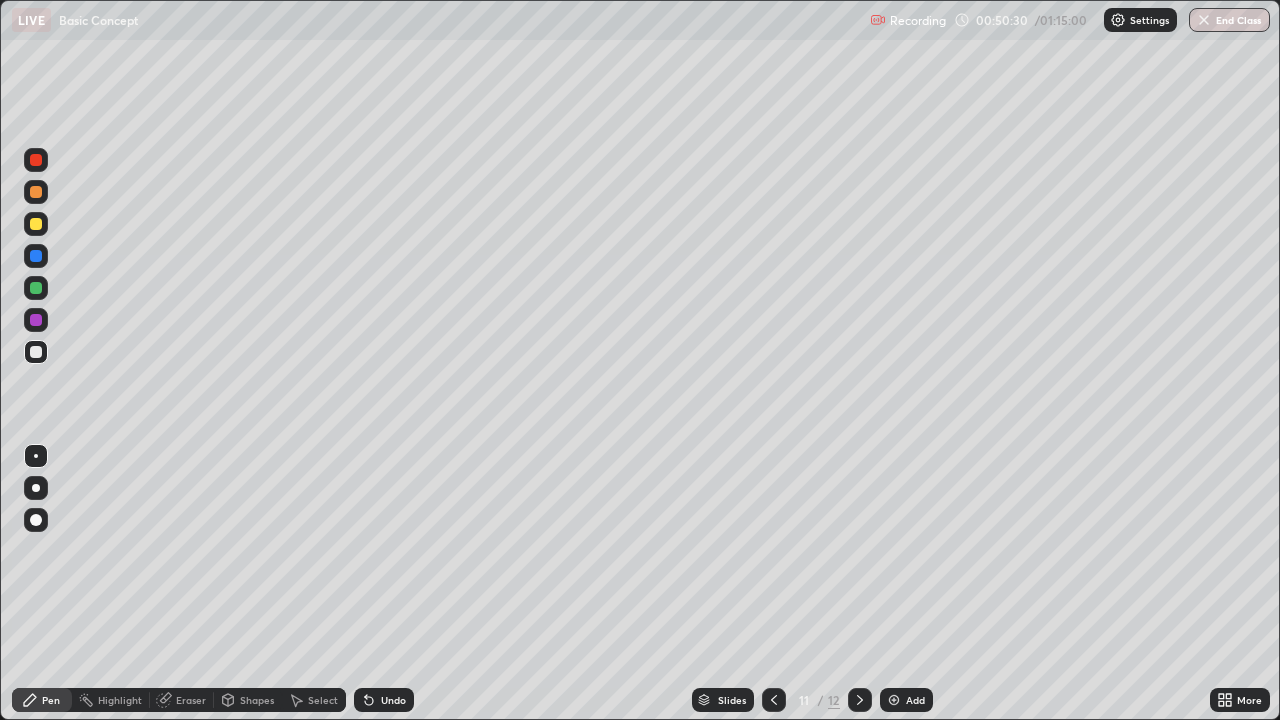 click on "Add" at bounding box center (915, 700) 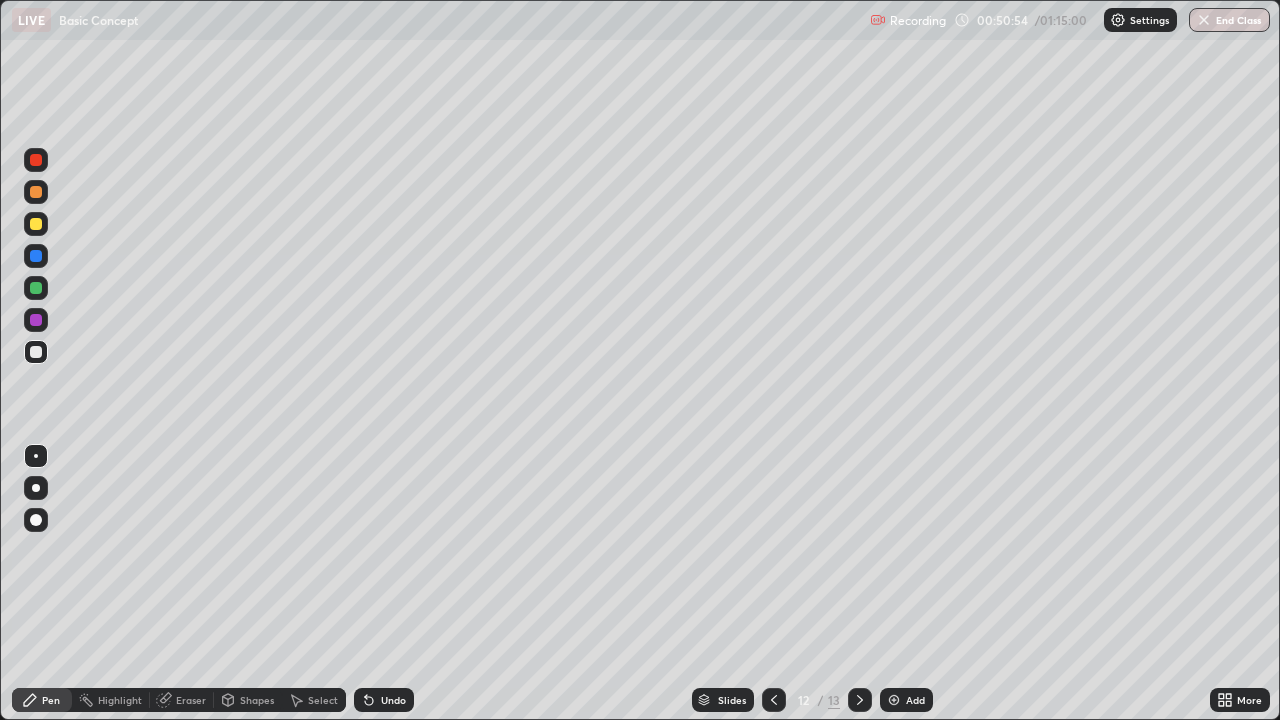 click 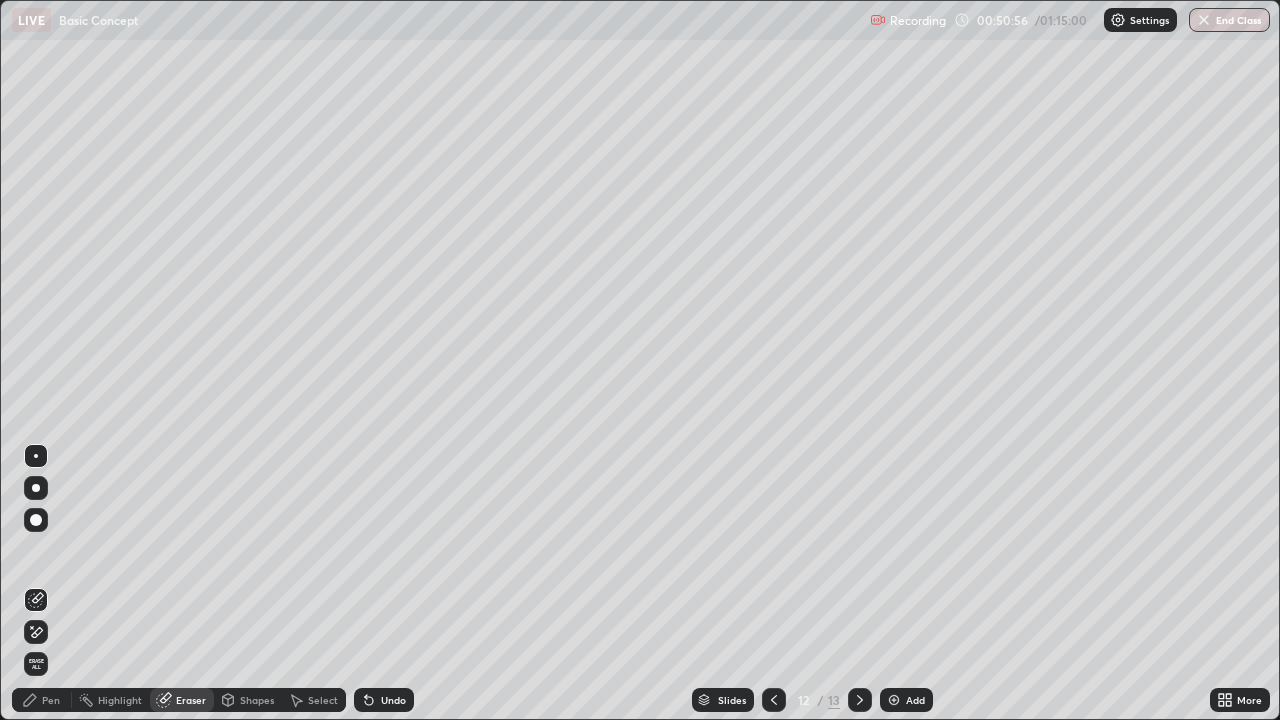 click on "Pen" at bounding box center (42, 700) 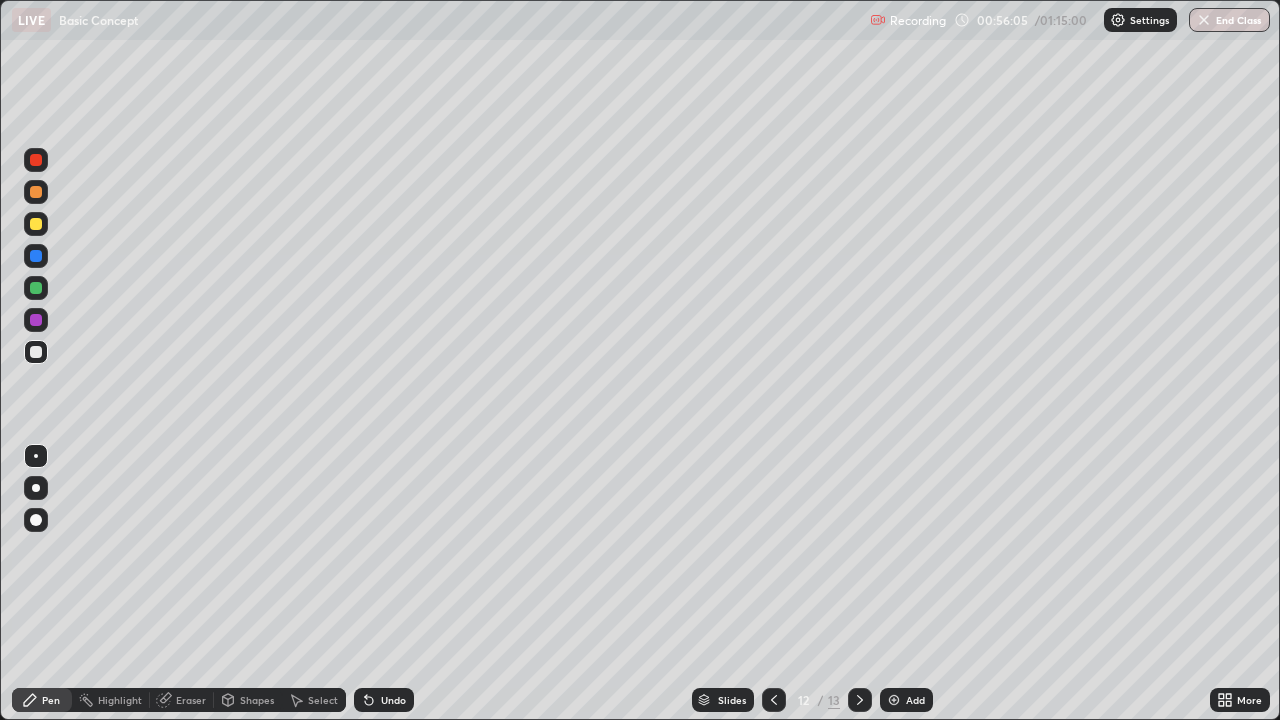 click at bounding box center [894, 700] 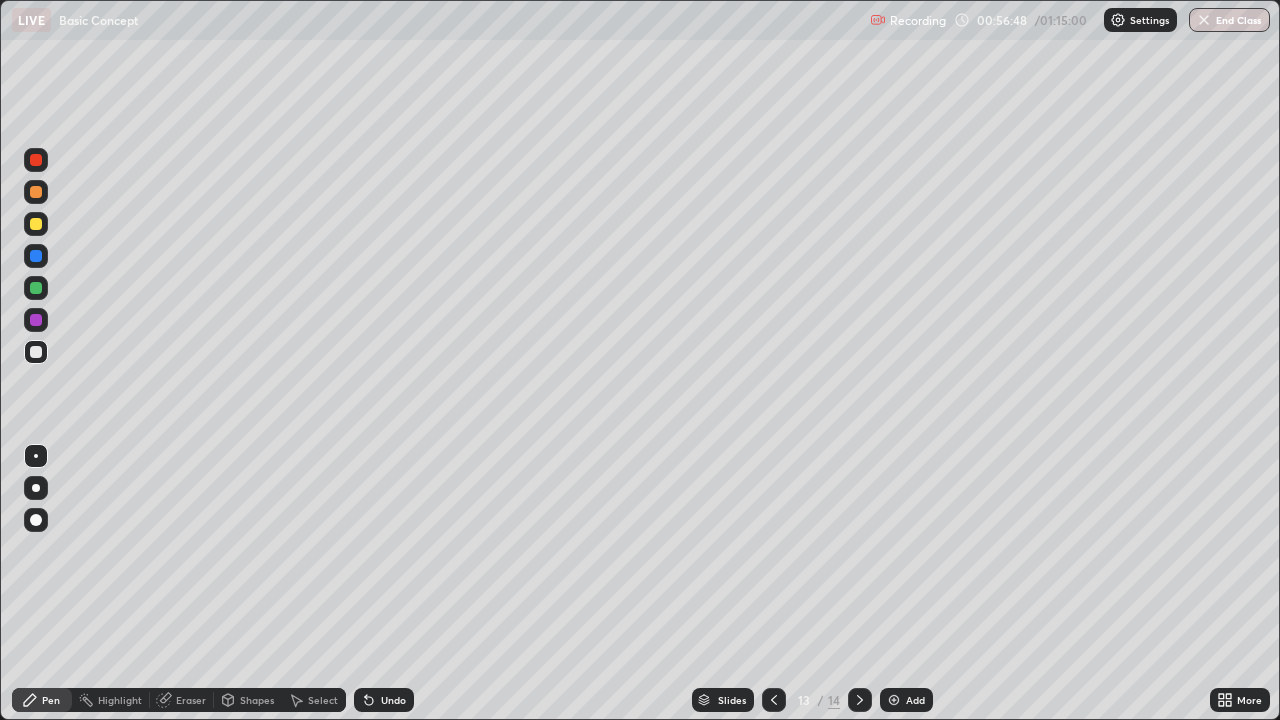 click on "Eraser" at bounding box center (191, 700) 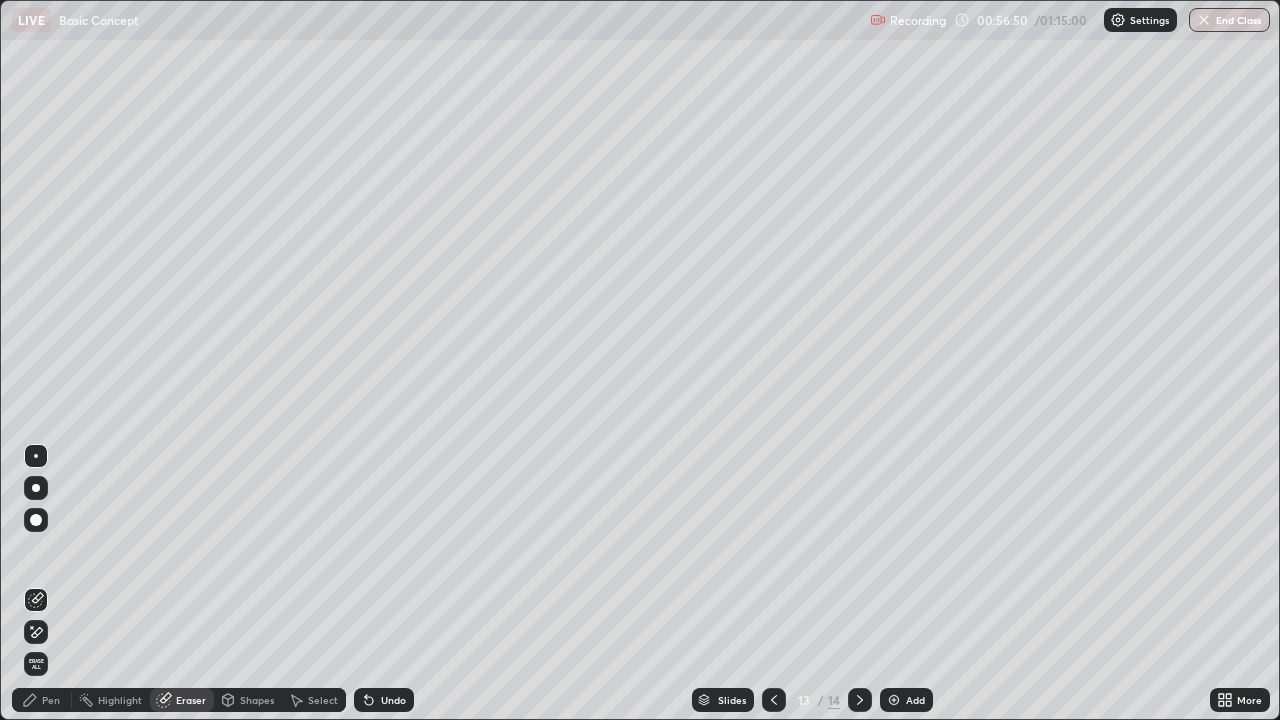 click on "Pen" at bounding box center (51, 700) 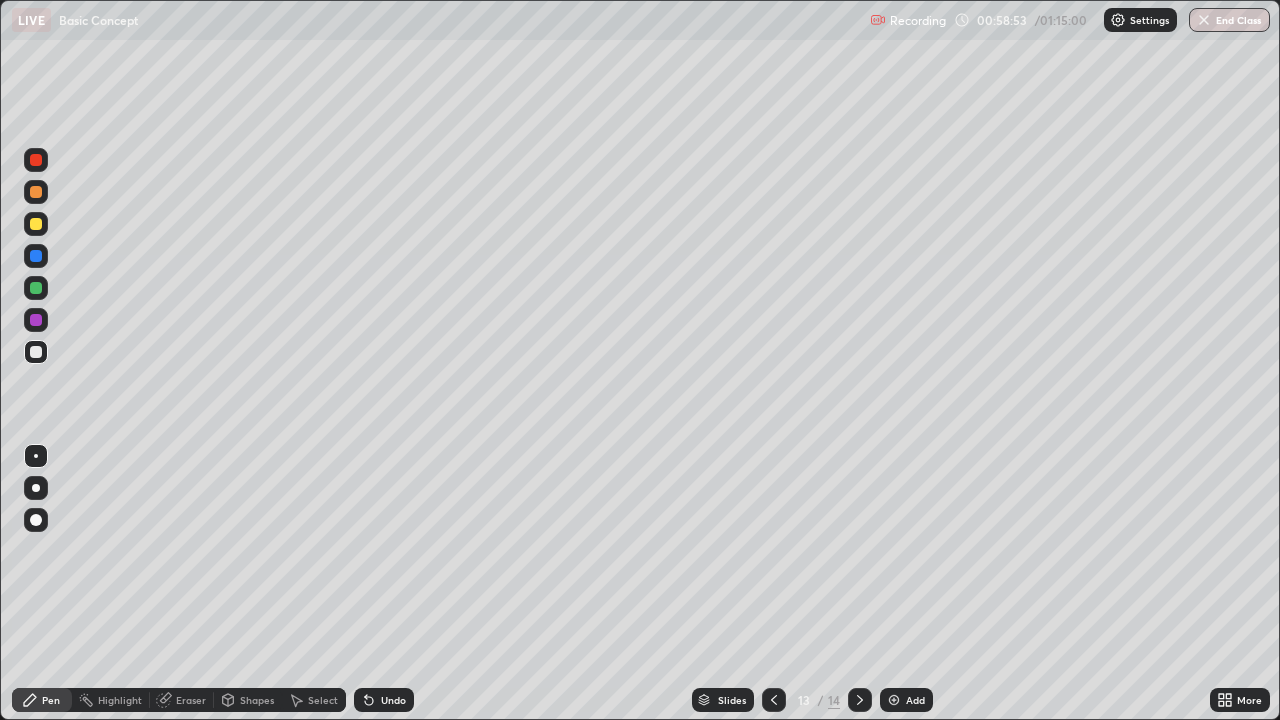 click on "Eraser" at bounding box center [191, 700] 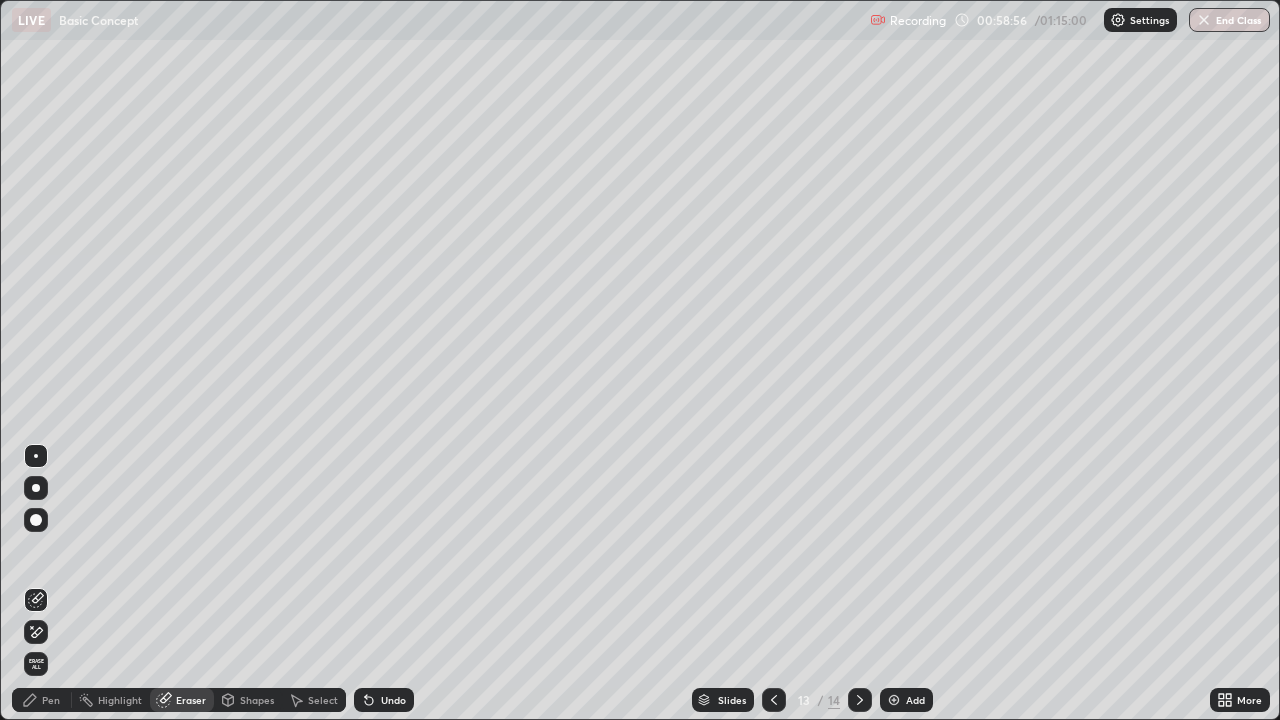 click on "Pen" at bounding box center (42, 700) 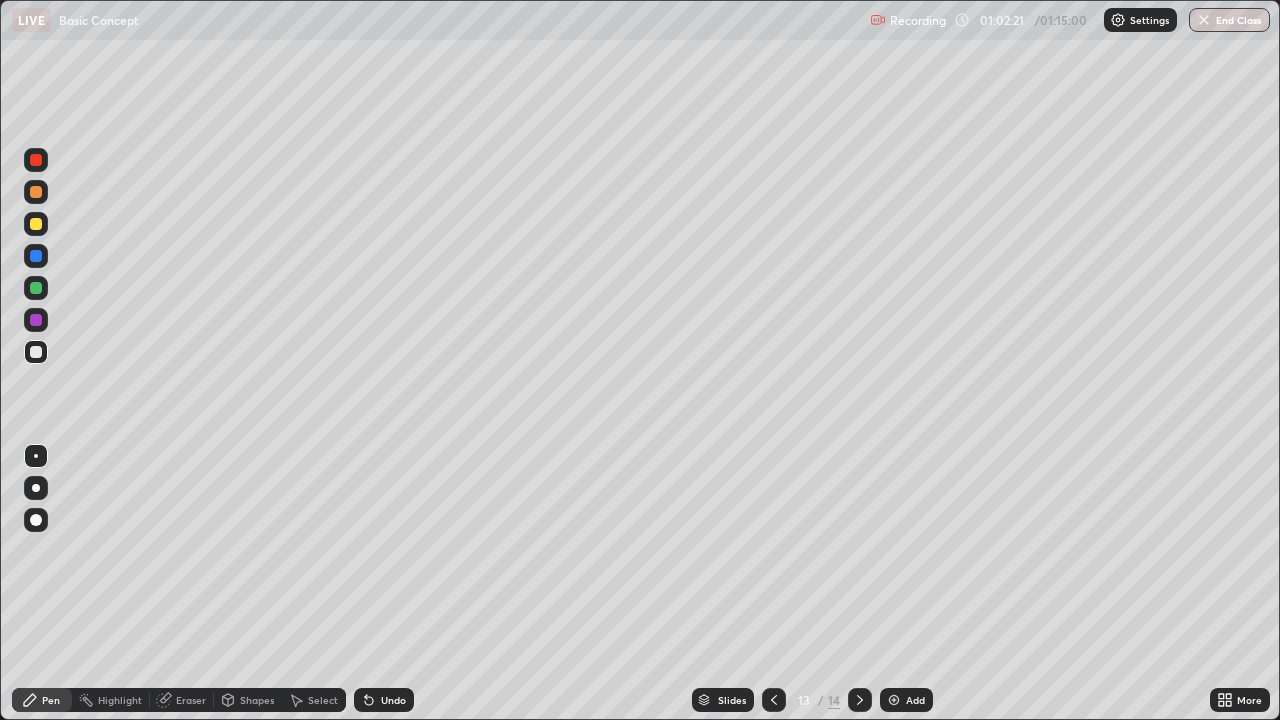 click on "Eraser" at bounding box center (191, 700) 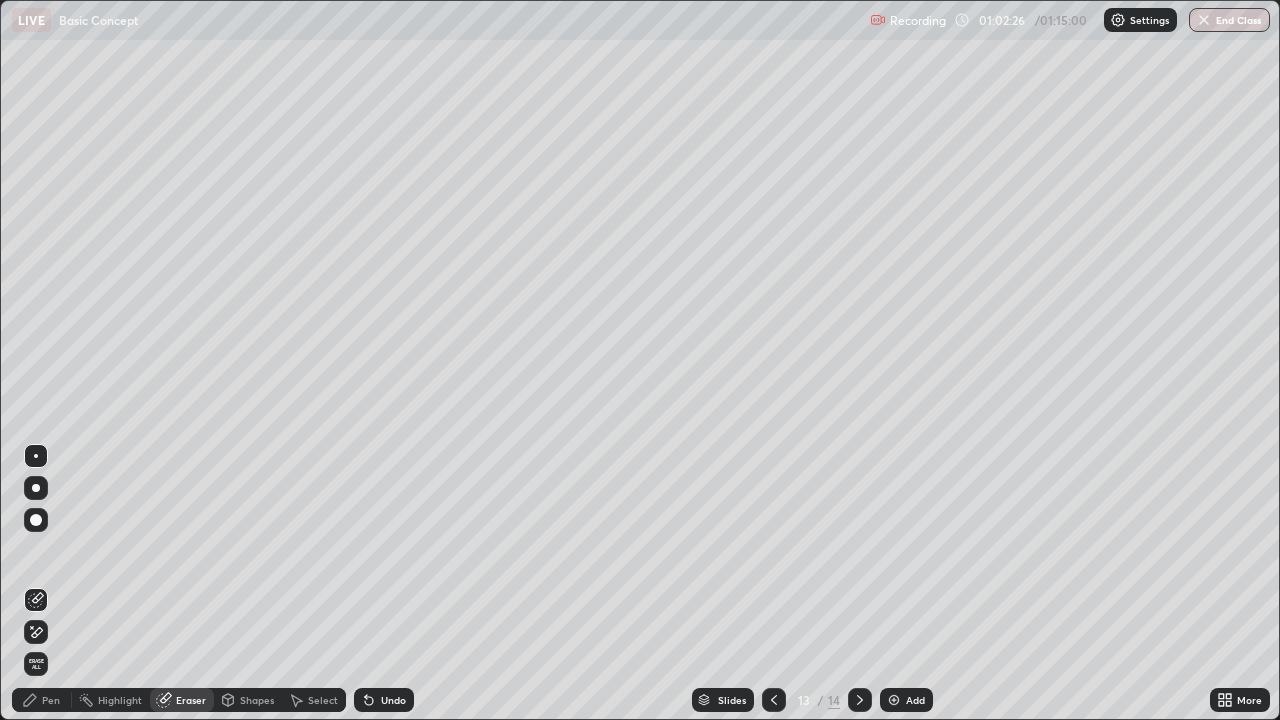 click on "Pen" at bounding box center [51, 700] 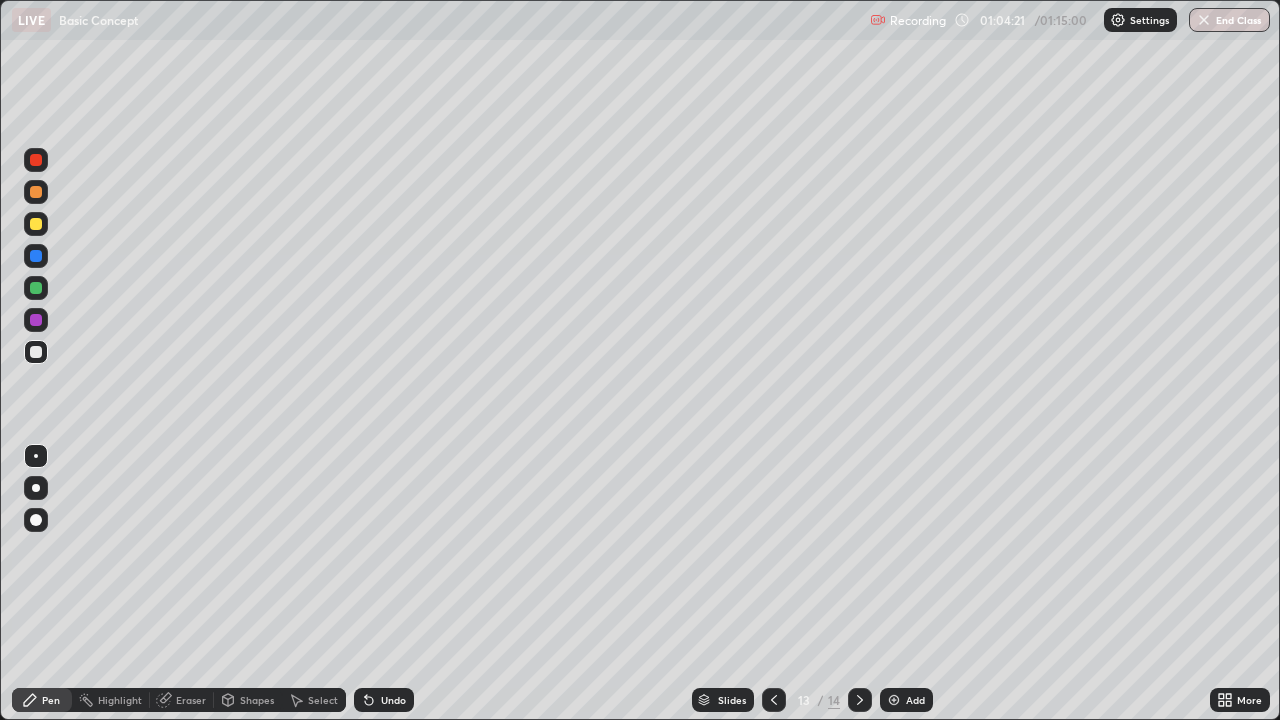 click at bounding box center (894, 700) 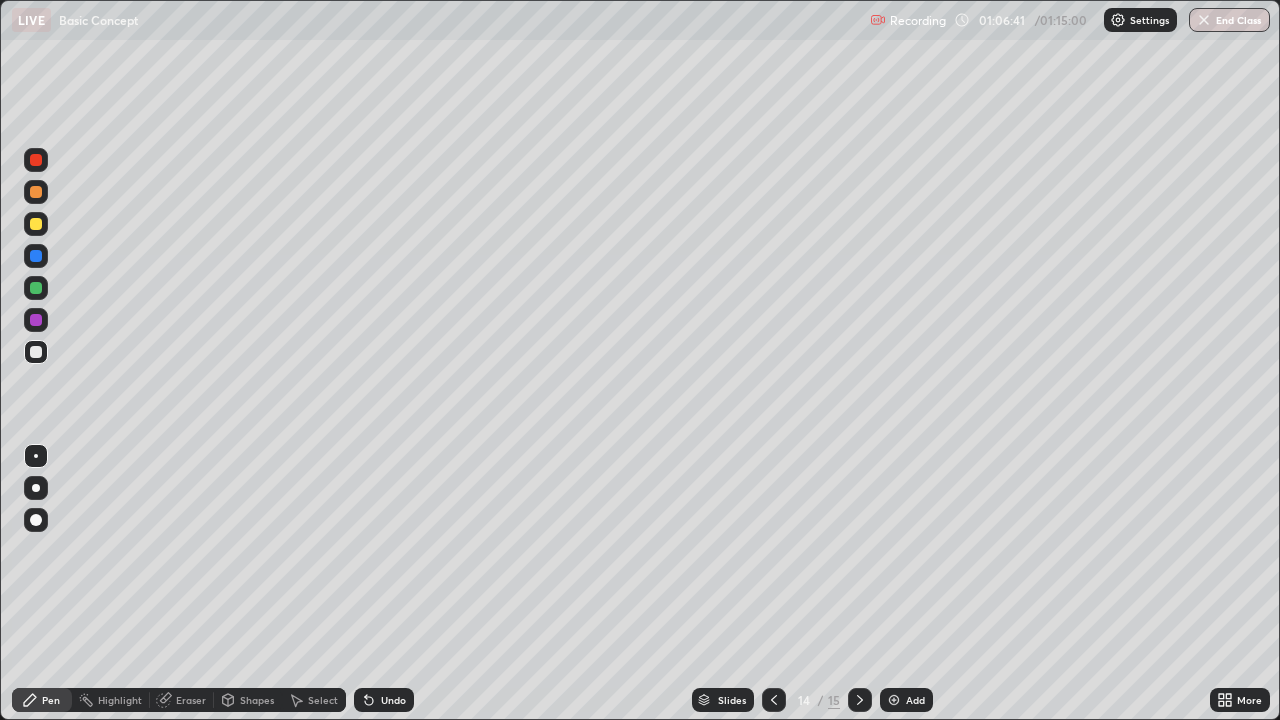 click at bounding box center [894, 700] 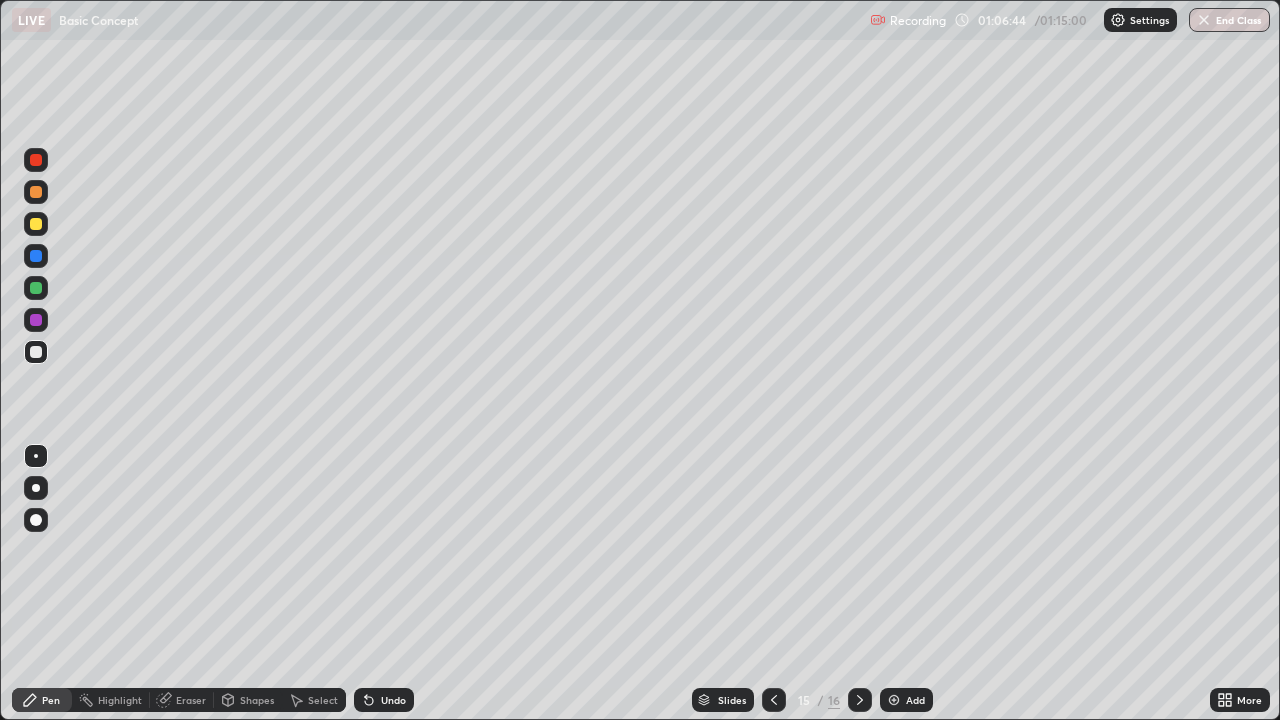 click on "Eraser" at bounding box center (182, 700) 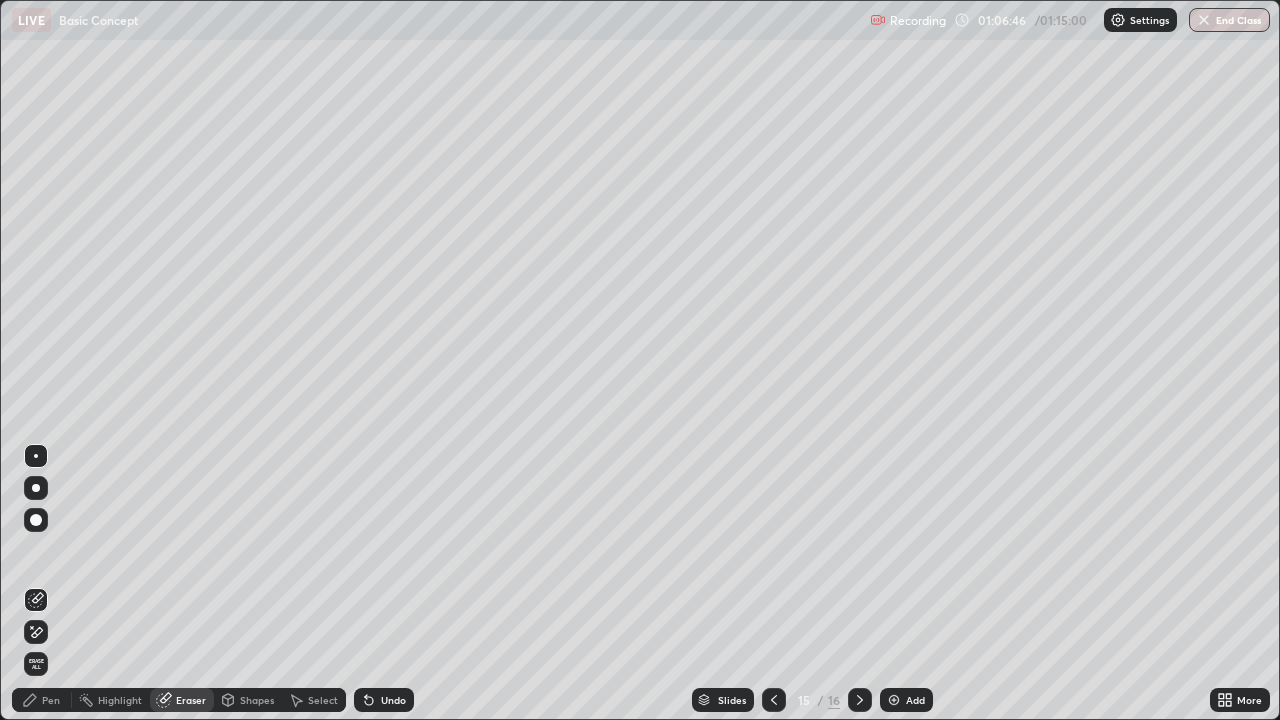 click on "Pen" at bounding box center (51, 700) 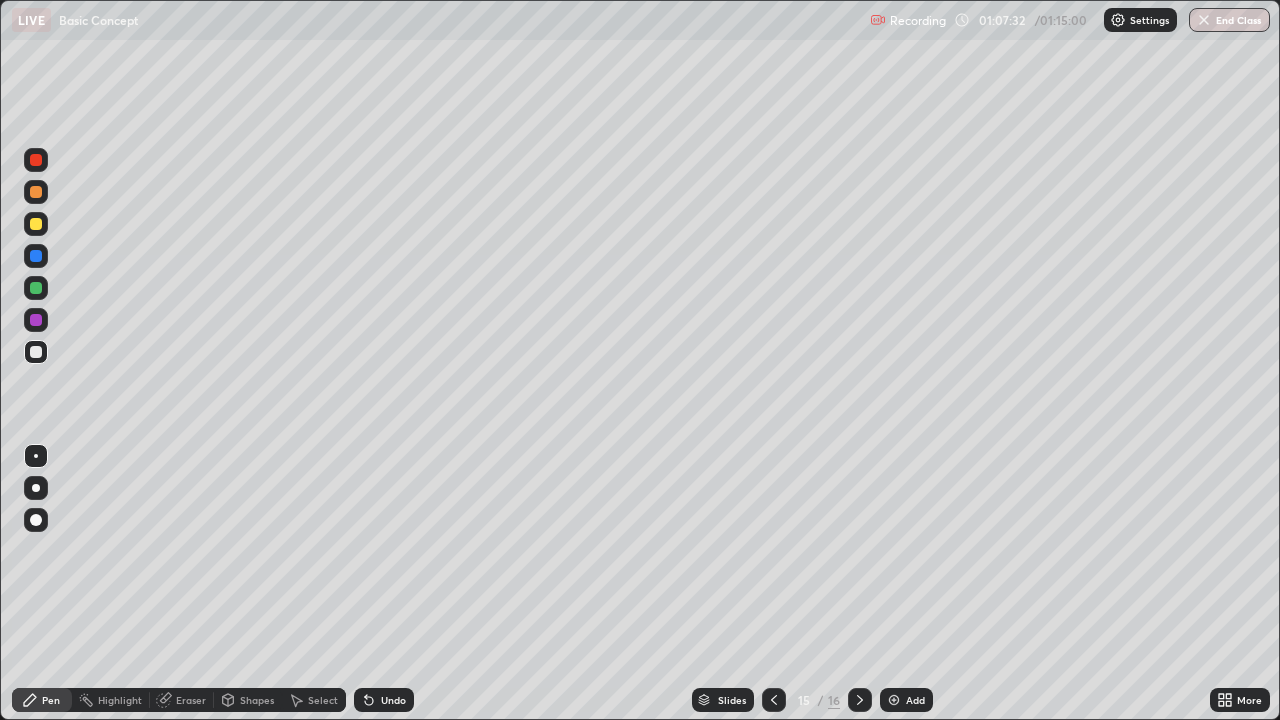 click on "Eraser" at bounding box center (191, 700) 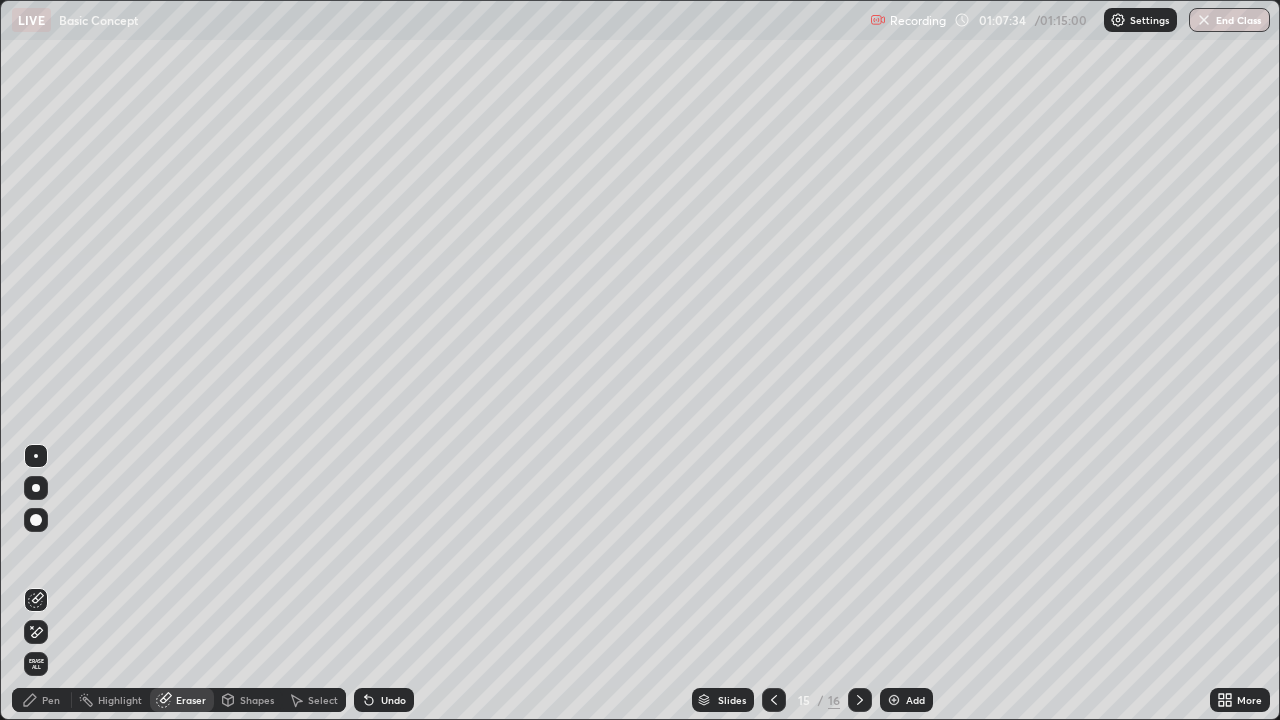 click on "Pen" at bounding box center (51, 700) 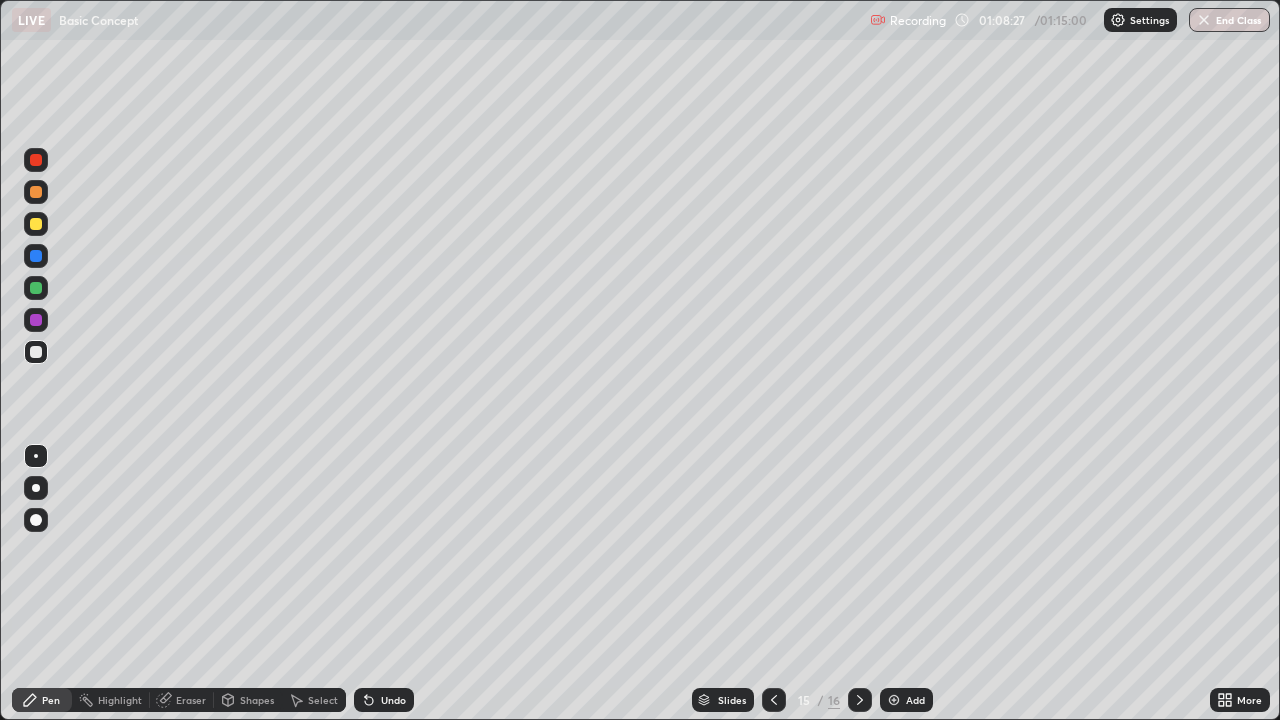 click 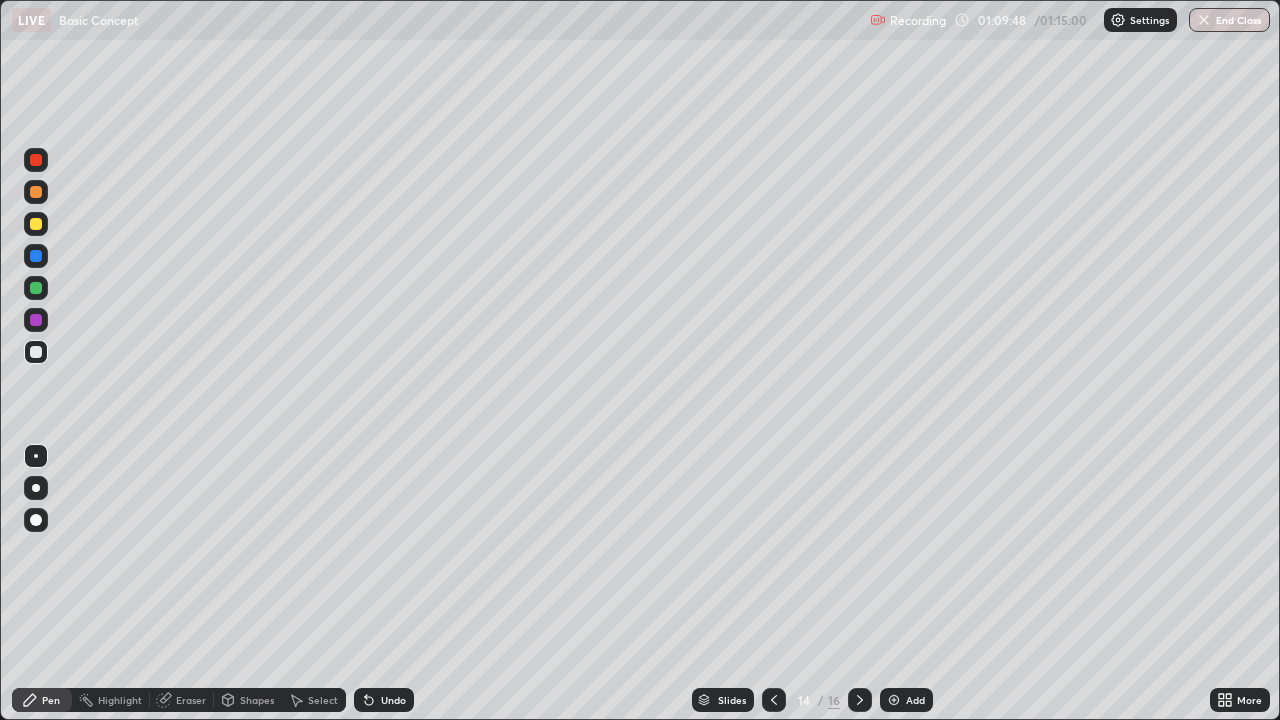 click 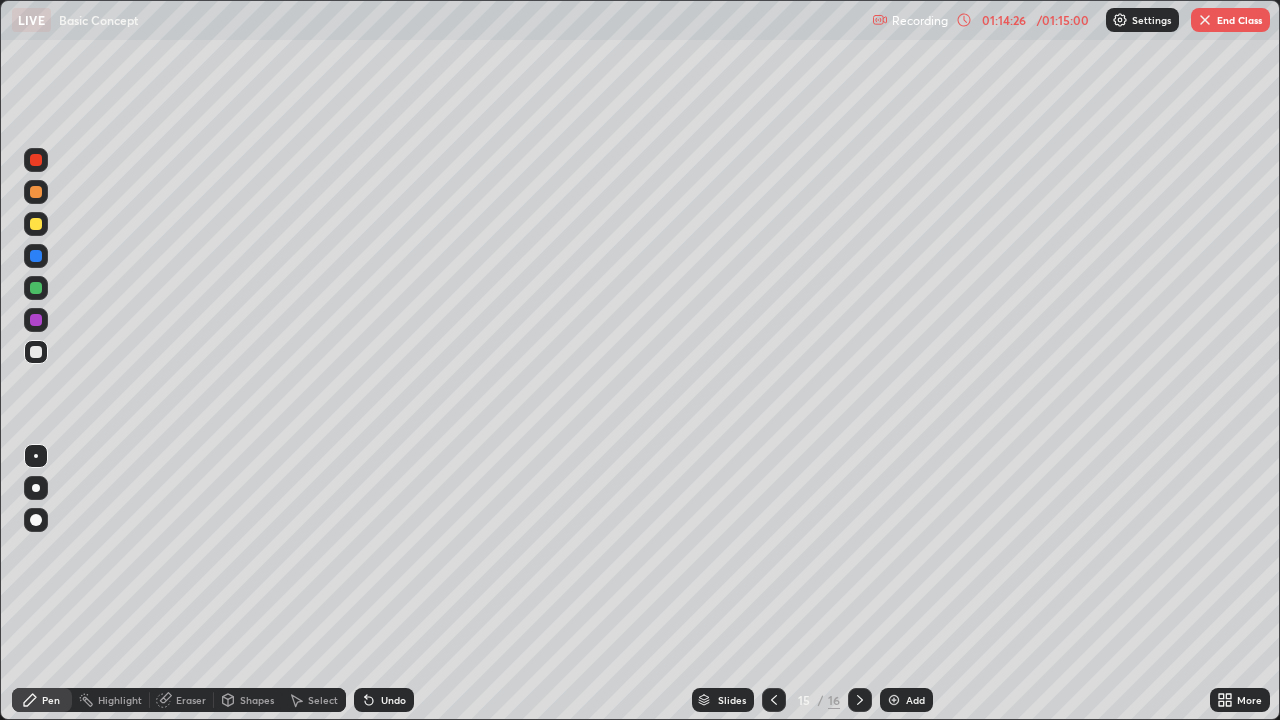 click on "End Class" at bounding box center (1230, 20) 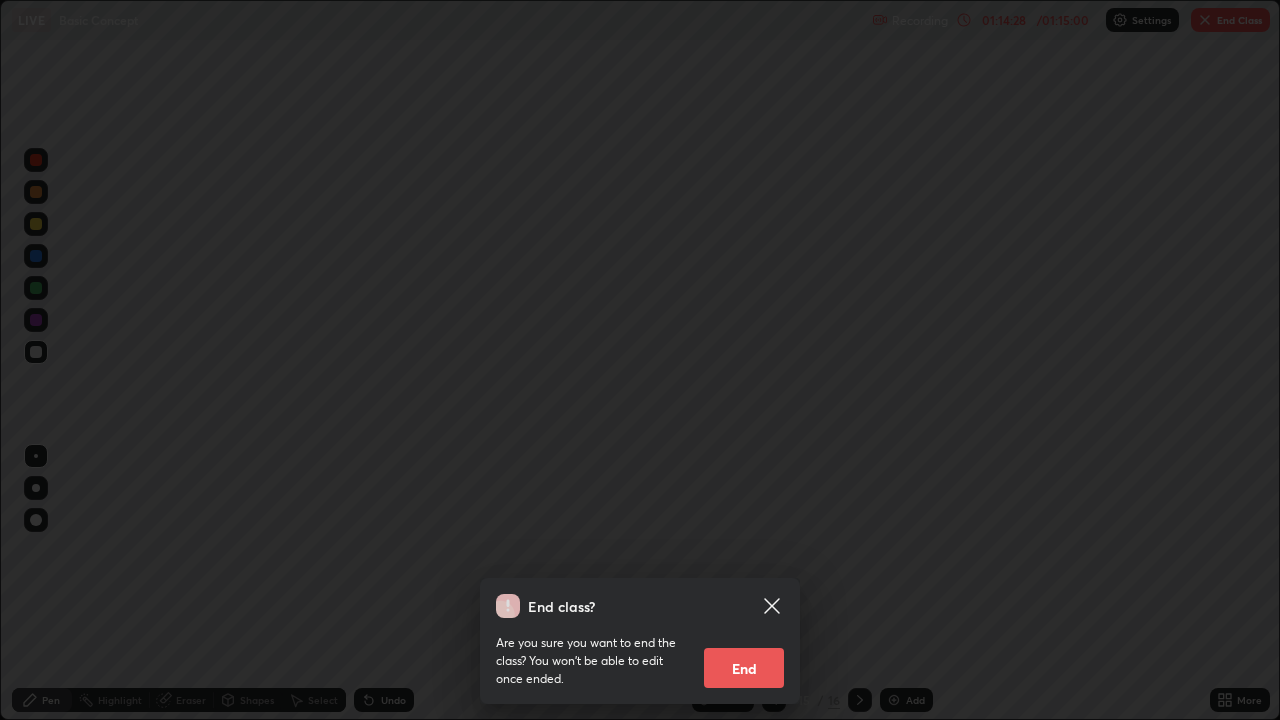 click on "End" at bounding box center [744, 668] 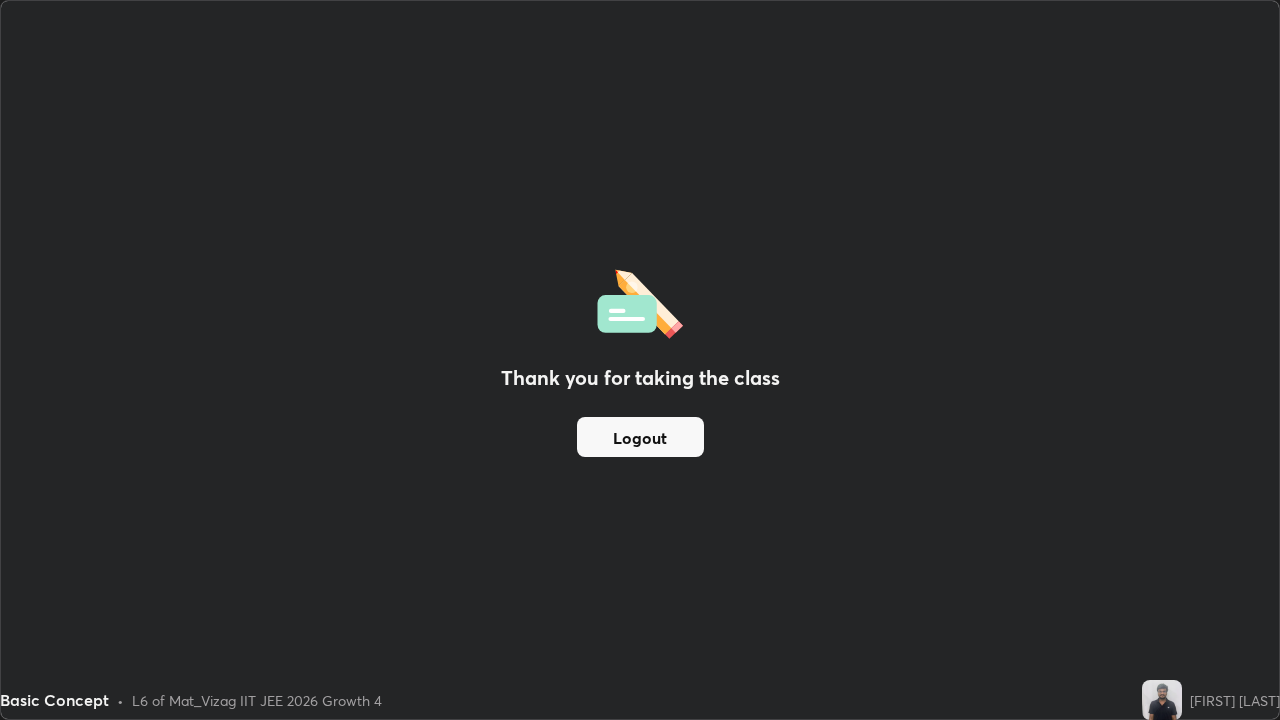 click on "Thank you for taking the class Logout" at bounding box center (640, 360) 